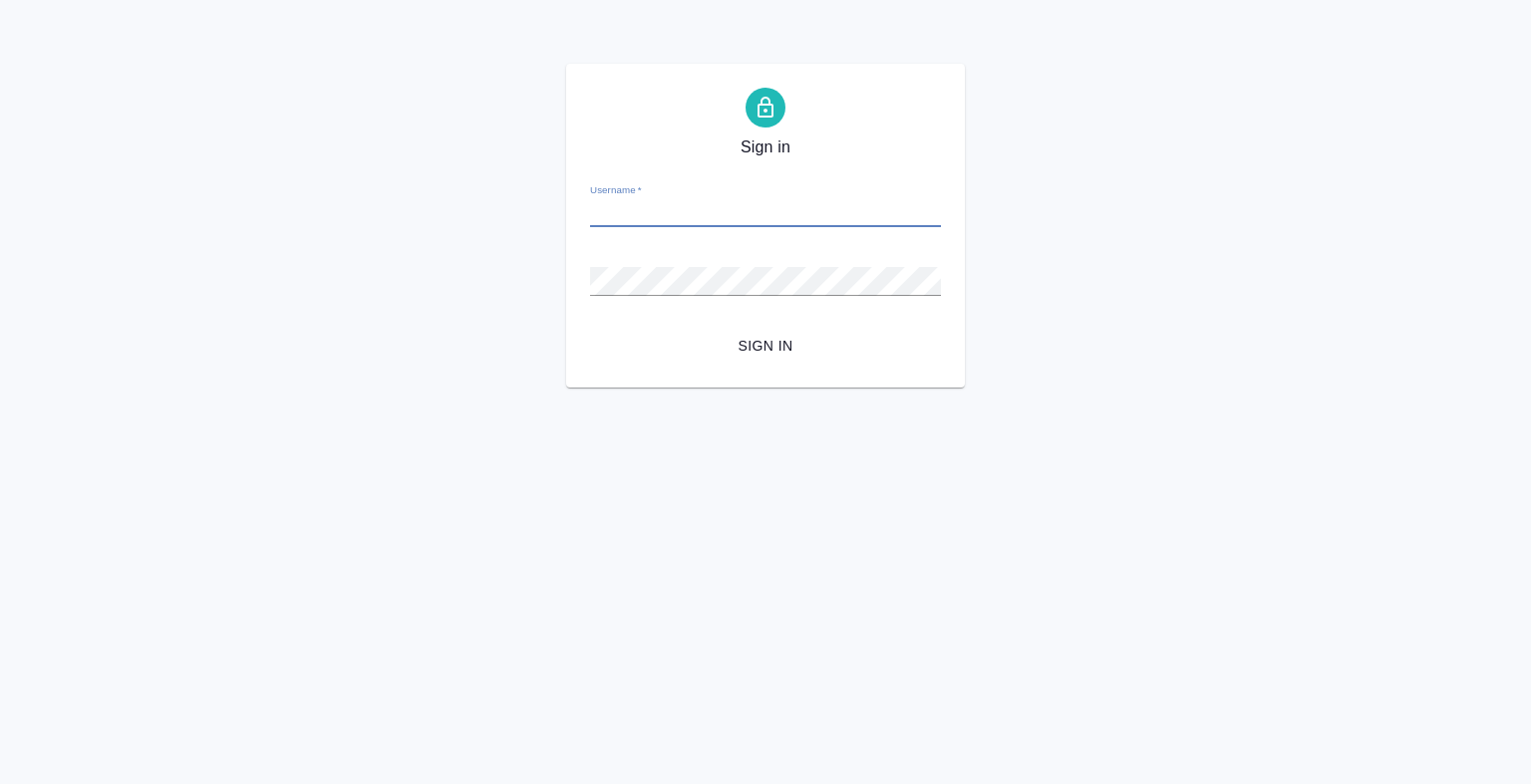 scroll, scrollTop: 0, scrollLeft: 0, axis: both 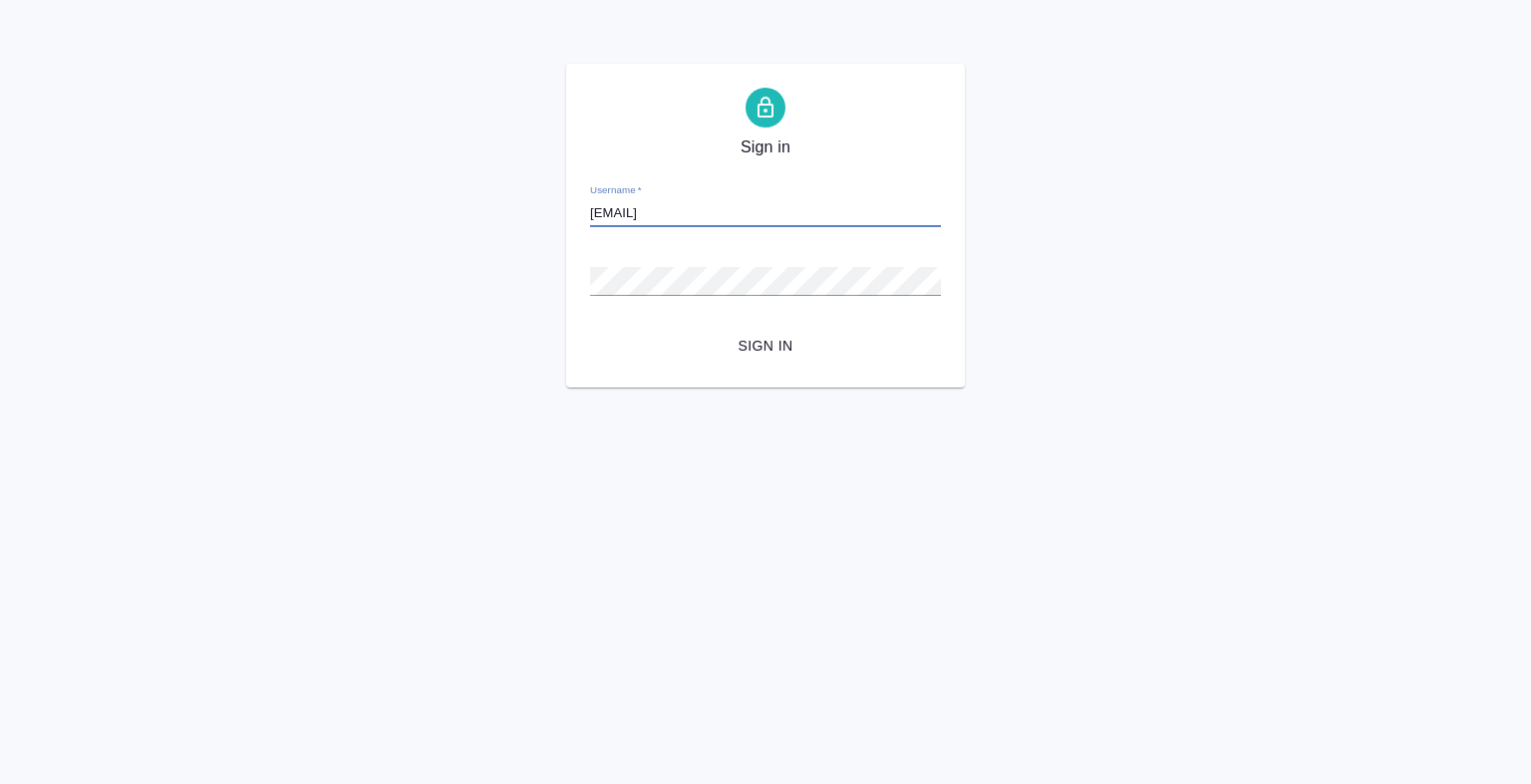 type on "[EMAIL]" 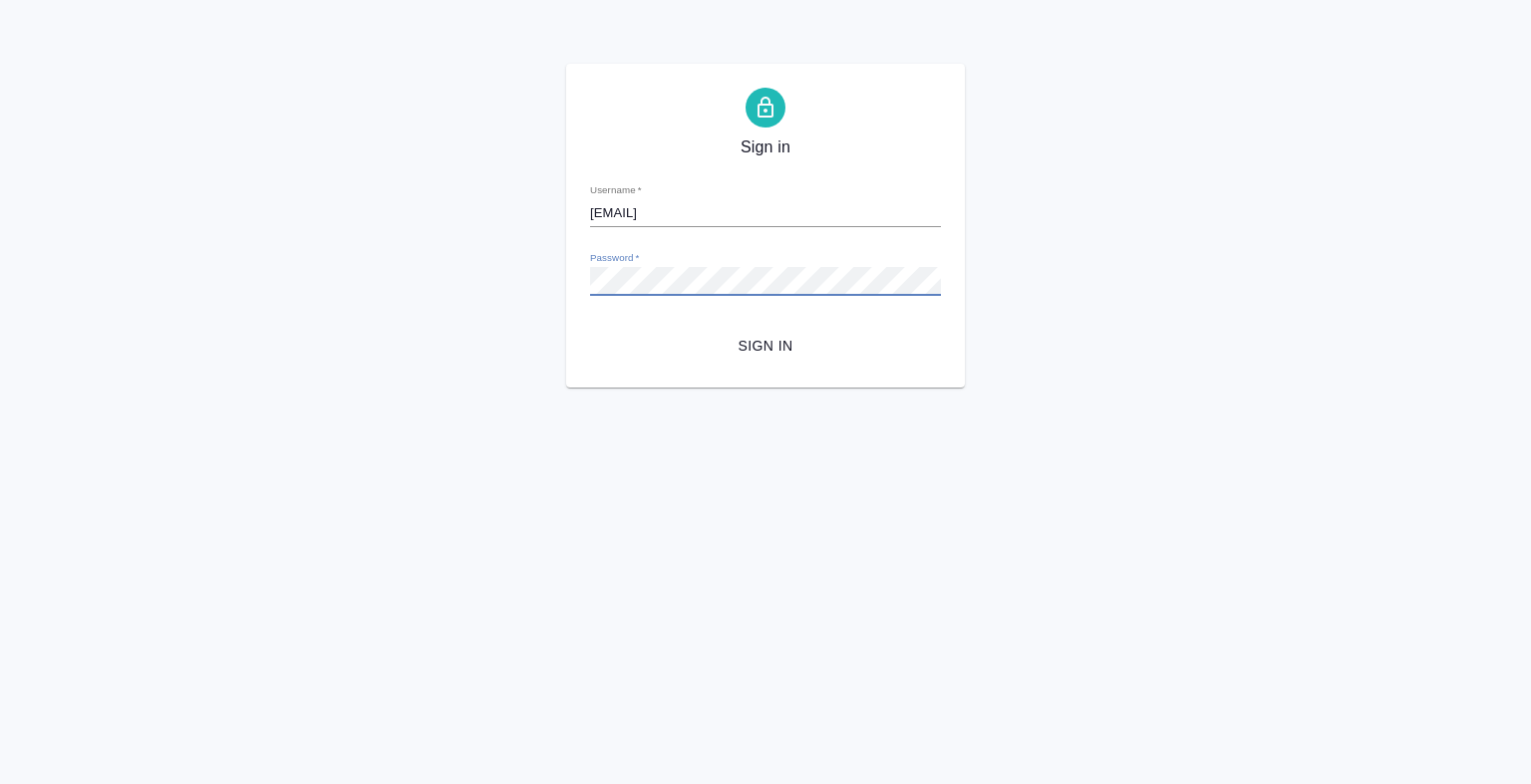 click on "Sign in" at bounding box center [766, 346] 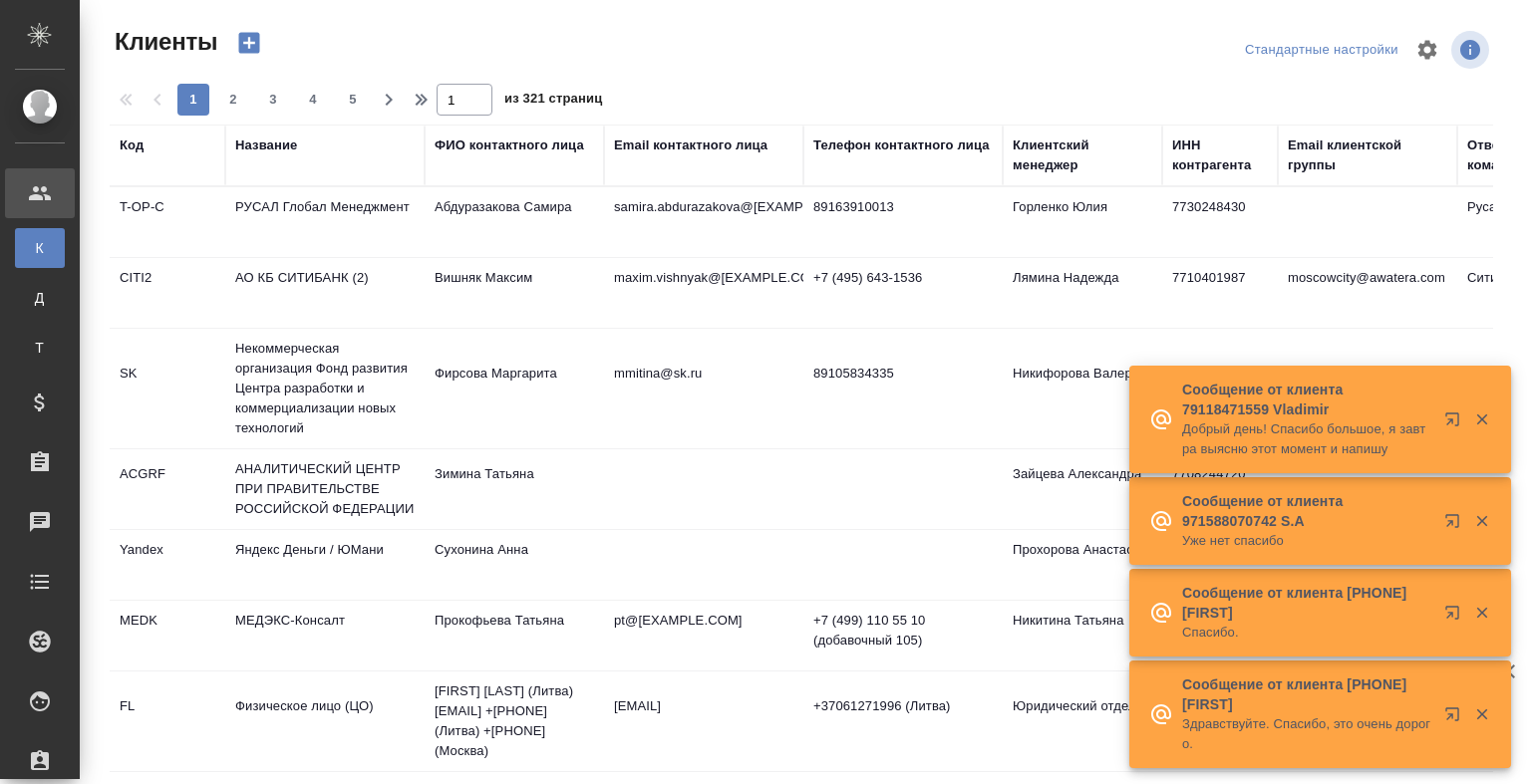 select on "RU" 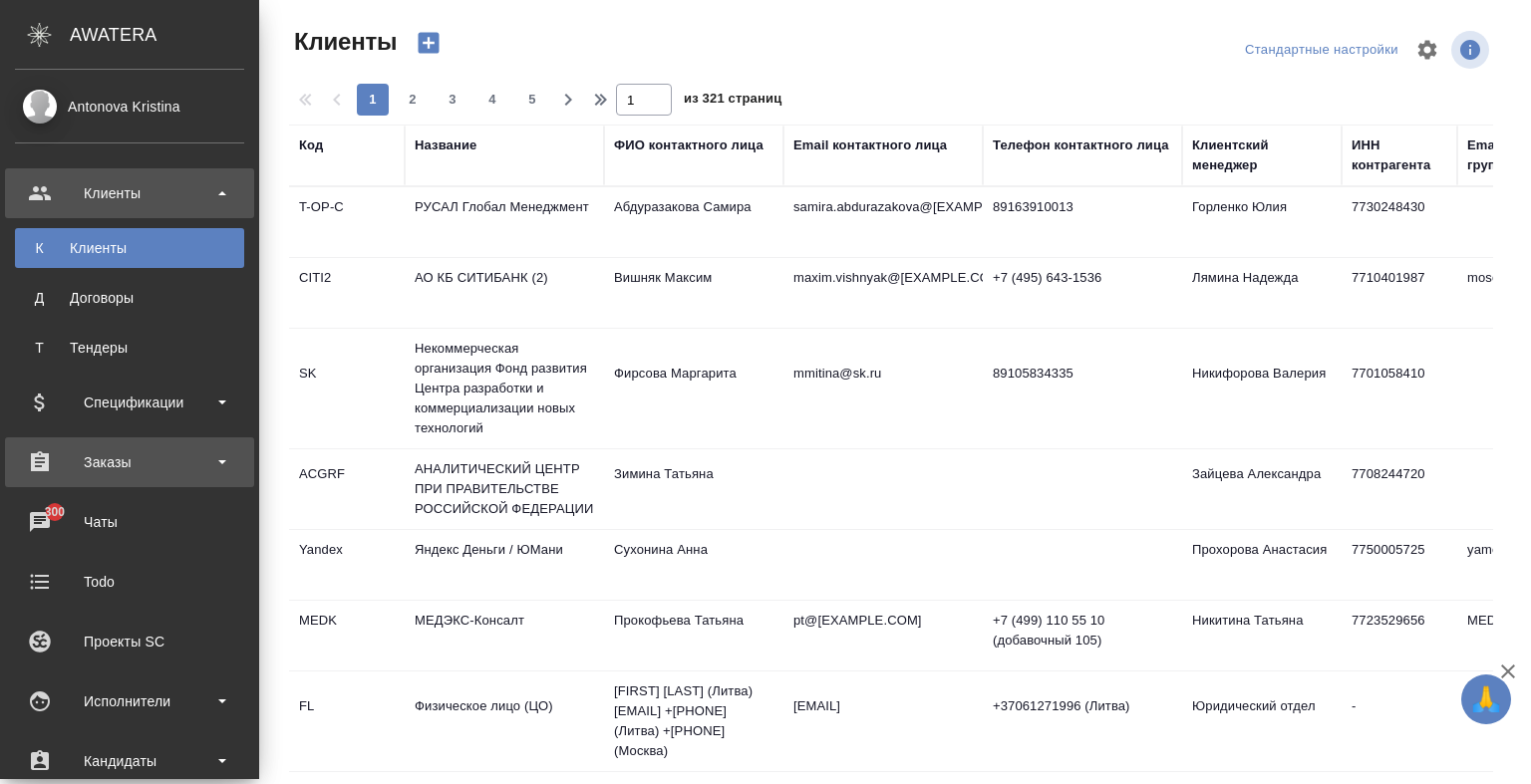 click on "Заказы" at bounding box center [130, 462] 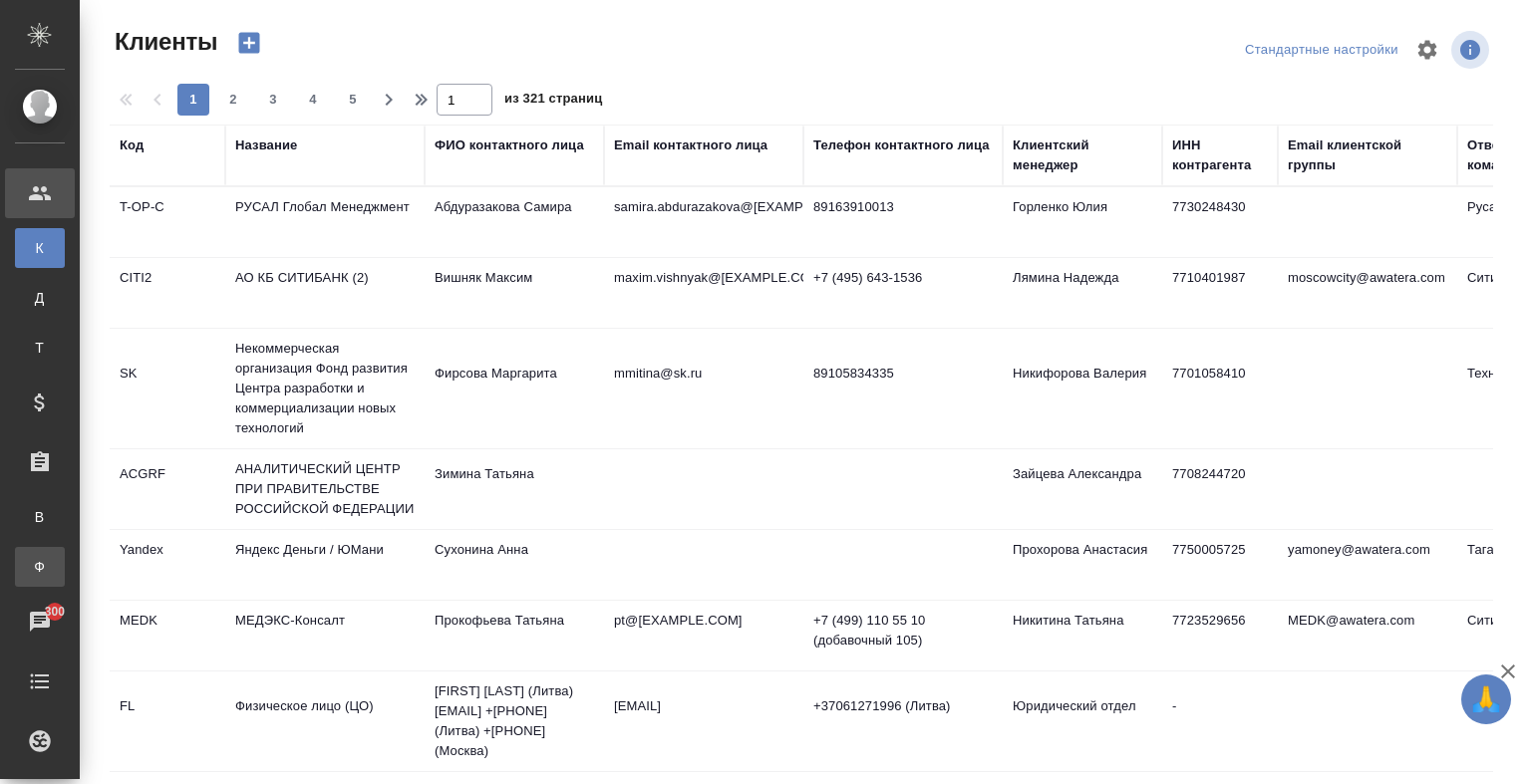 click on ".cls-1
fill:#fff;
AWATERA Antonova Kristina Клиенты К Клиенты Д Договоры Т Тендеры Спецификации Заказы В Все заказы Ф Заказы физ. лиц 300 Чаты Todo Проекты SC Исполнители Кандидаты Работы Входящие заявки Заявки на доставку Рекламации Проекты процессинга Конференции Выйти Клиенты Стандартные настройки 1 2 3 4 5 1 из 321 страниц Код Название ФИО контактного лица Email контактного лица Телефон контактного лица Клиентский менеджер ИНН контрагента Email клиентской группы Ответственная команда T-OP-C РУСАЛ Глобал Менеджмент Абдуразакова Самира samira.abdurazakova@rusal.com 89163910013 7730248430 CITI2 SK" at bounding box center [766, 392] 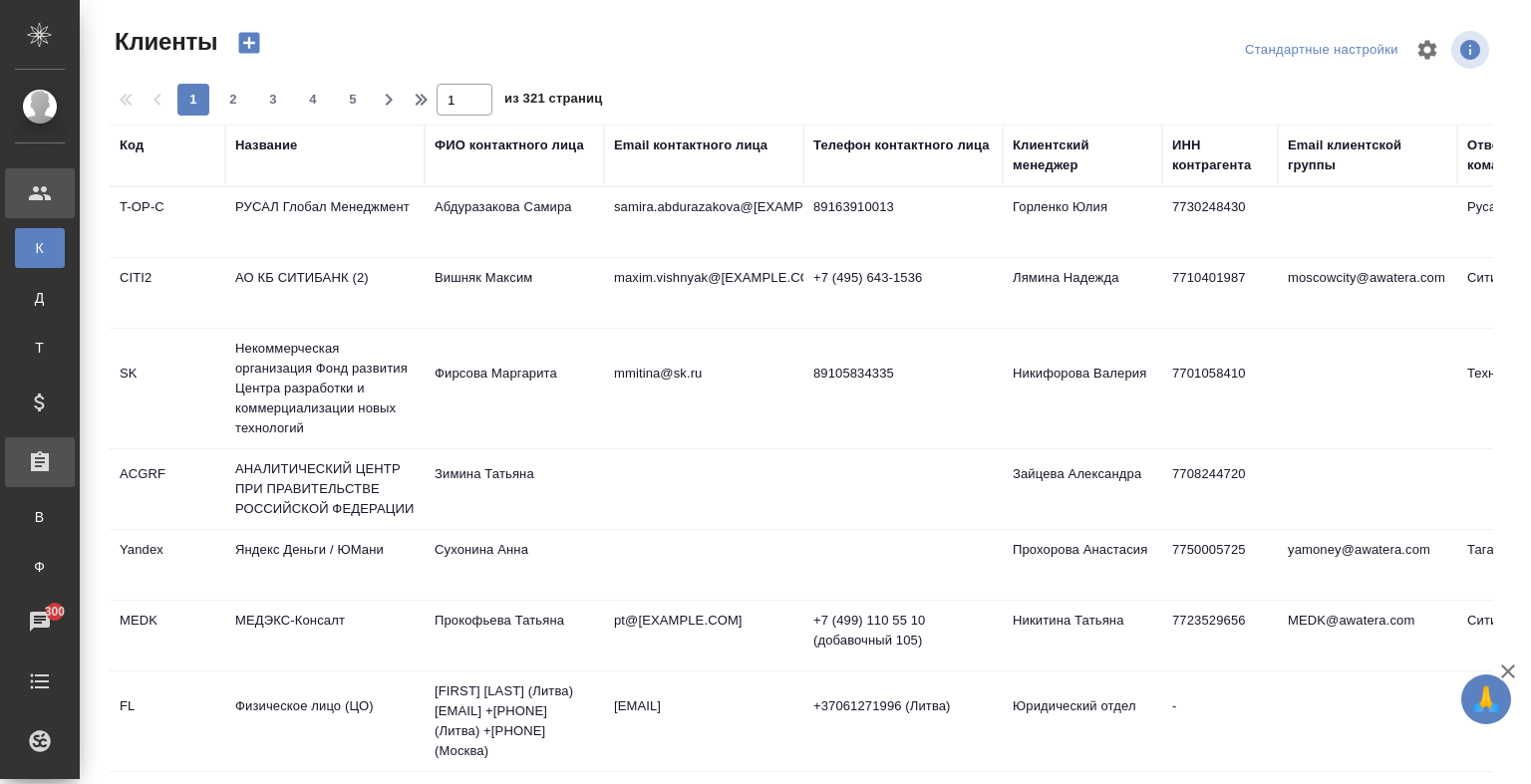 click on "Заказы" at bounding box center [40, 462] 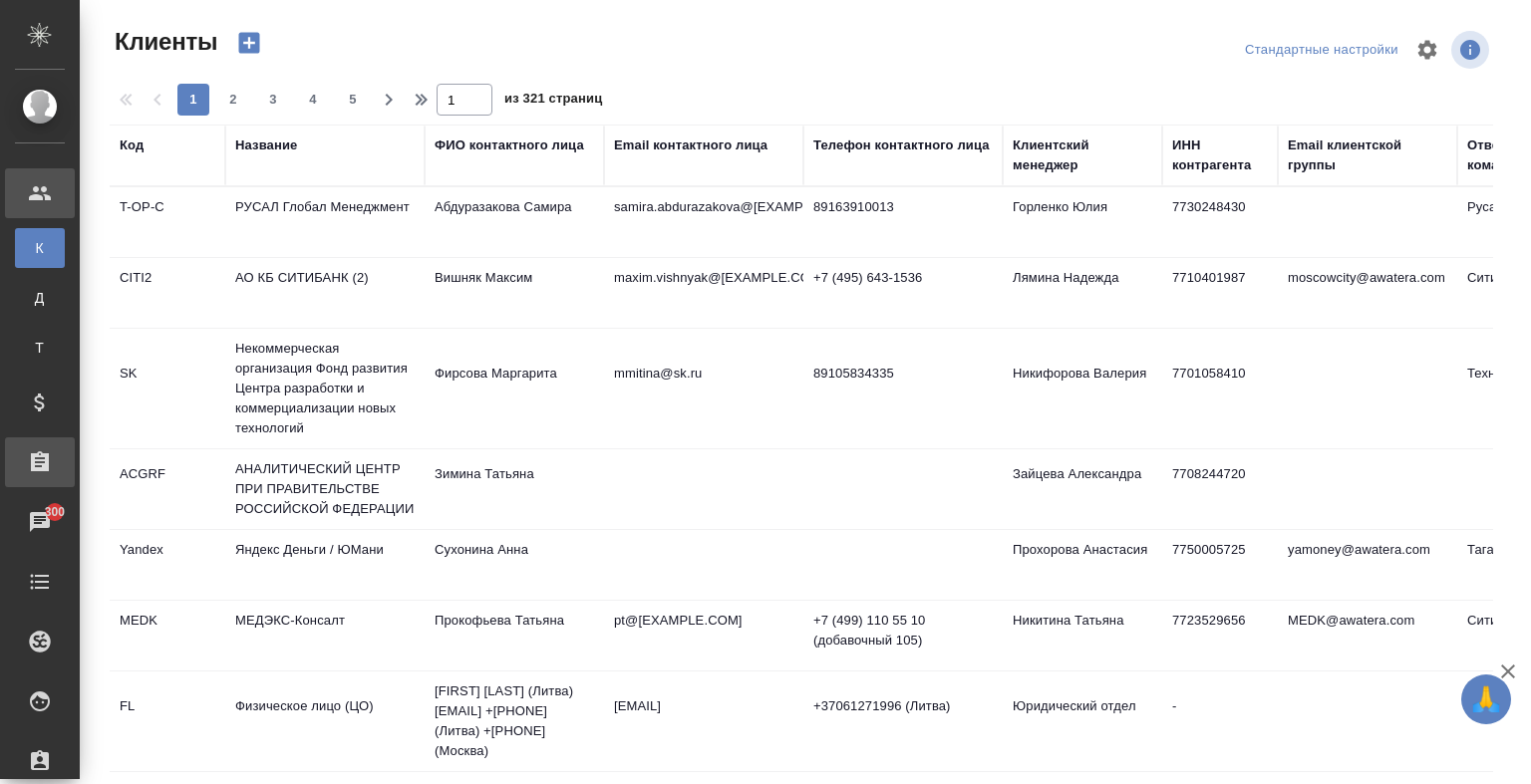 click on "ACGRF" at bounding box center [167, 222] 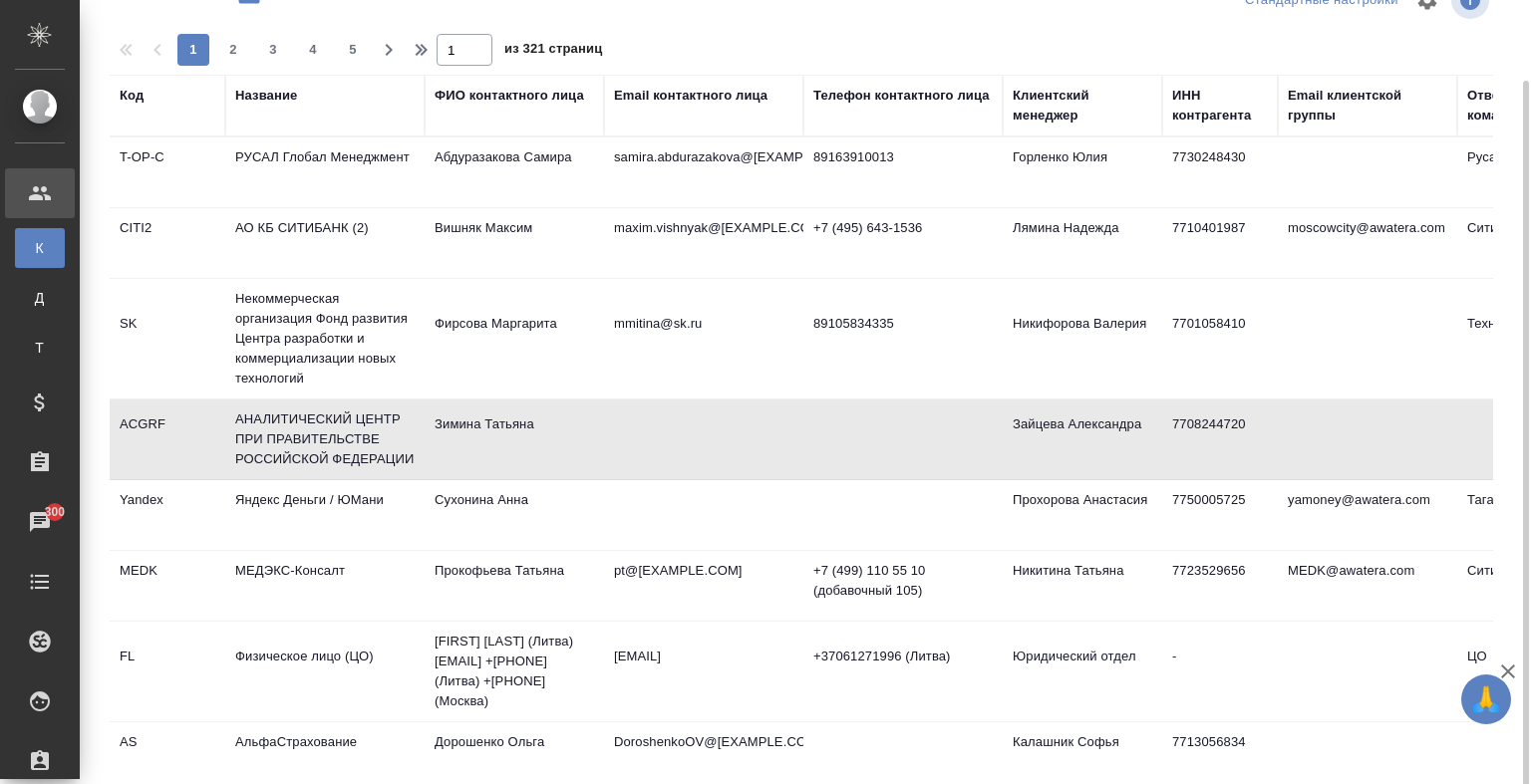 scroll, scrollTop: 68, scrollLeft: 0, axis: vertical 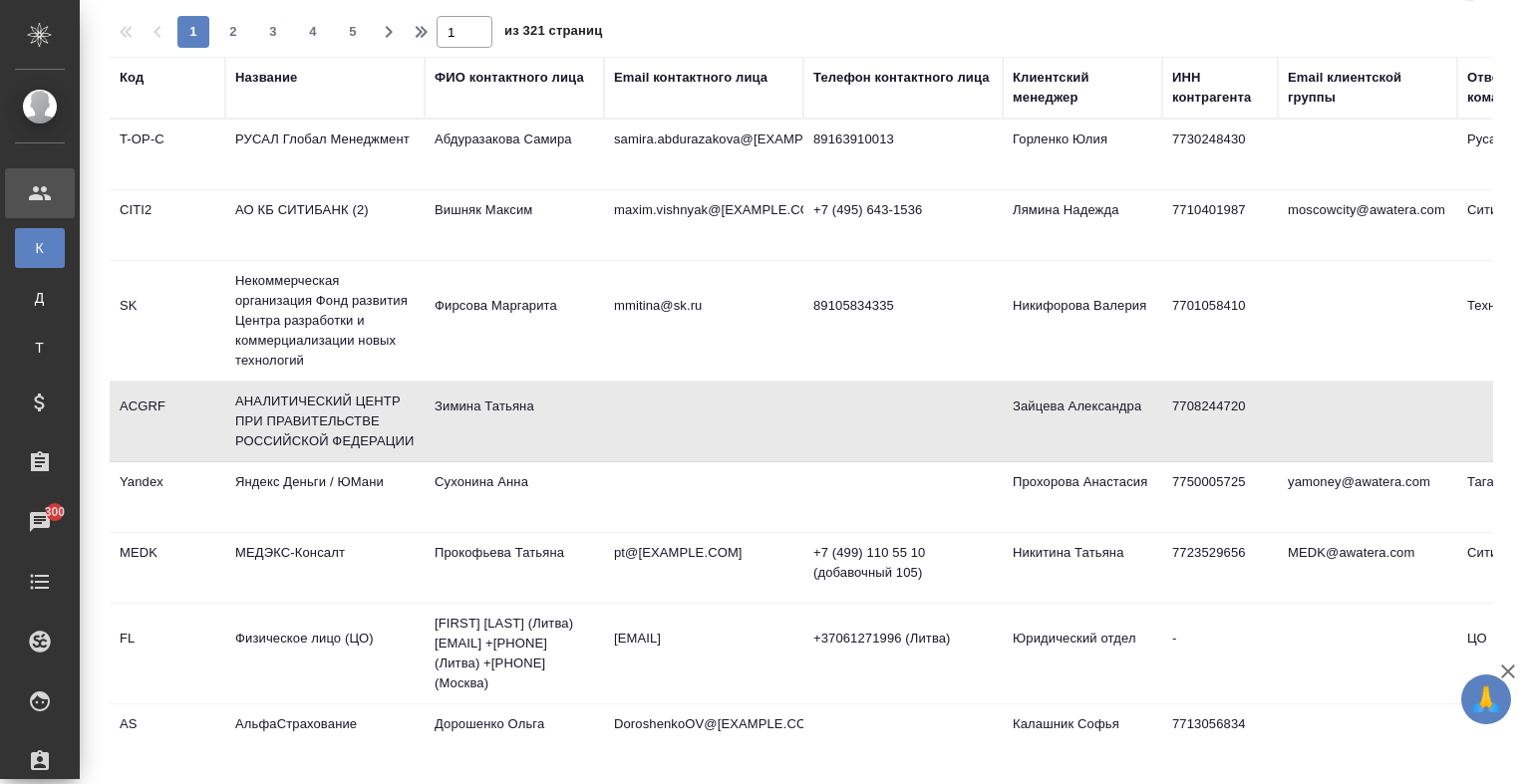 click on "Название" at bounding box center [266, 78] 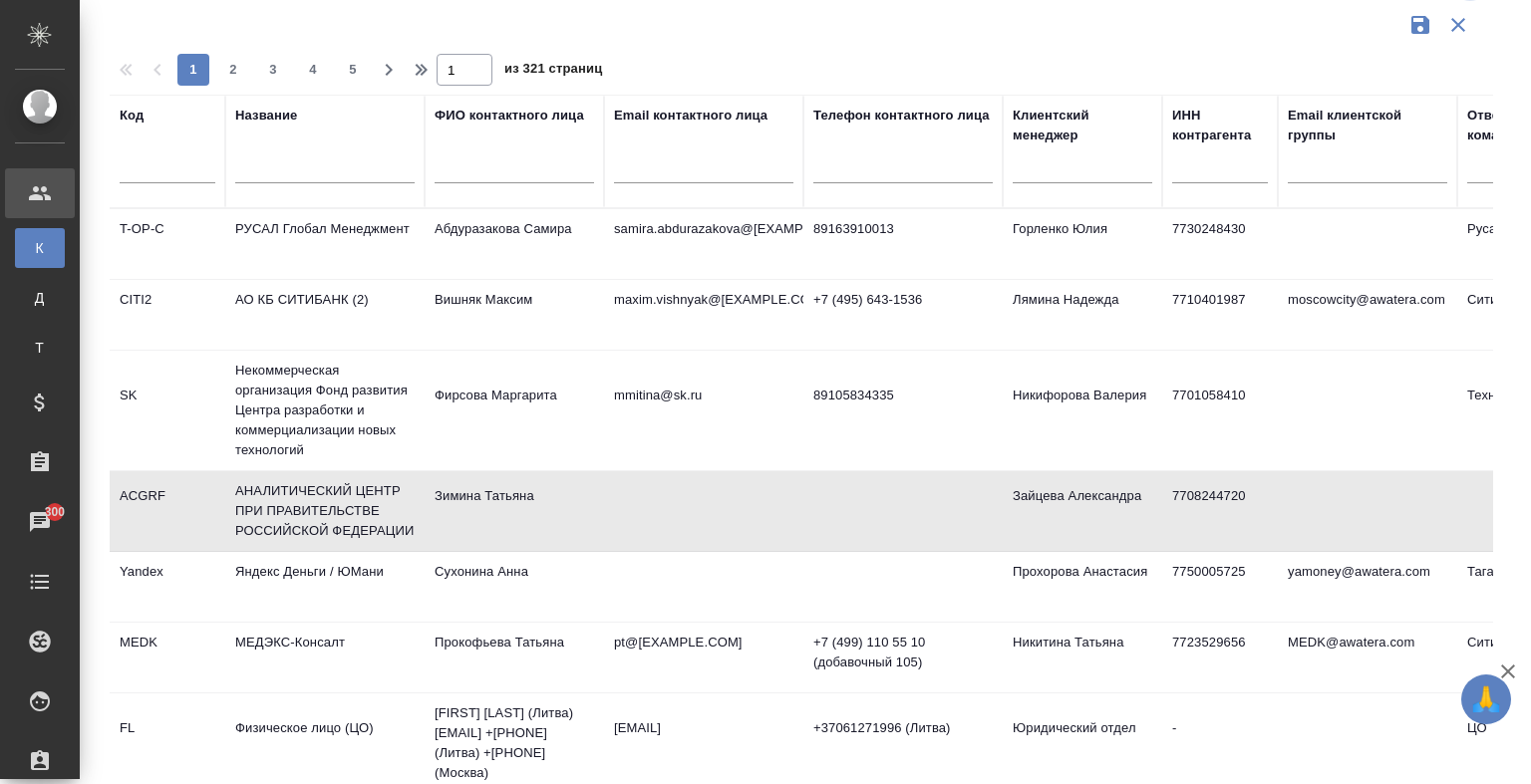 drag, startPoint x: 316, startPoint y: 155, endPoint x: 316, endPoint y: 167, distance: 12 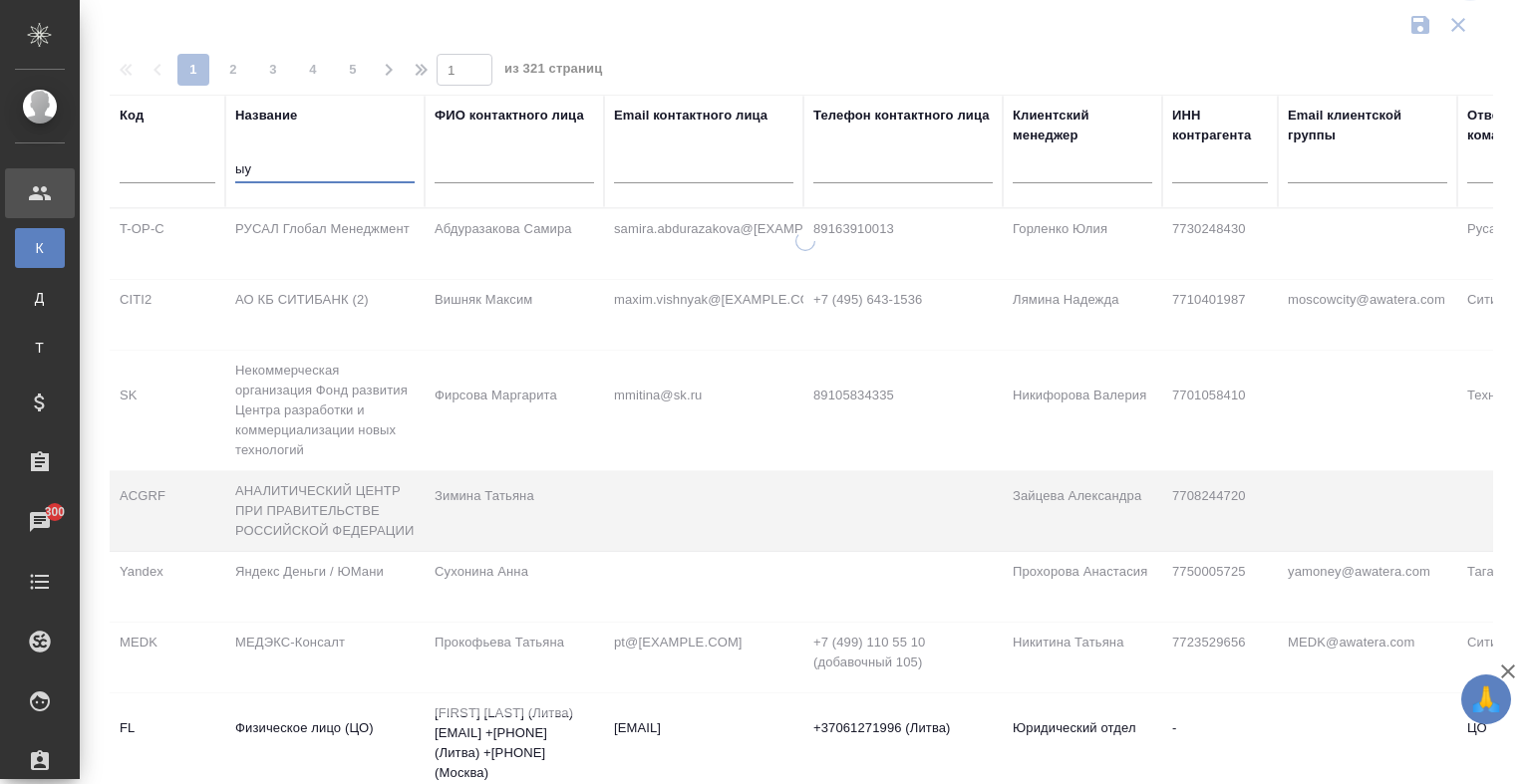 type on "ы" 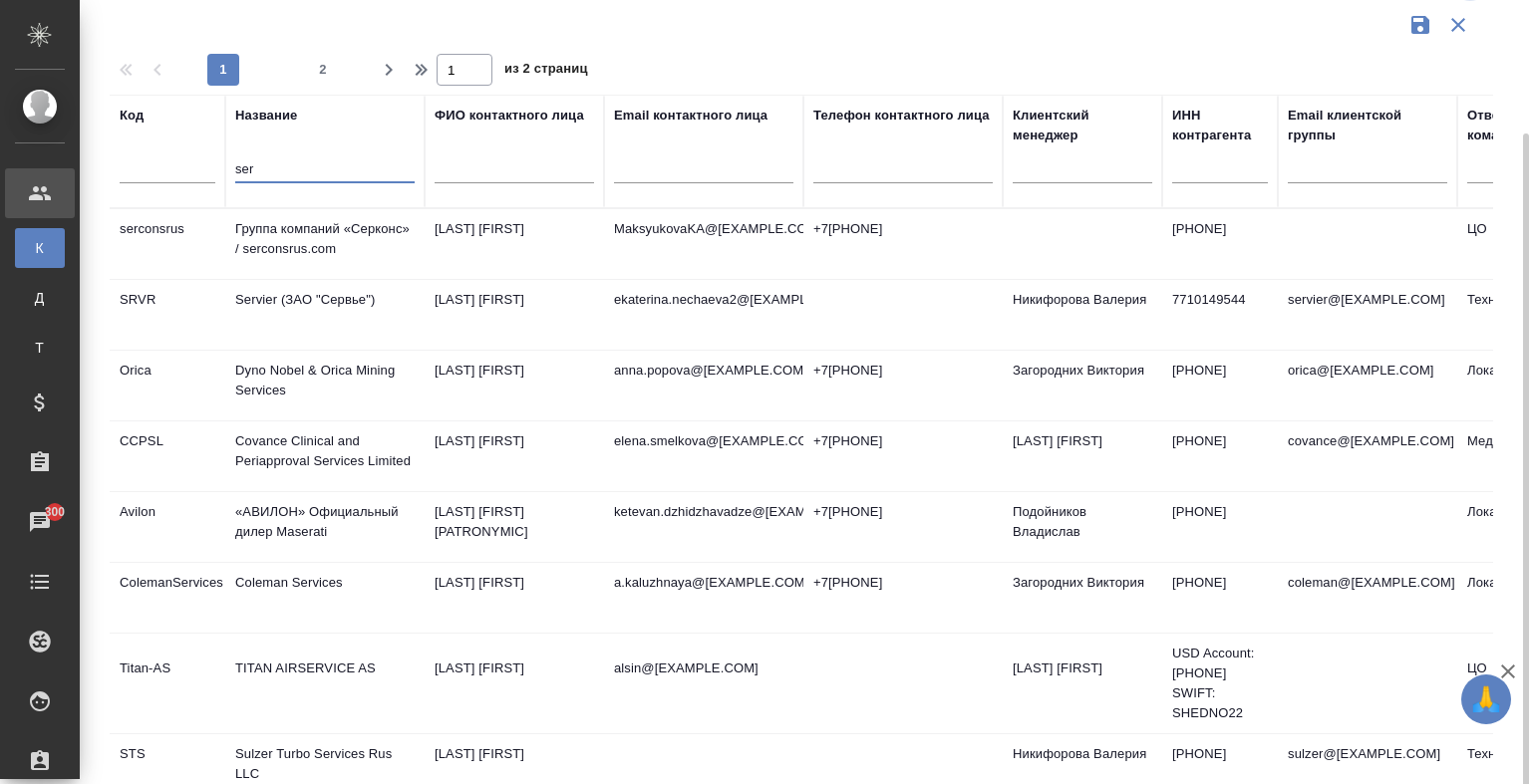 scroll, scrollTop: 107, scrollLeft: 0, axis: vertical 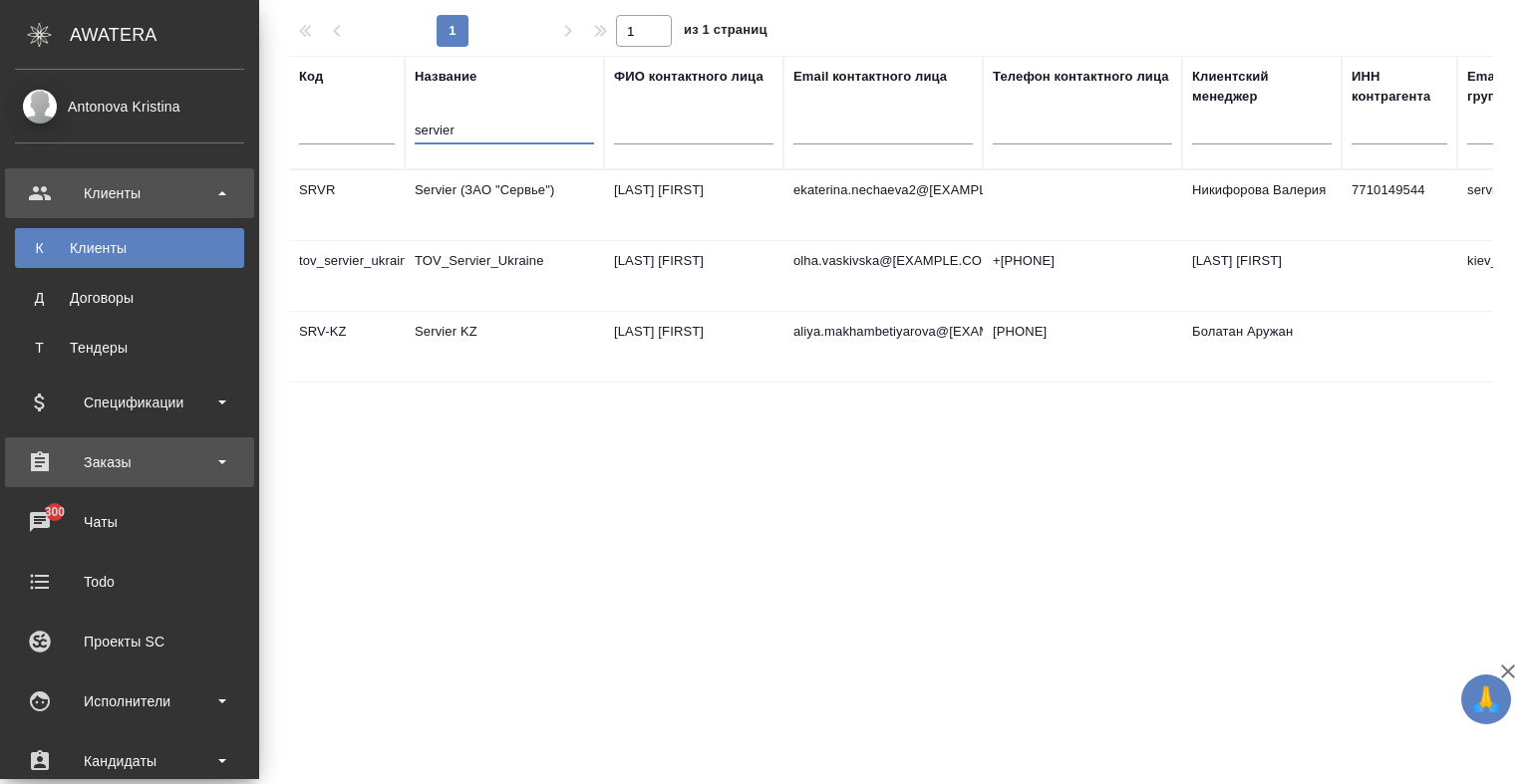 type on "servier" 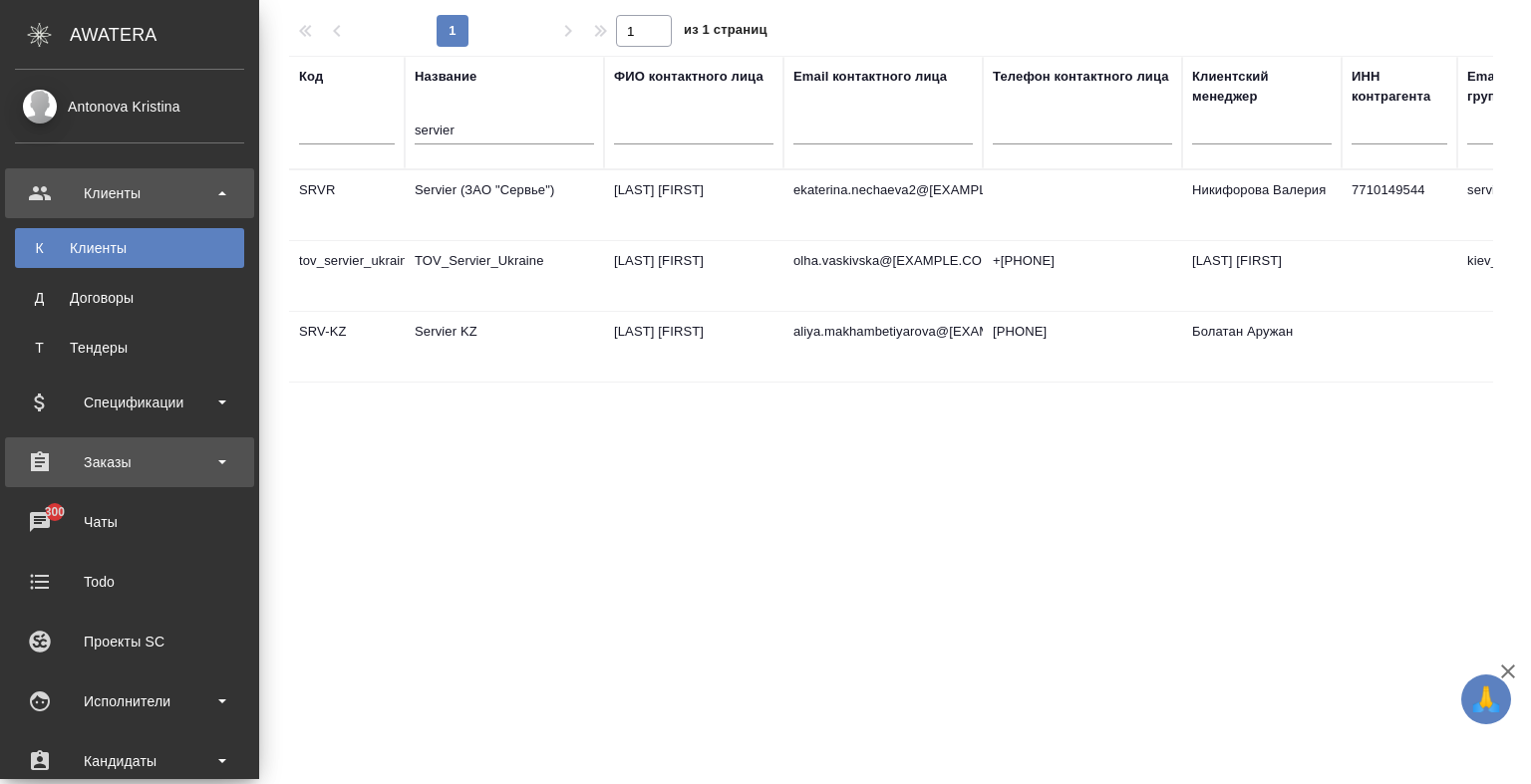 click on "Заказы" at bounding box center [130, 462] 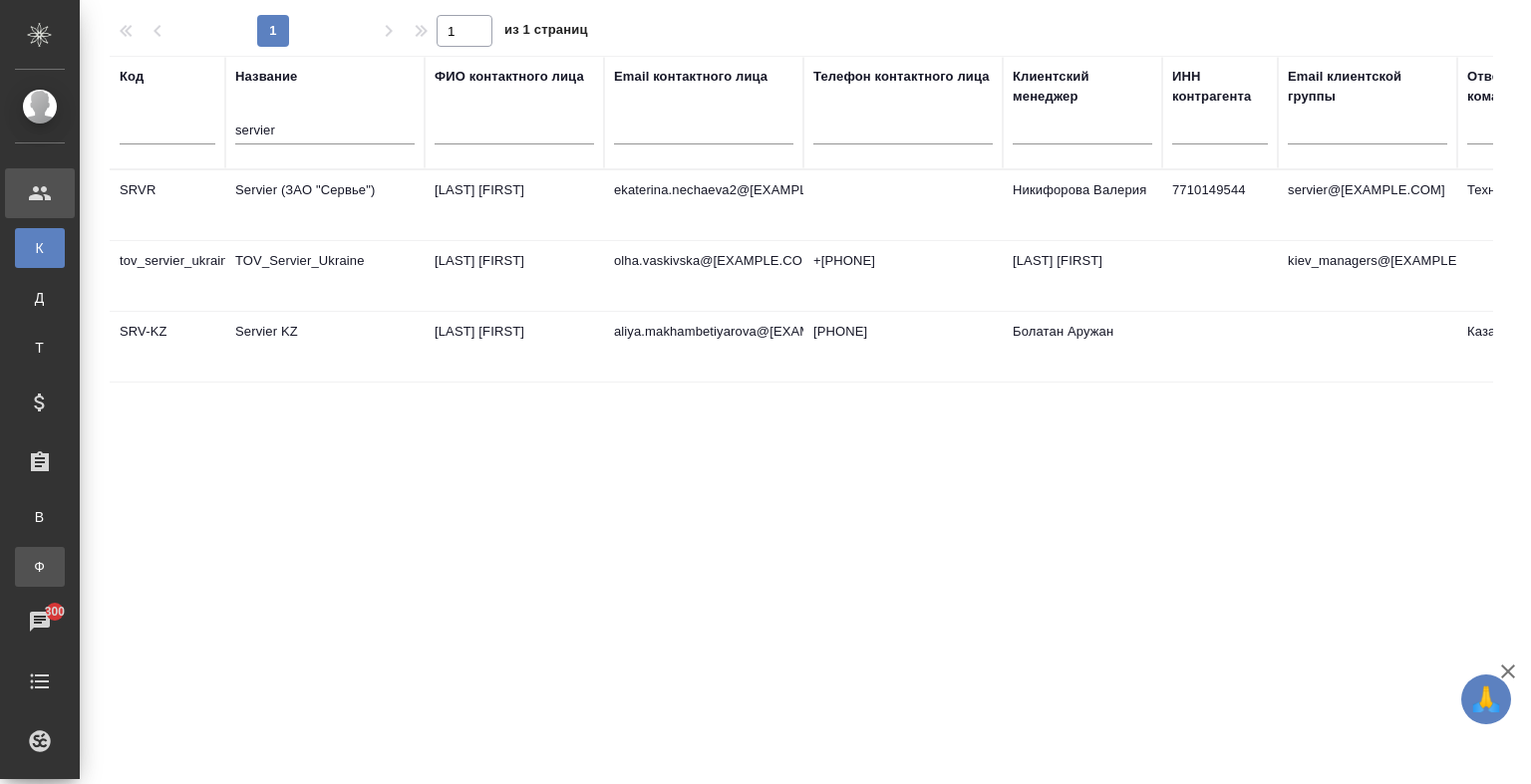 click on ".cls-1
fill:#fff;
AWATERA Antonova Kristina Клиенты К Клиенты Д Договоры Т Тендеры Спецификации Заказы В Все заказы Ф Заказы физ. лиц 300 Чаты Todo Проекты SC Исполнители Кандидаты Работы Входящие заявки Заявки на доставку Рекламации Проекты процессинга Конференции Выйти Клиенты Стандартные настройки 1 1 из 1 страниц Код Название servier ФИО контактного лица Email контактного лица Телефон контактного лица Клиентский менеджер   ИНН контрагента Email клиентской группы Ответственная команда   SRVR Servier (ЗАО "Сервье") Нечаева Екатерина ekaterina.nechaeva2@servier.com Никифорова Валерия 7710149544" at bounding box center [766, 392] 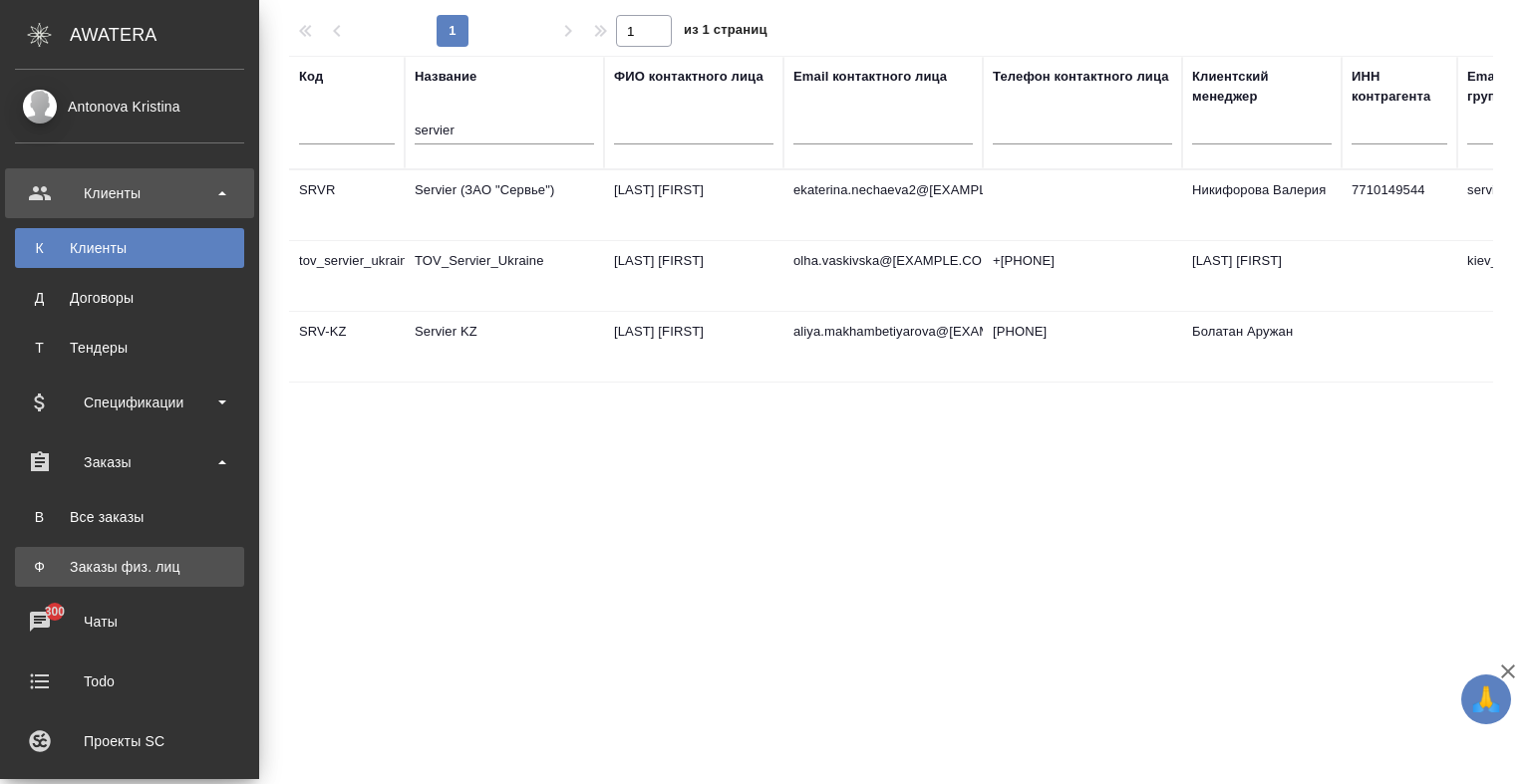 click on "Заказы физ. лиц" at bounding box center (130, 567) 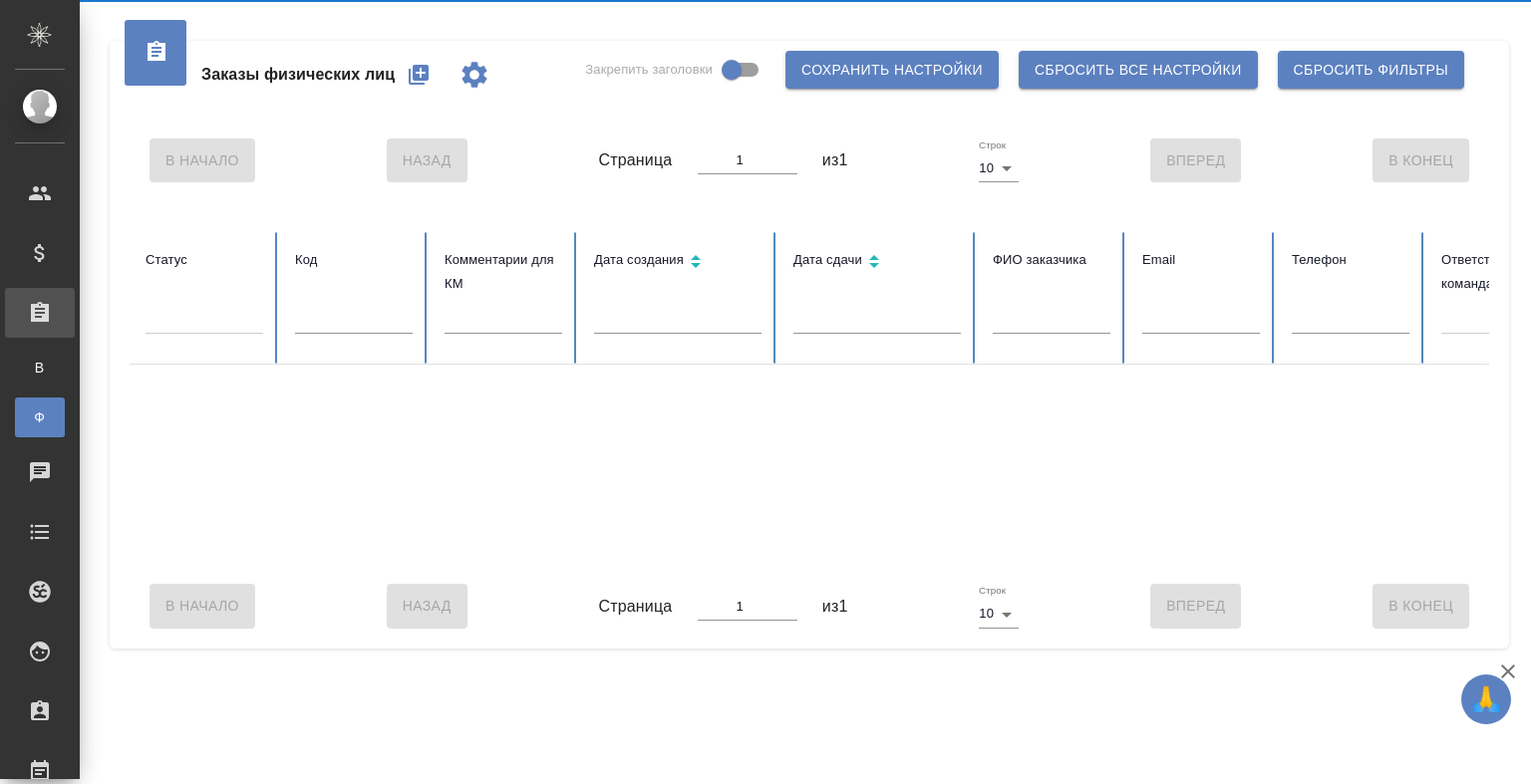 click on "Клиенты Спецификации Заказы В Все заказы Ф Заказы физ. лиц Чаты Todo Проекты SC Исполнители Кандидаты Работы Входящие заявки Заявки на доставку Рекламации Проекты процессинга Конференции Выйти" at bounding box center (40, 656) 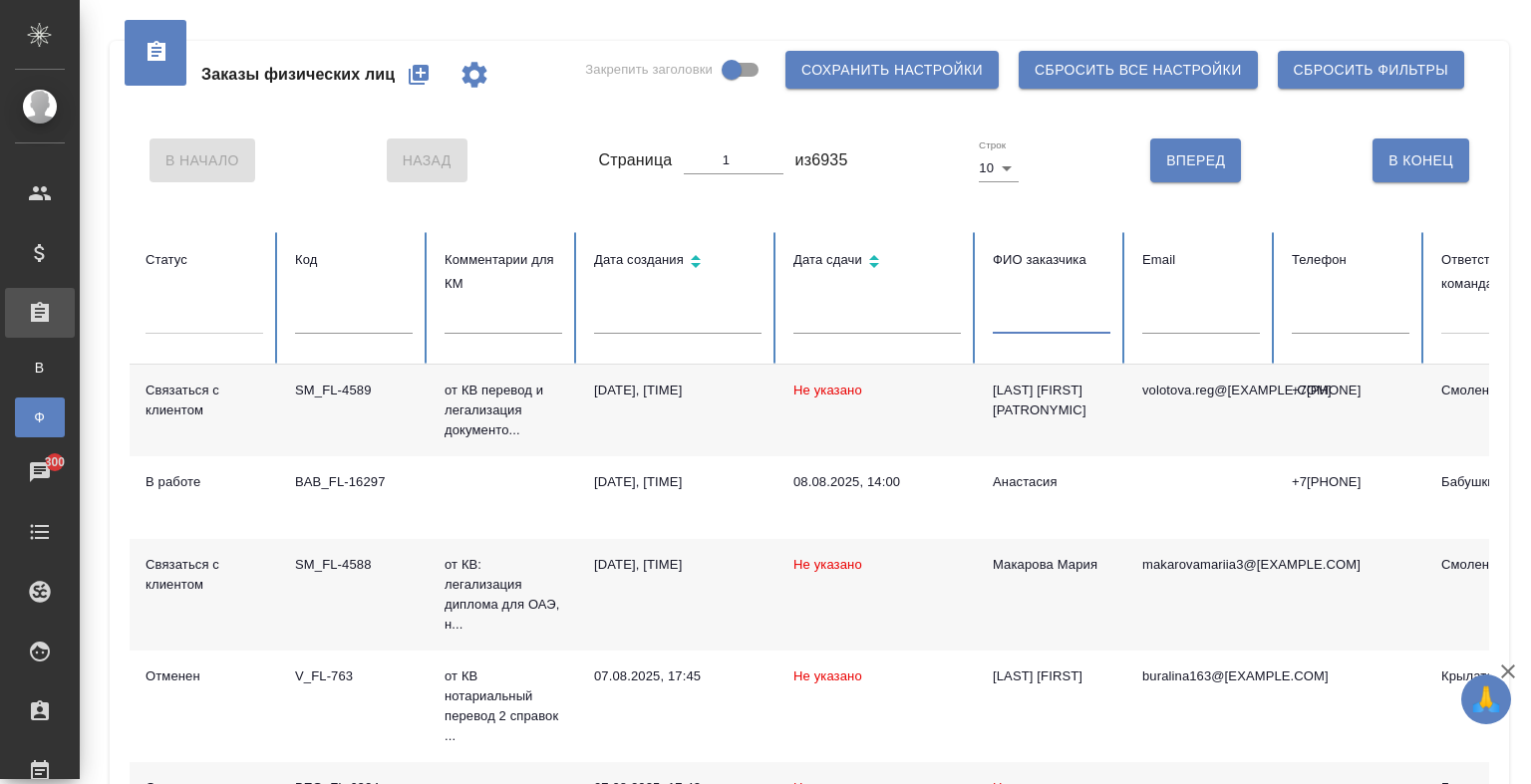 click at bounding box center [1052, 320] 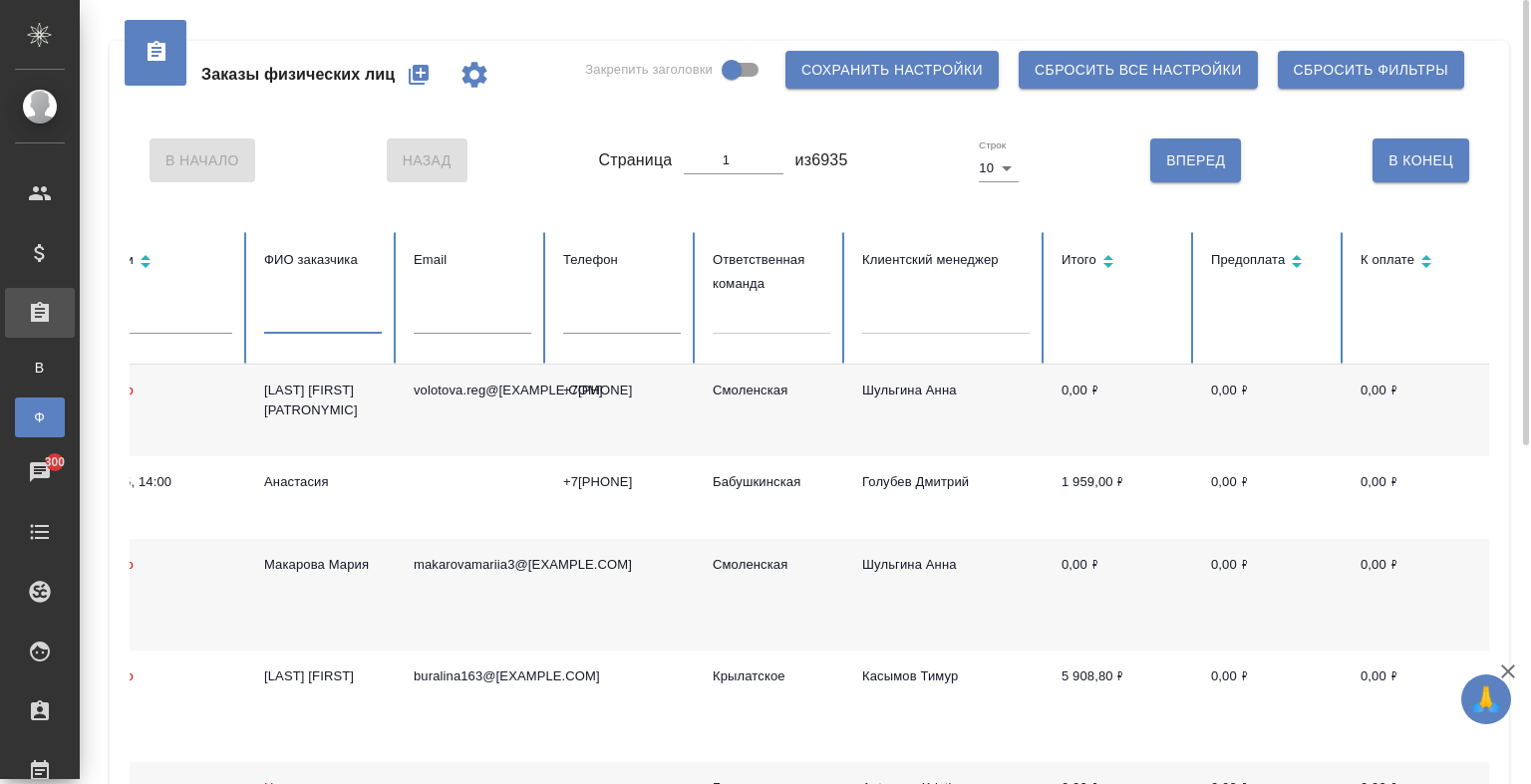scroll, scrollTop: 0, scrollLeft: 730, axis: horizontal 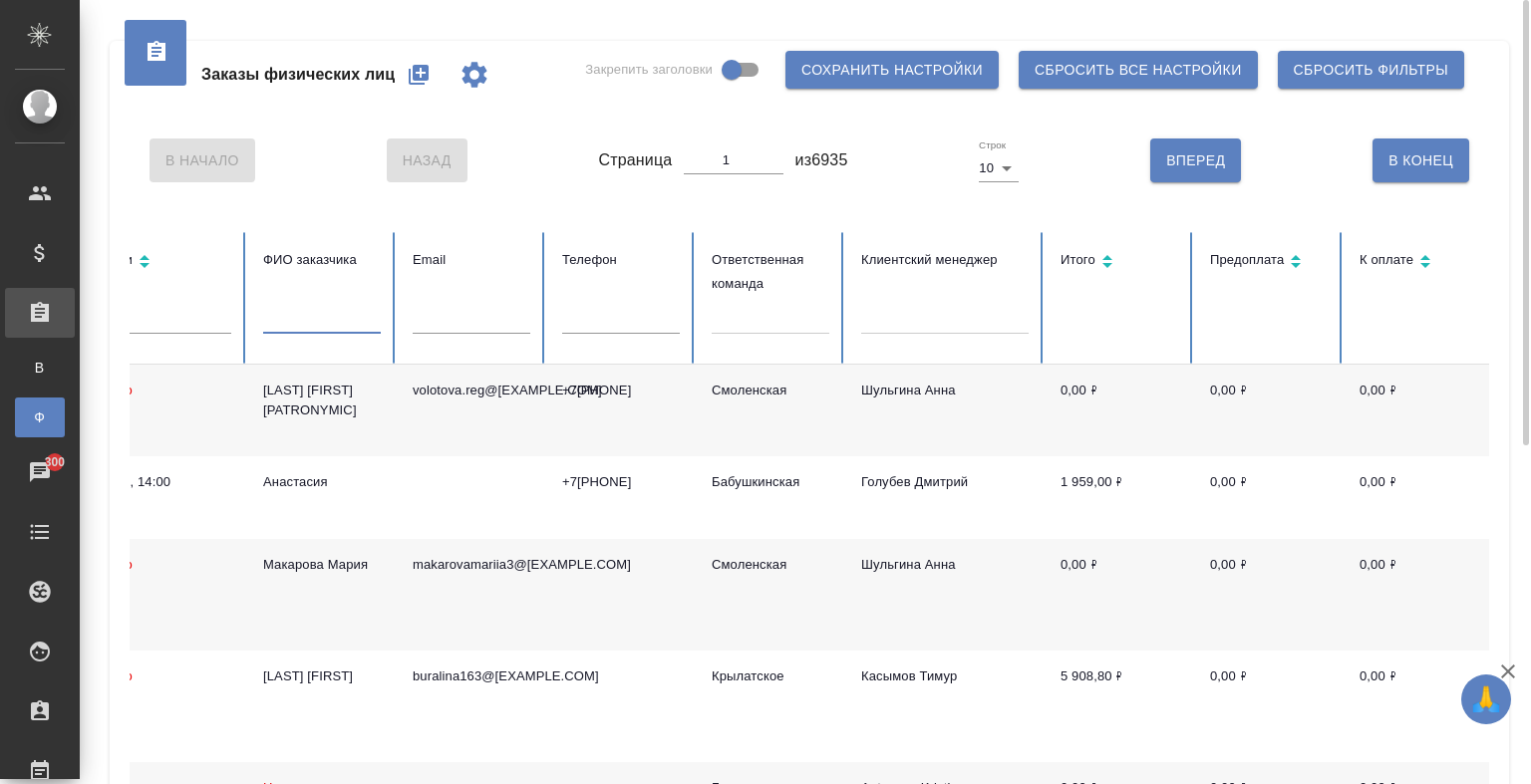 click at bounding box center [770, 314] 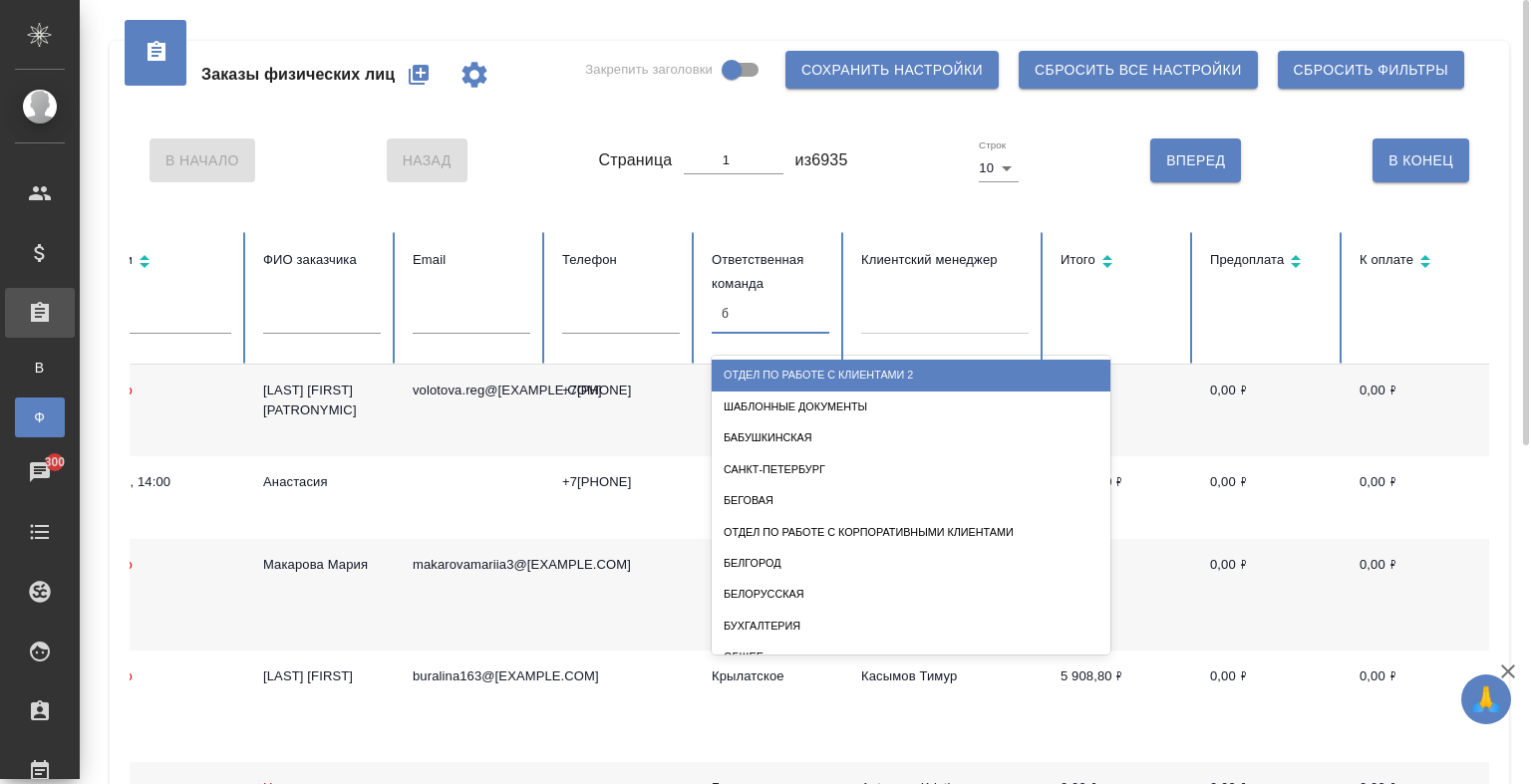 type on "ба" 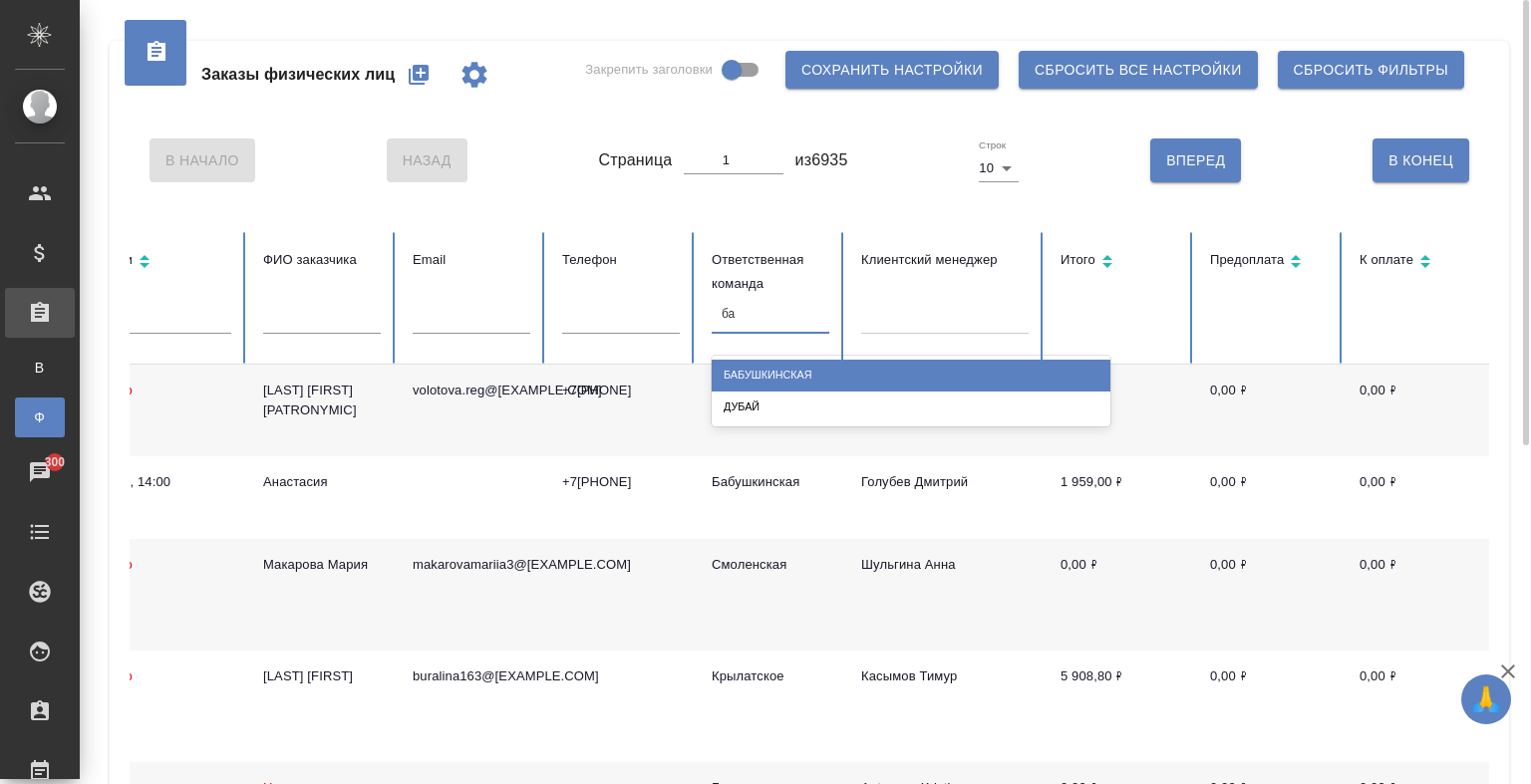 click on "Бабушкинская" at bounding box center [911, 375] 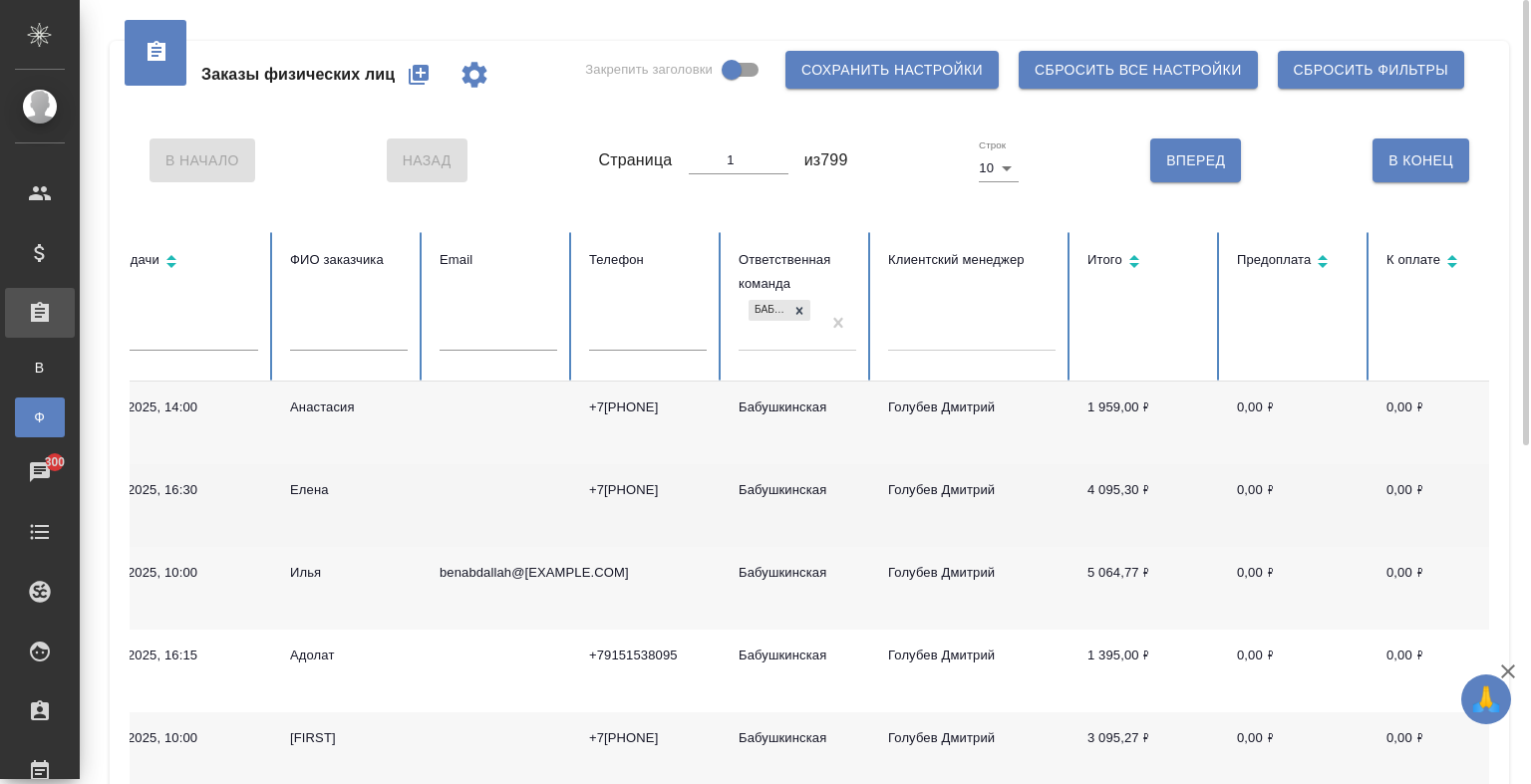 scroll, scrollTop: 0, scrollLeft: 0, axis: both 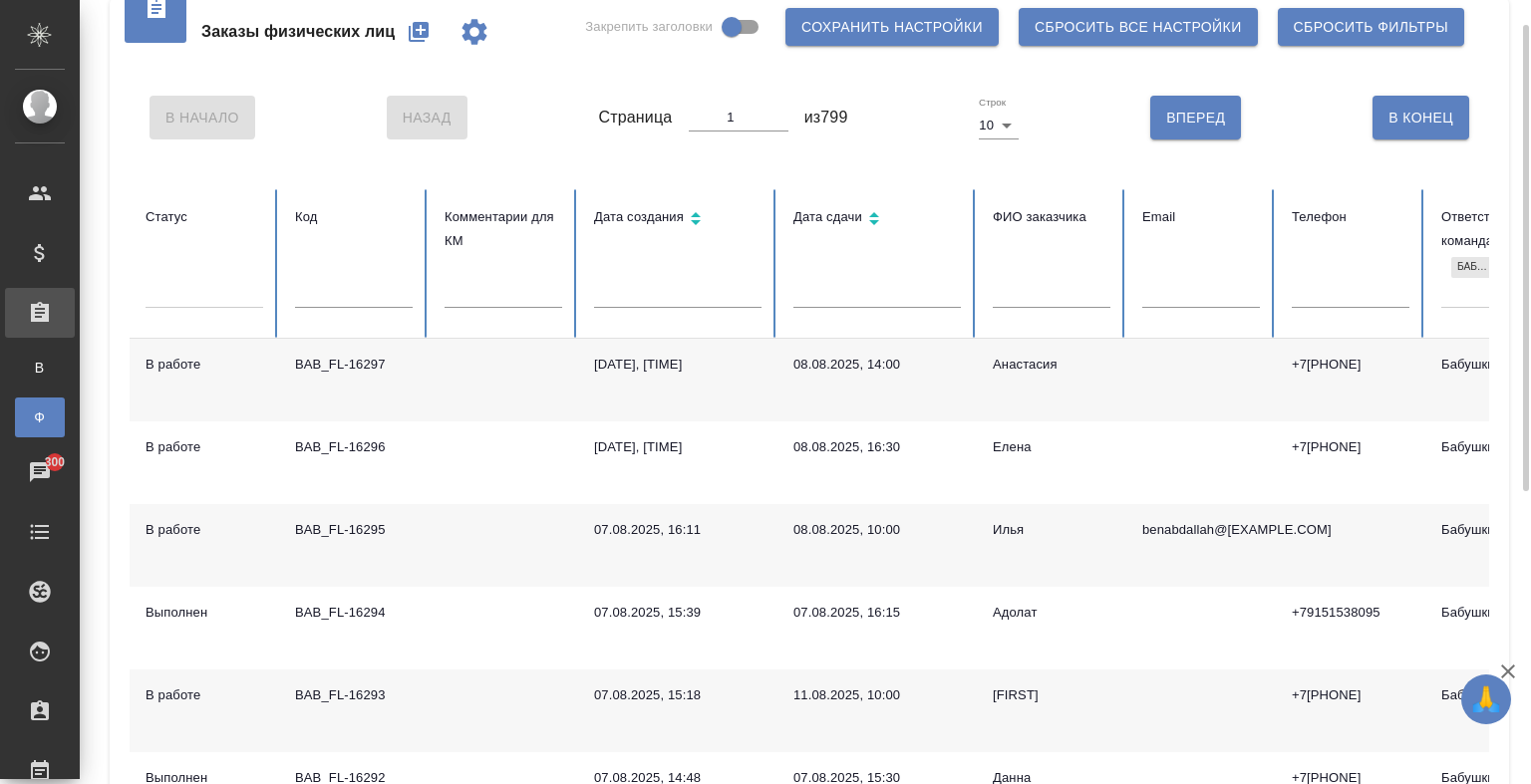 click on "Анастасия" at bounding box center (1052, 380) 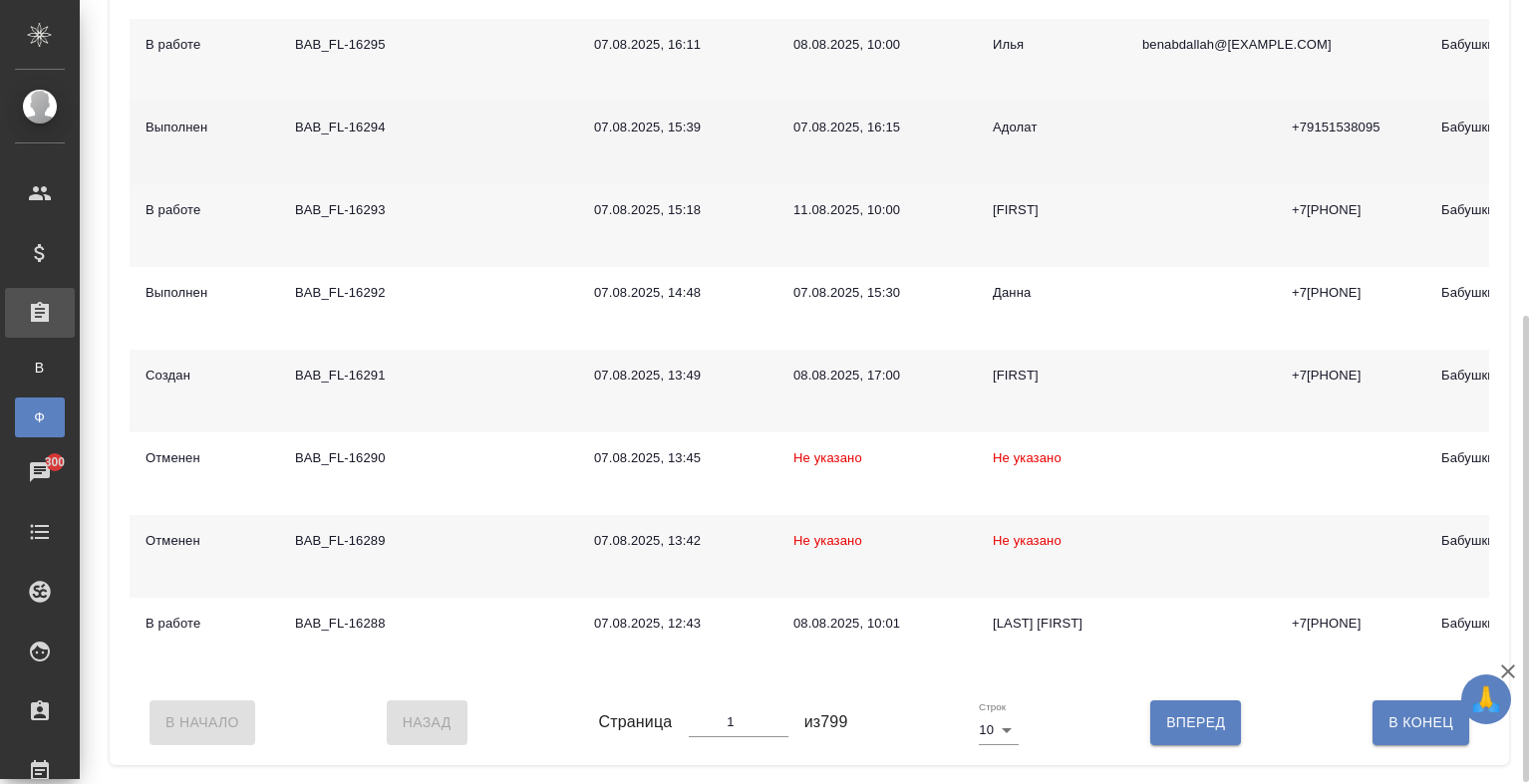 scroll, scrollTop: 529, scrollLeft: 0, axis: vertical 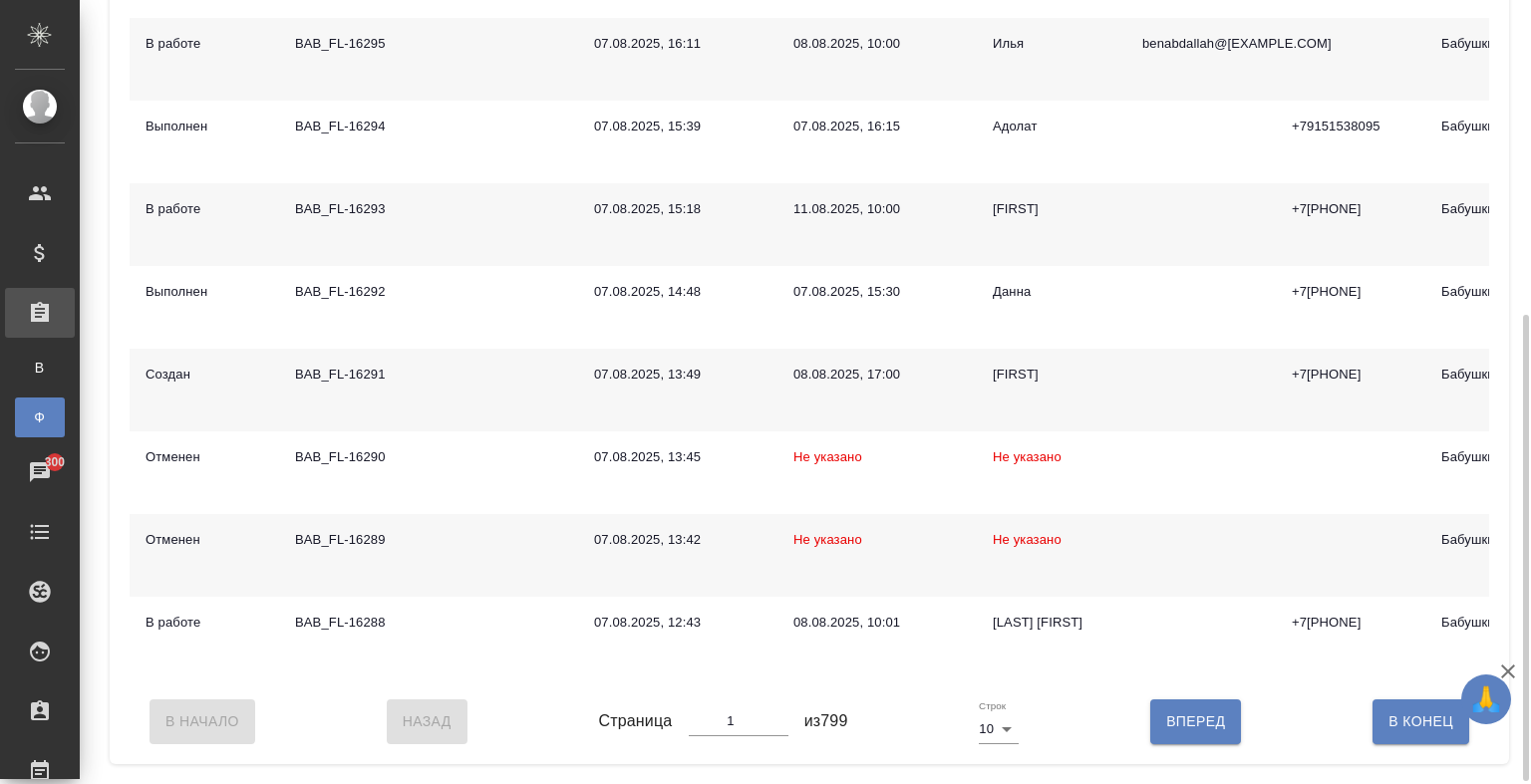 type on "2" 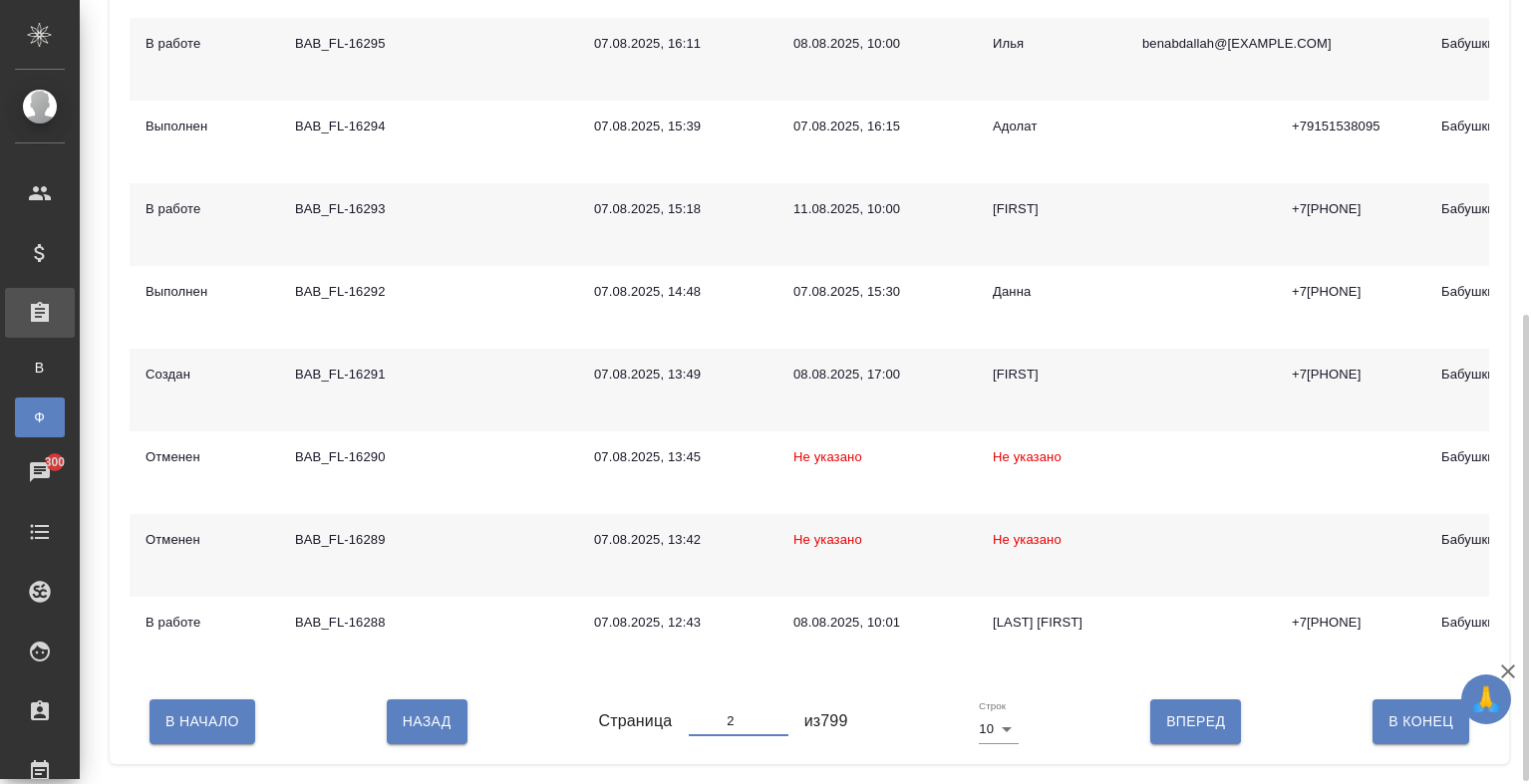 type on "2" 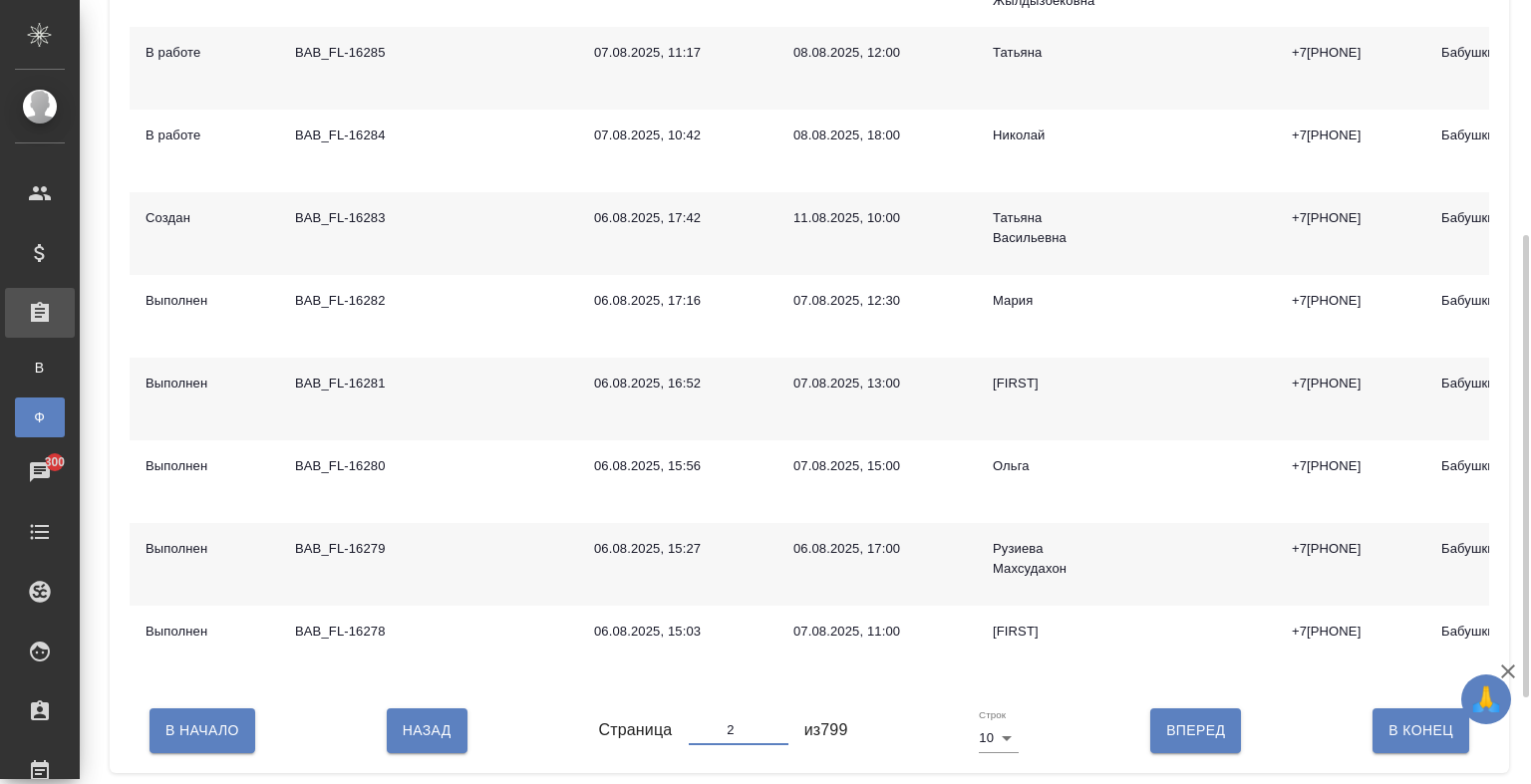 scroll, scrollTop: 542, scrollLeft: 0, axis: vertical 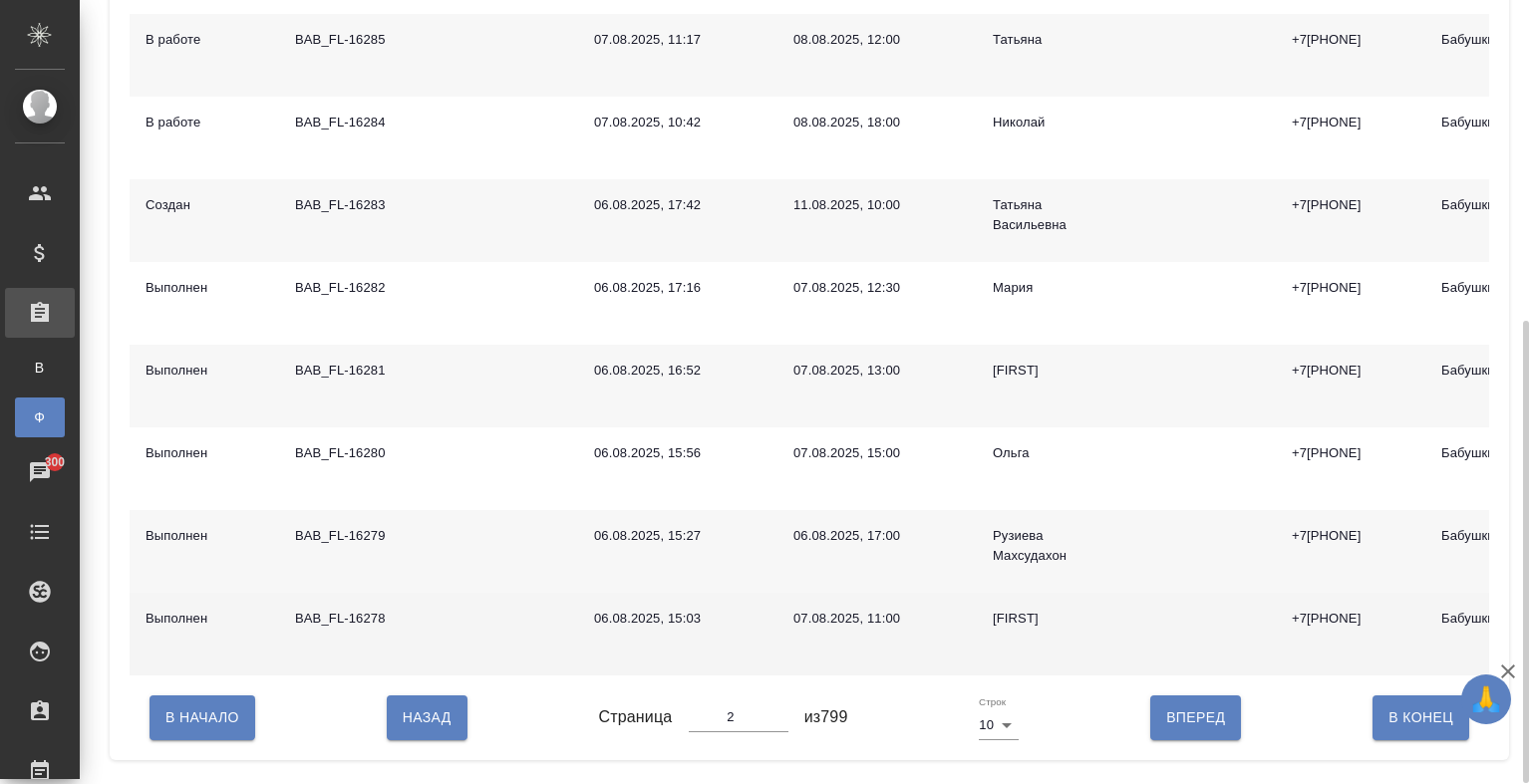 click on "07.08.2025, 11:00" at bounding box center [877, 619] 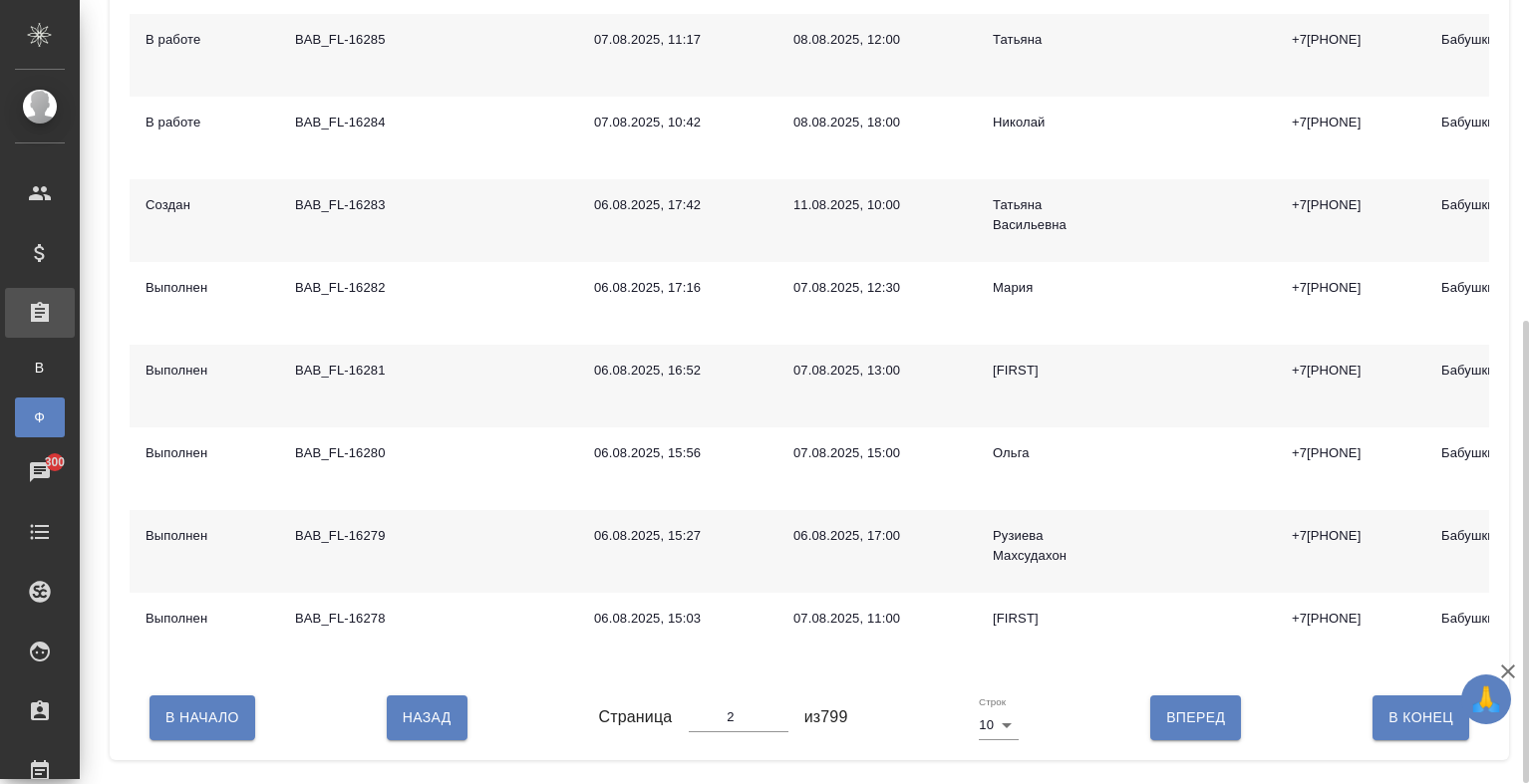 type on "3" 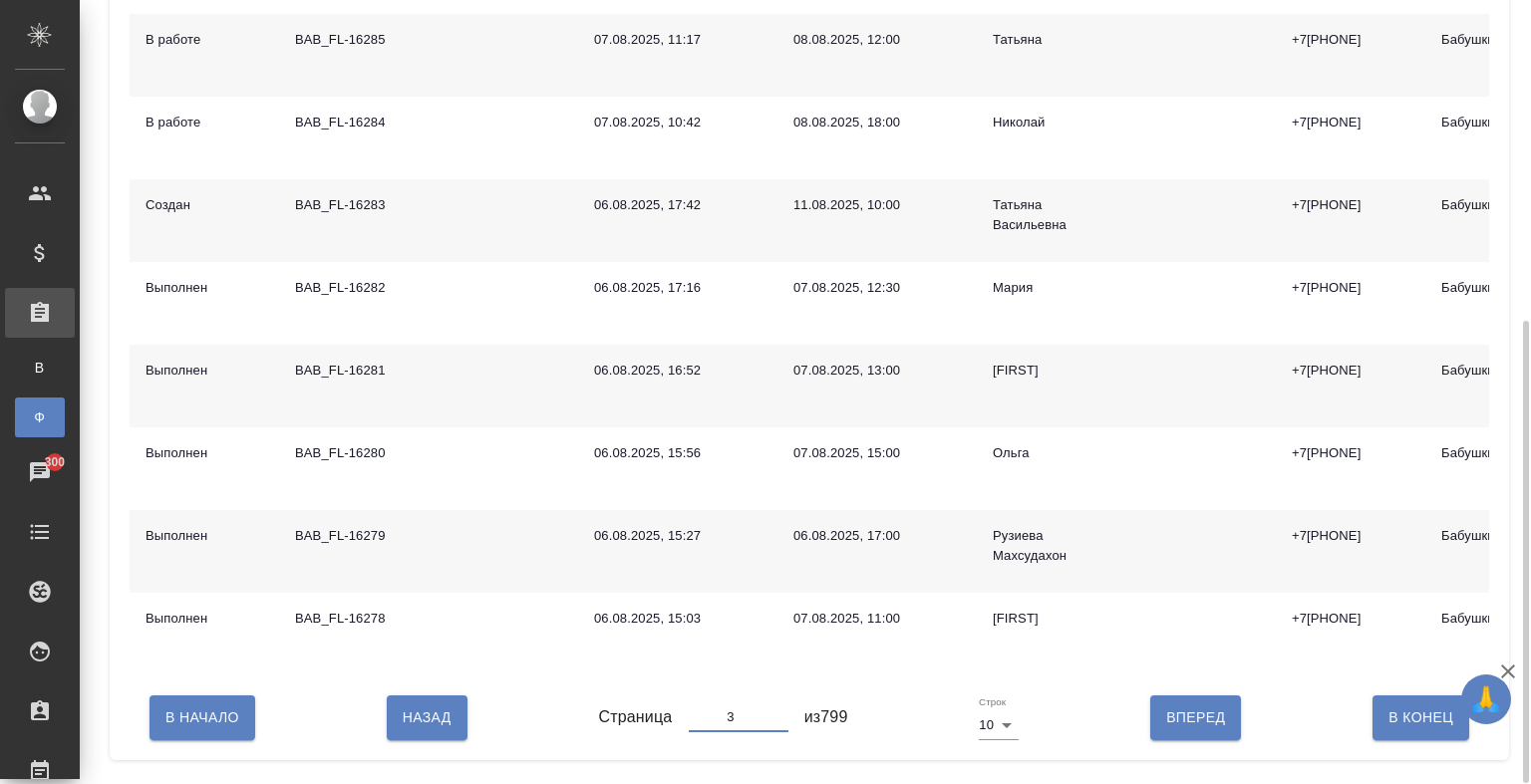 type on "3" 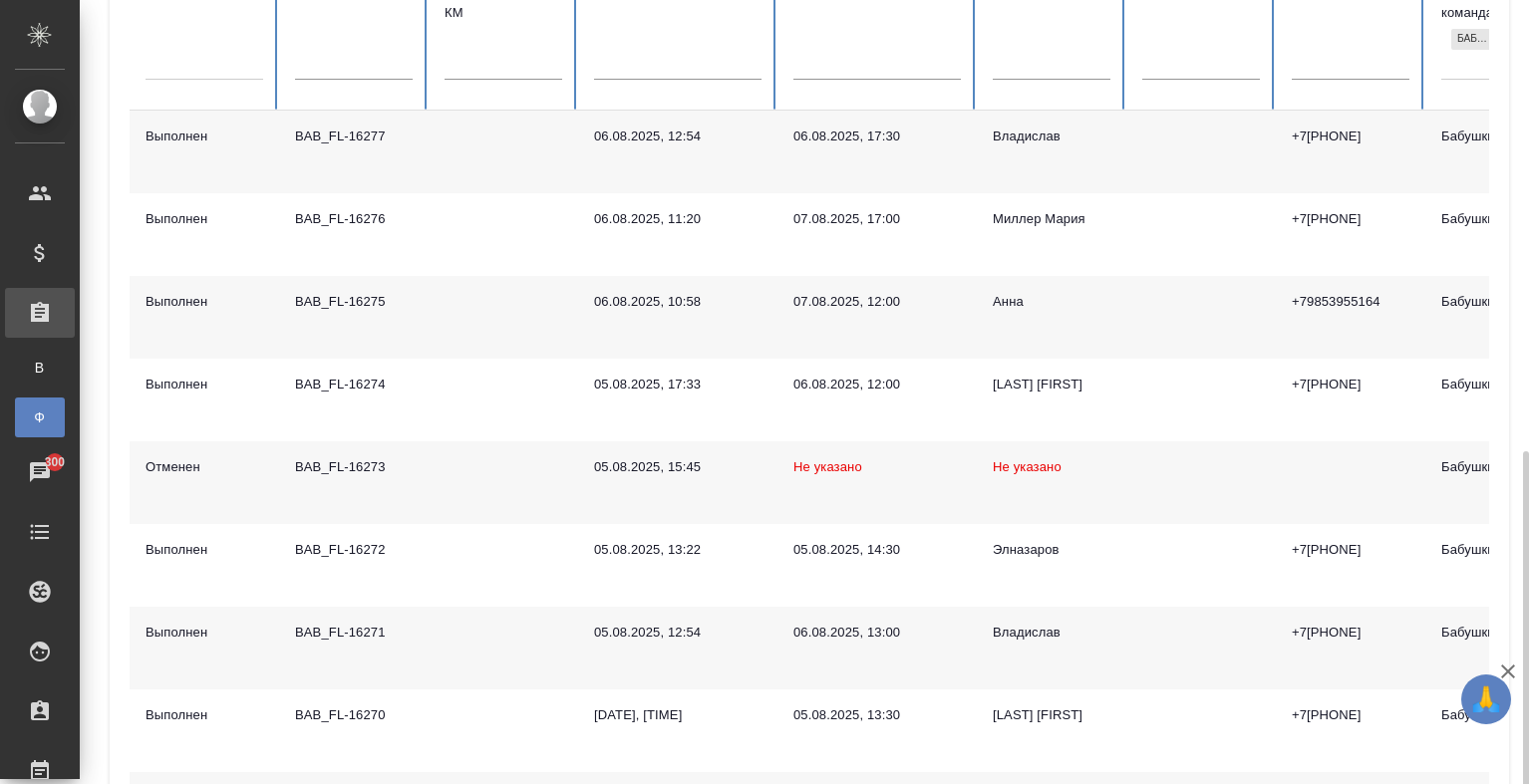scroll, scrollTop: 453, scrollLeft: 0, axis: vertical 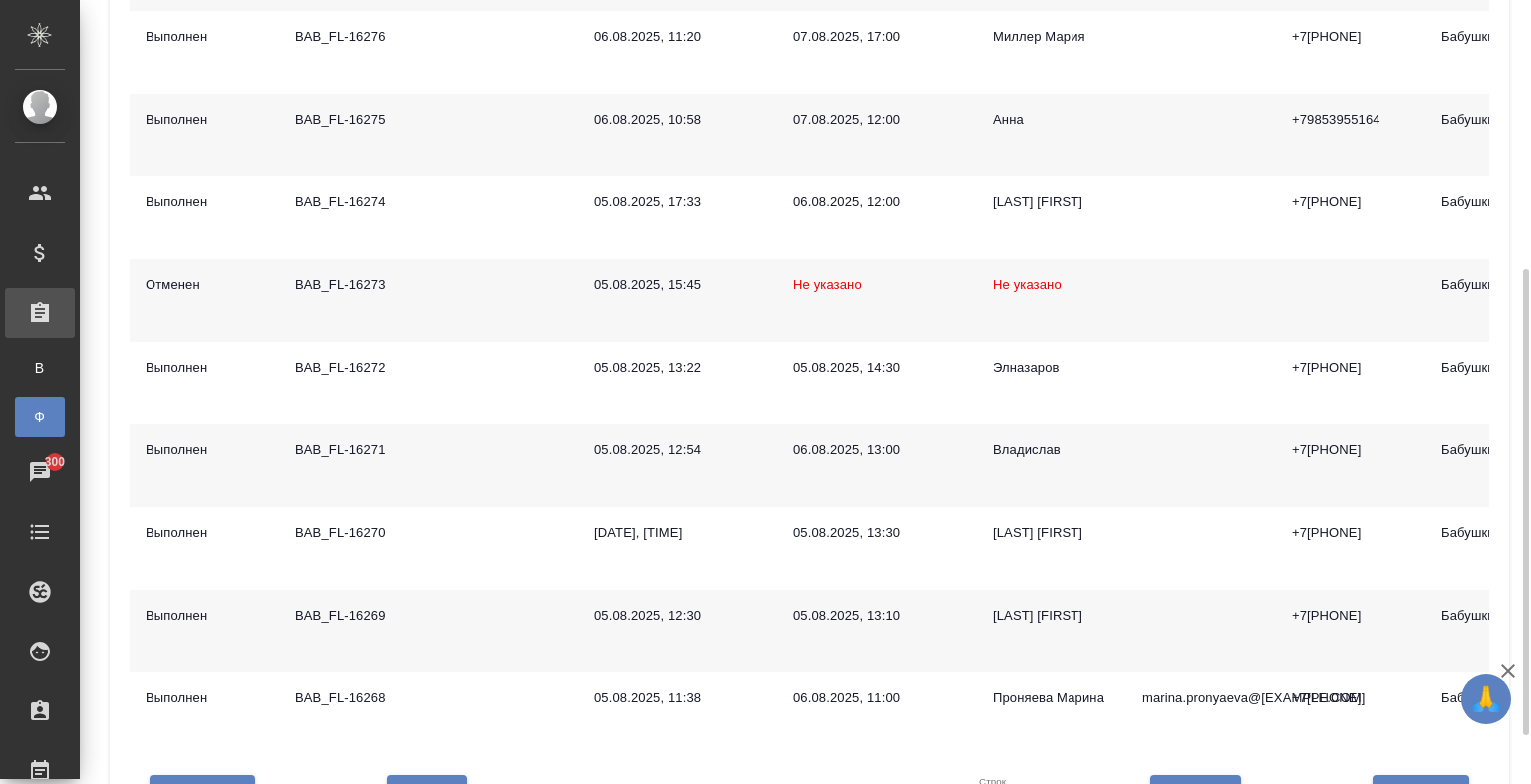 click on "Владислав" at bounding box center [1052, 465] 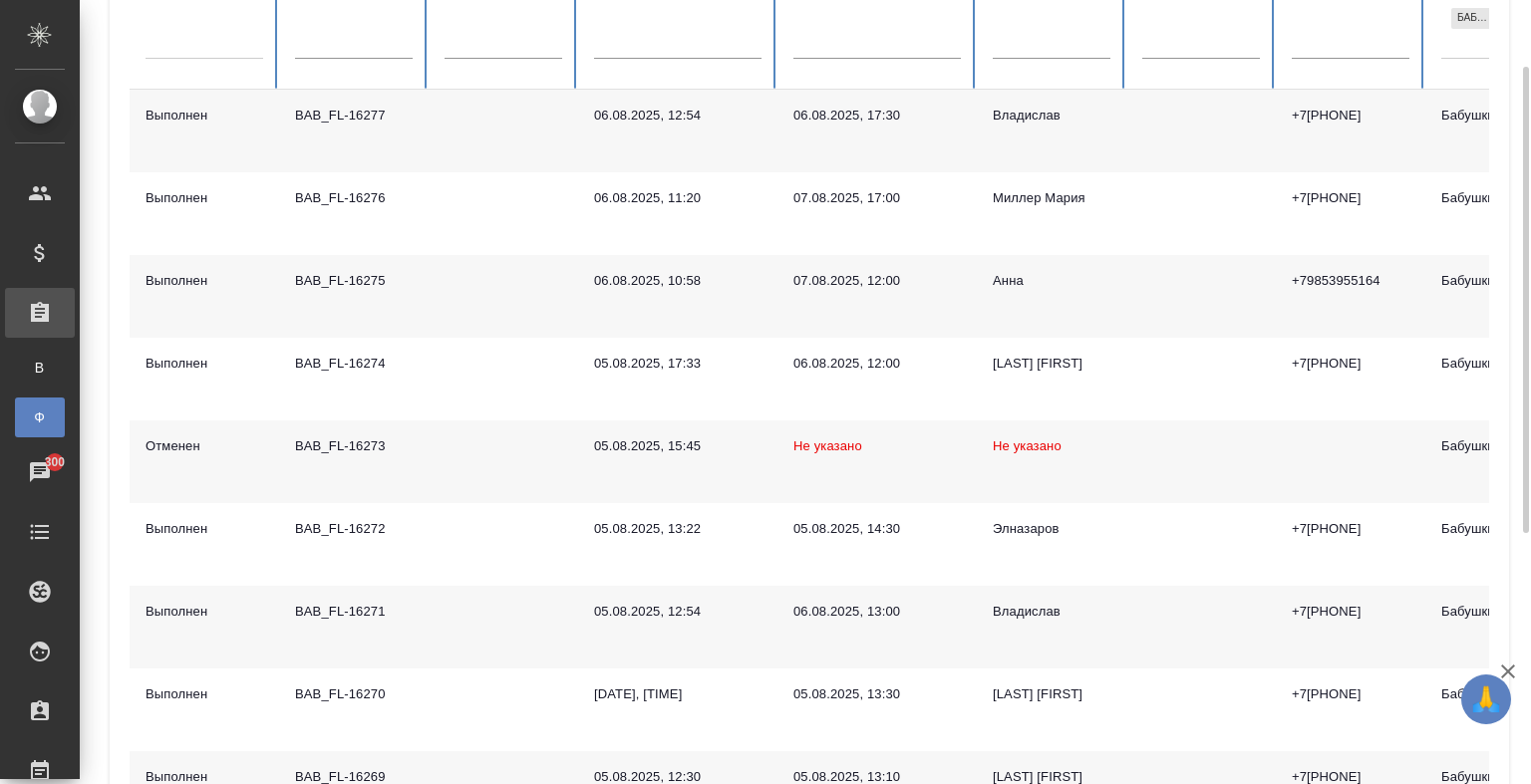 scroll, scrollTop: 534, scrollLeft: 0, axis: vertical 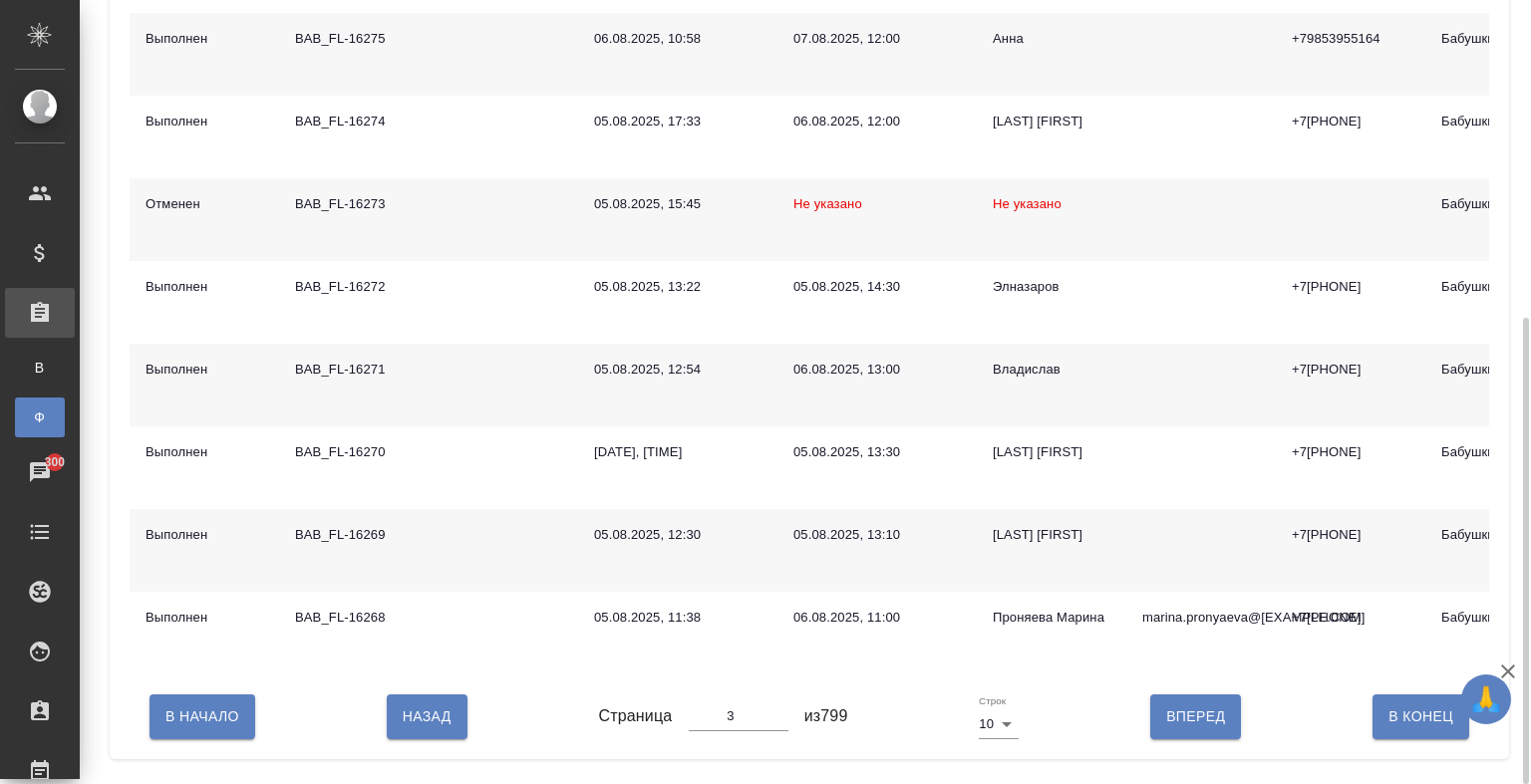 type on "2" 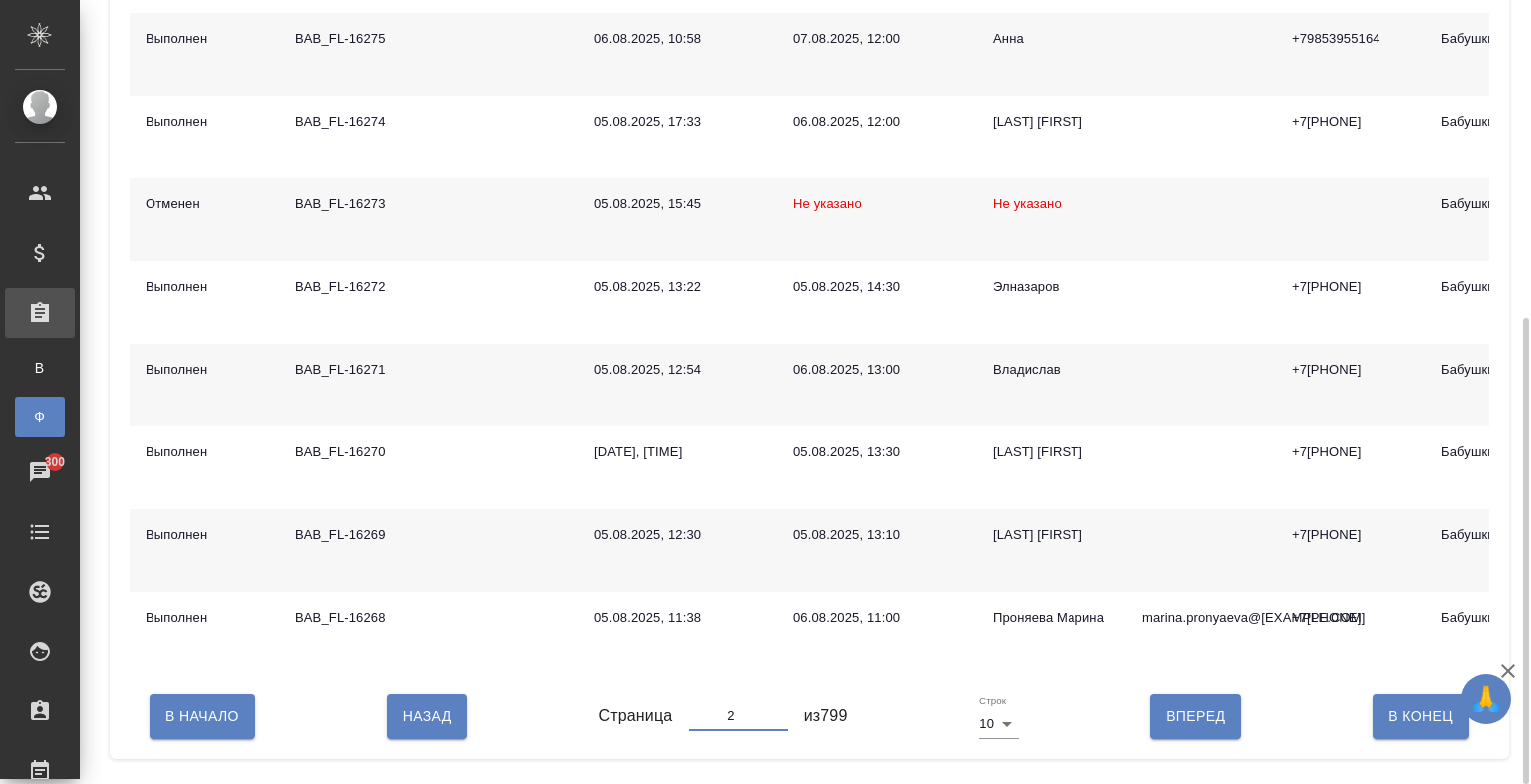 click on "2" at bounding box center [739, 716] 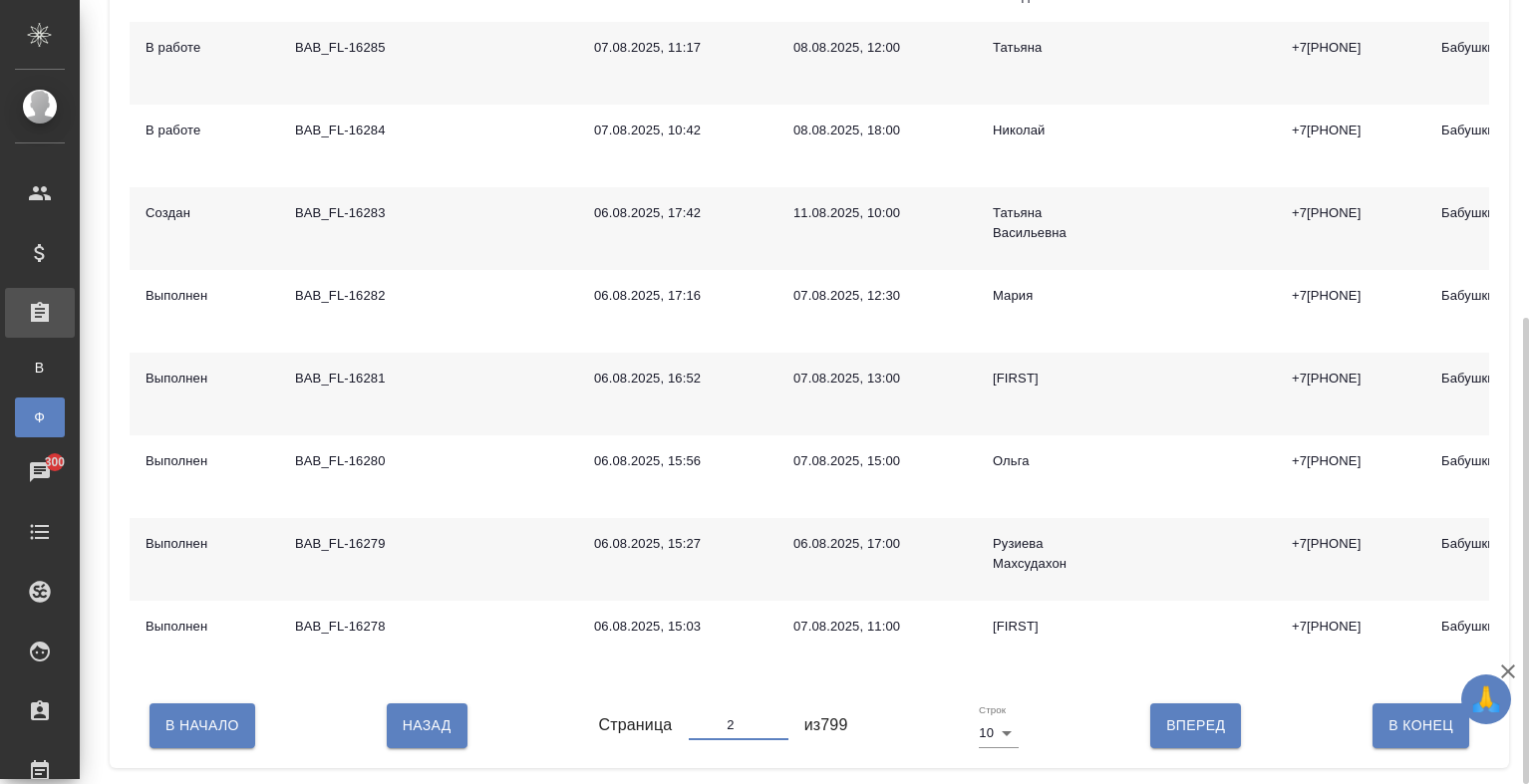 type on "1" 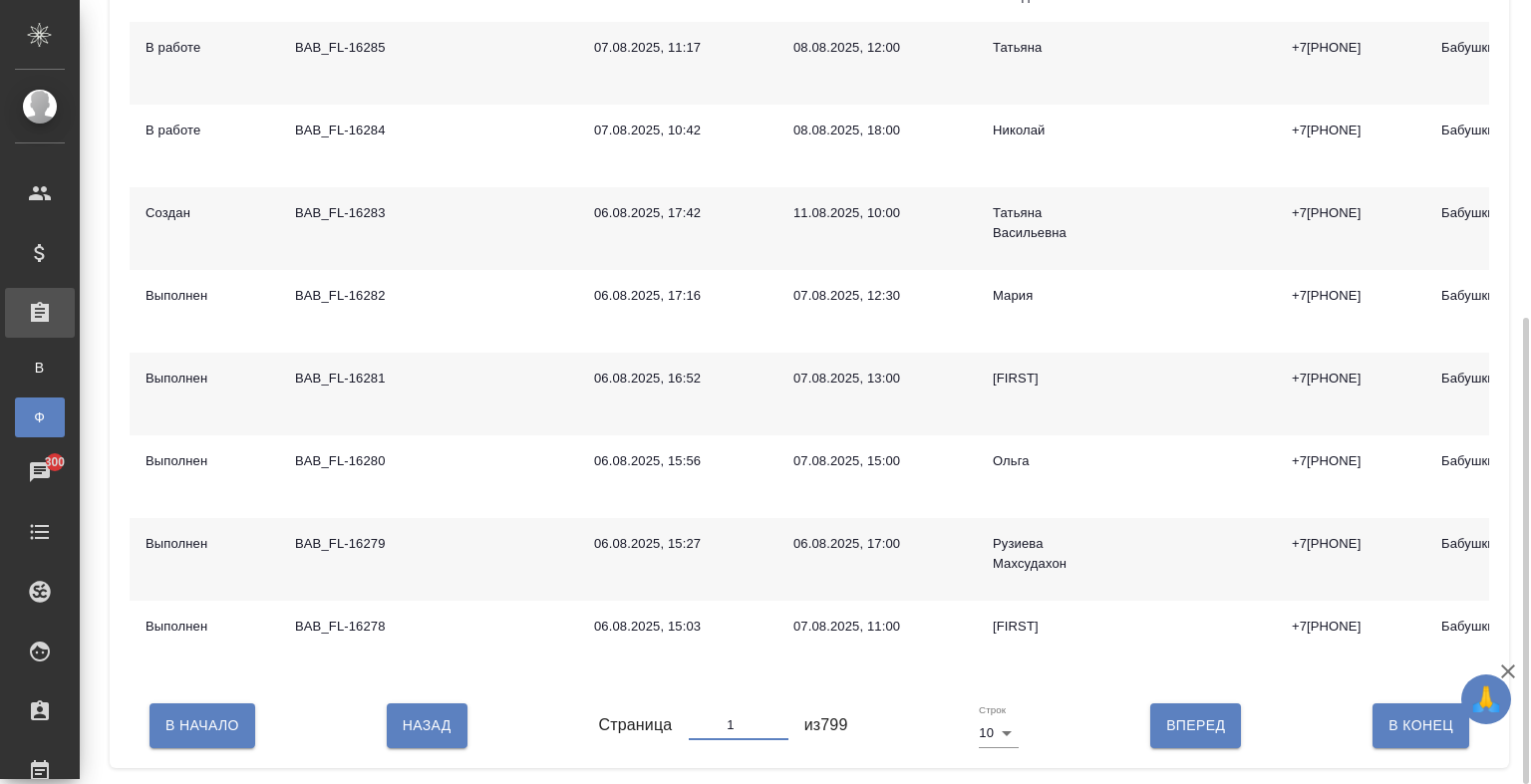 type on "1" 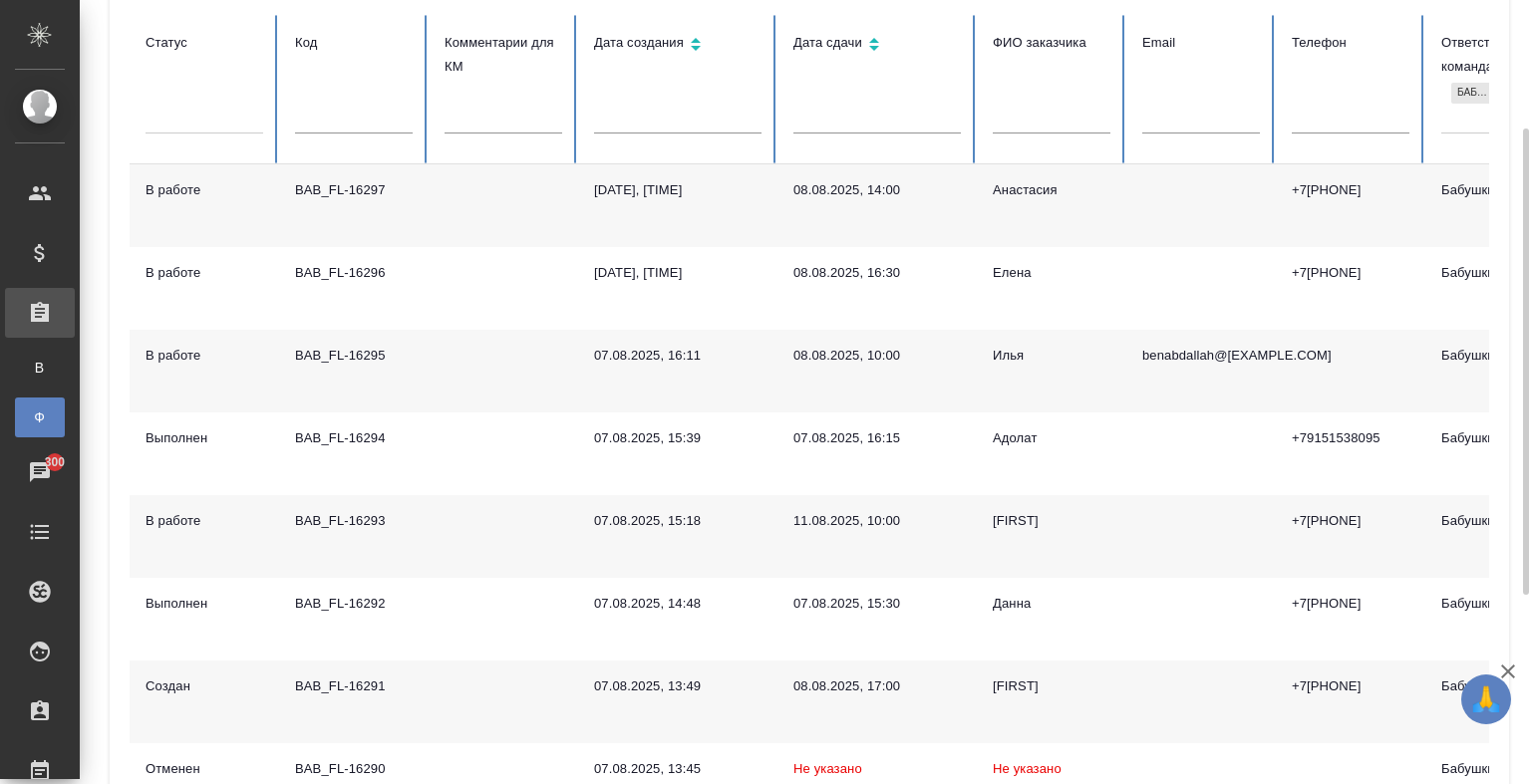 scroll, scrollTop: 216, scrollLeft: 0, axis: vertical 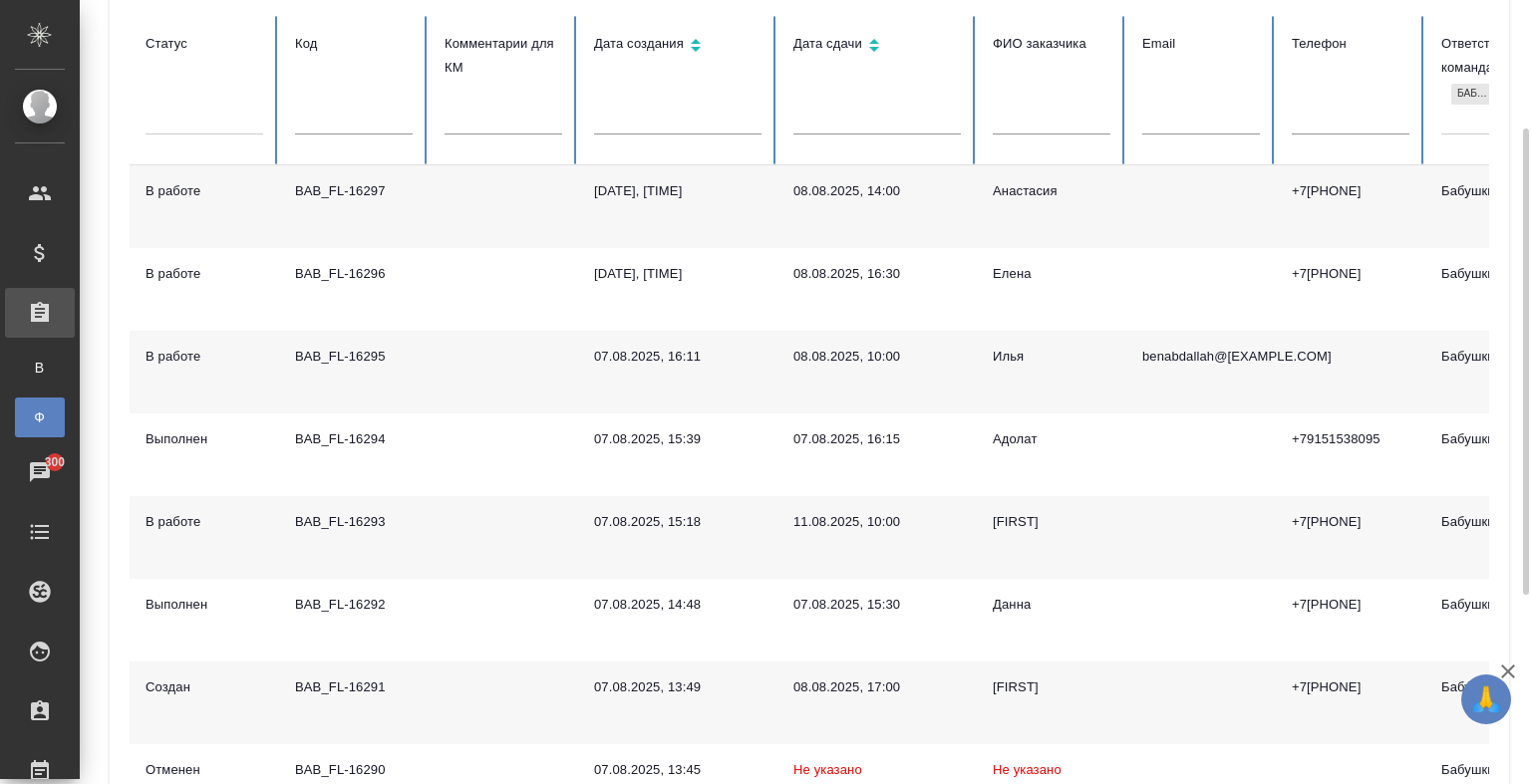 click at bounding box center (1201, 206) 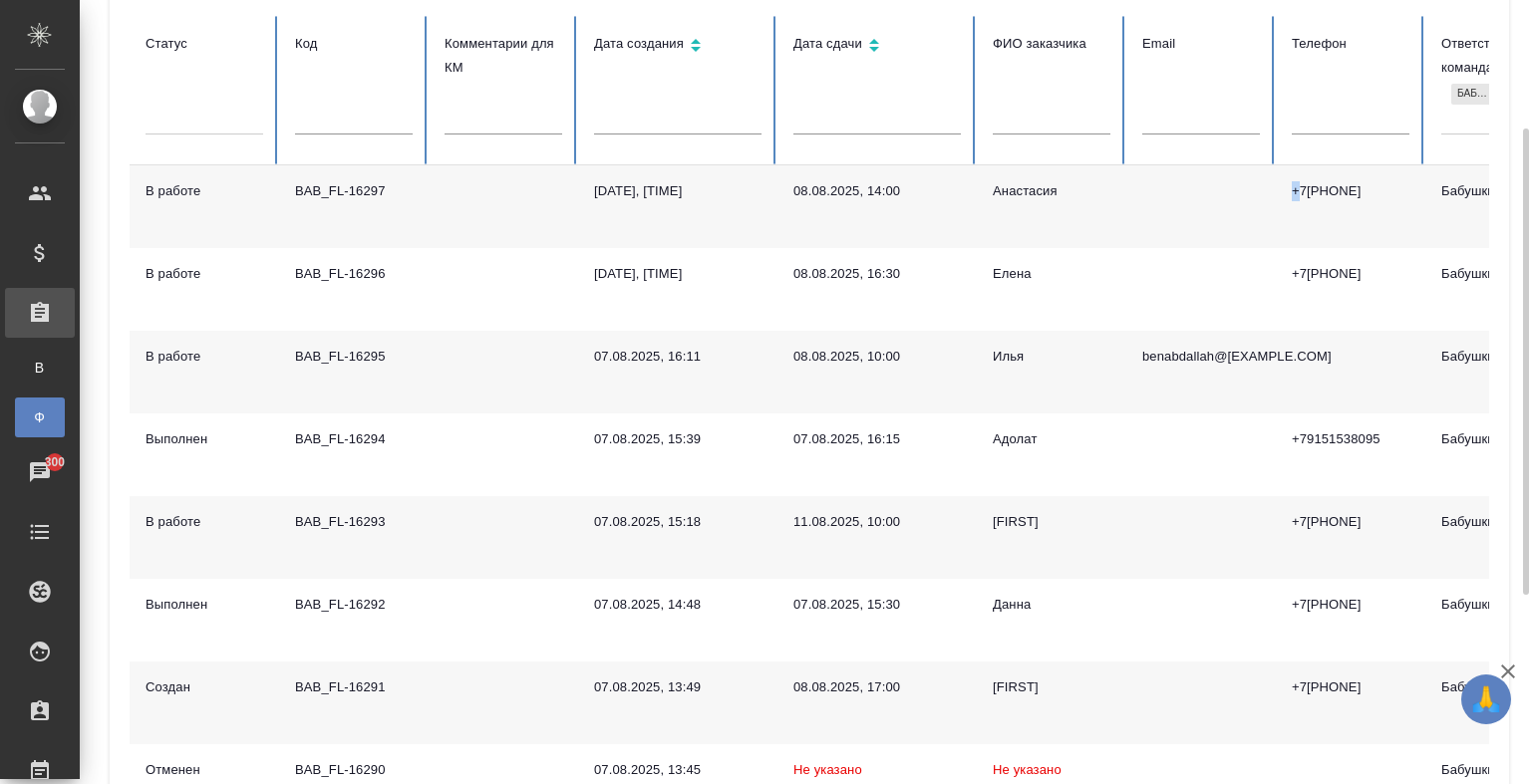 click at bounding box center (1201, 206) 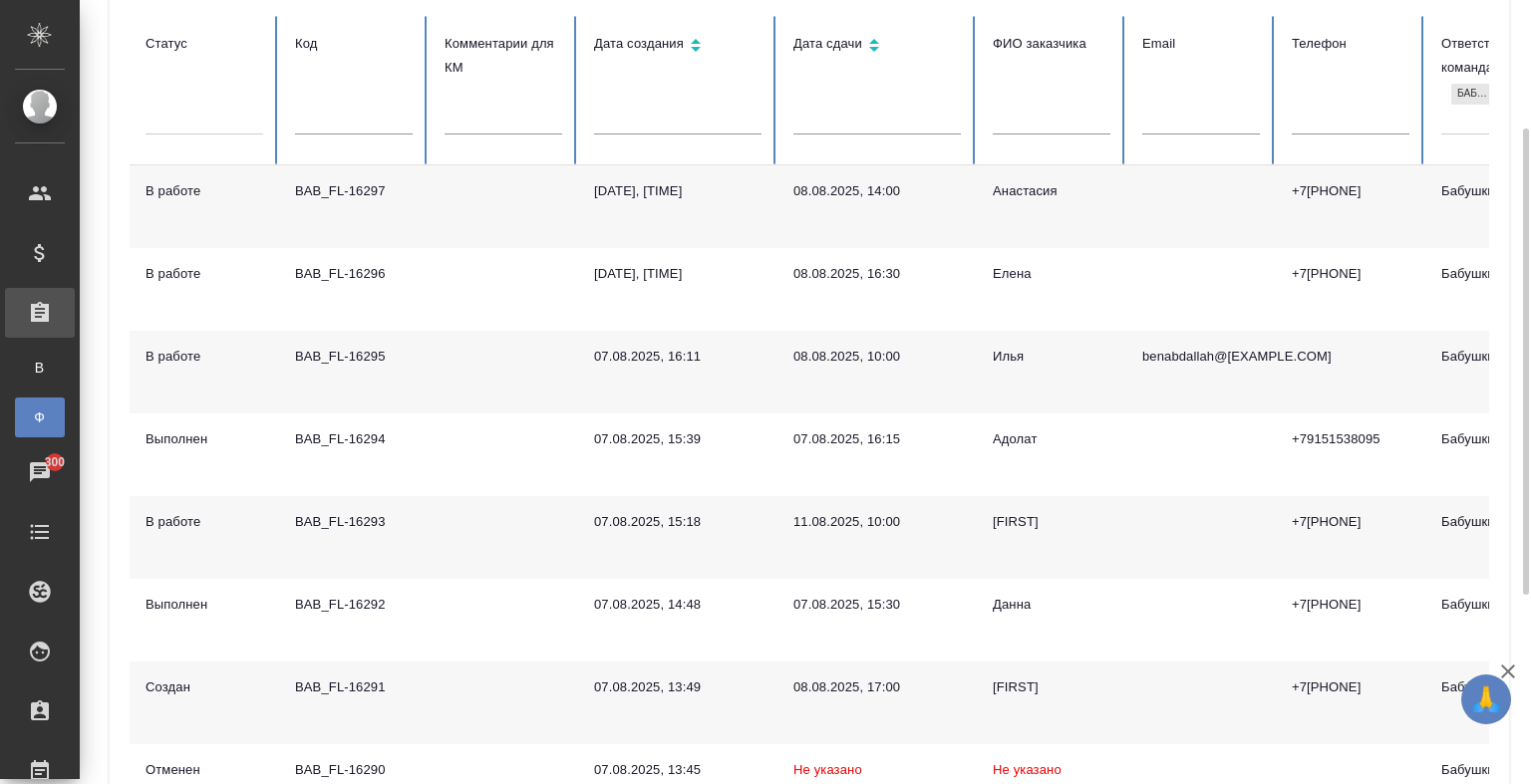 click on "Илья" at bounding box center (1052, 372) 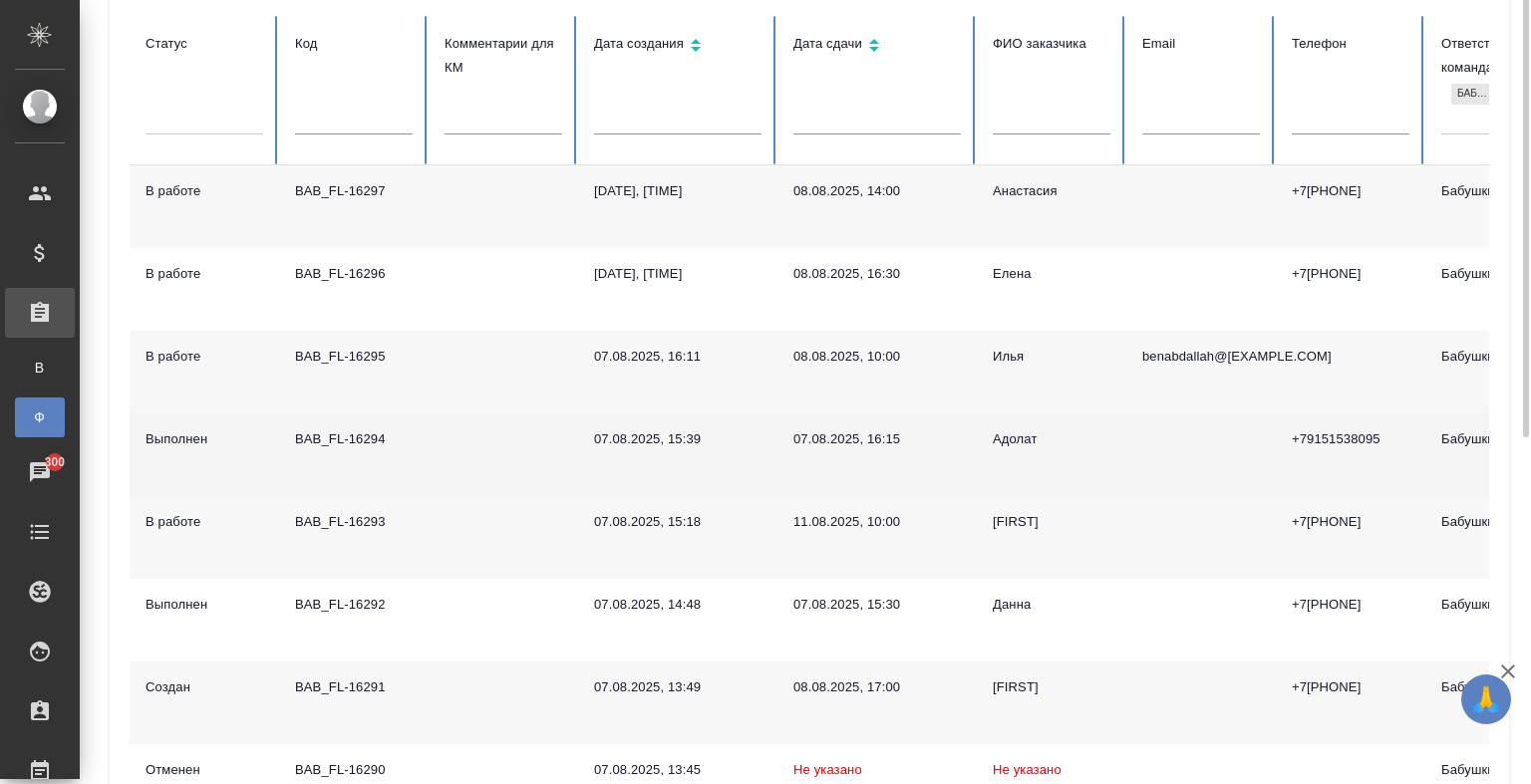 scroll, scrollTop: 0, scrollLeft: 0, axis: both 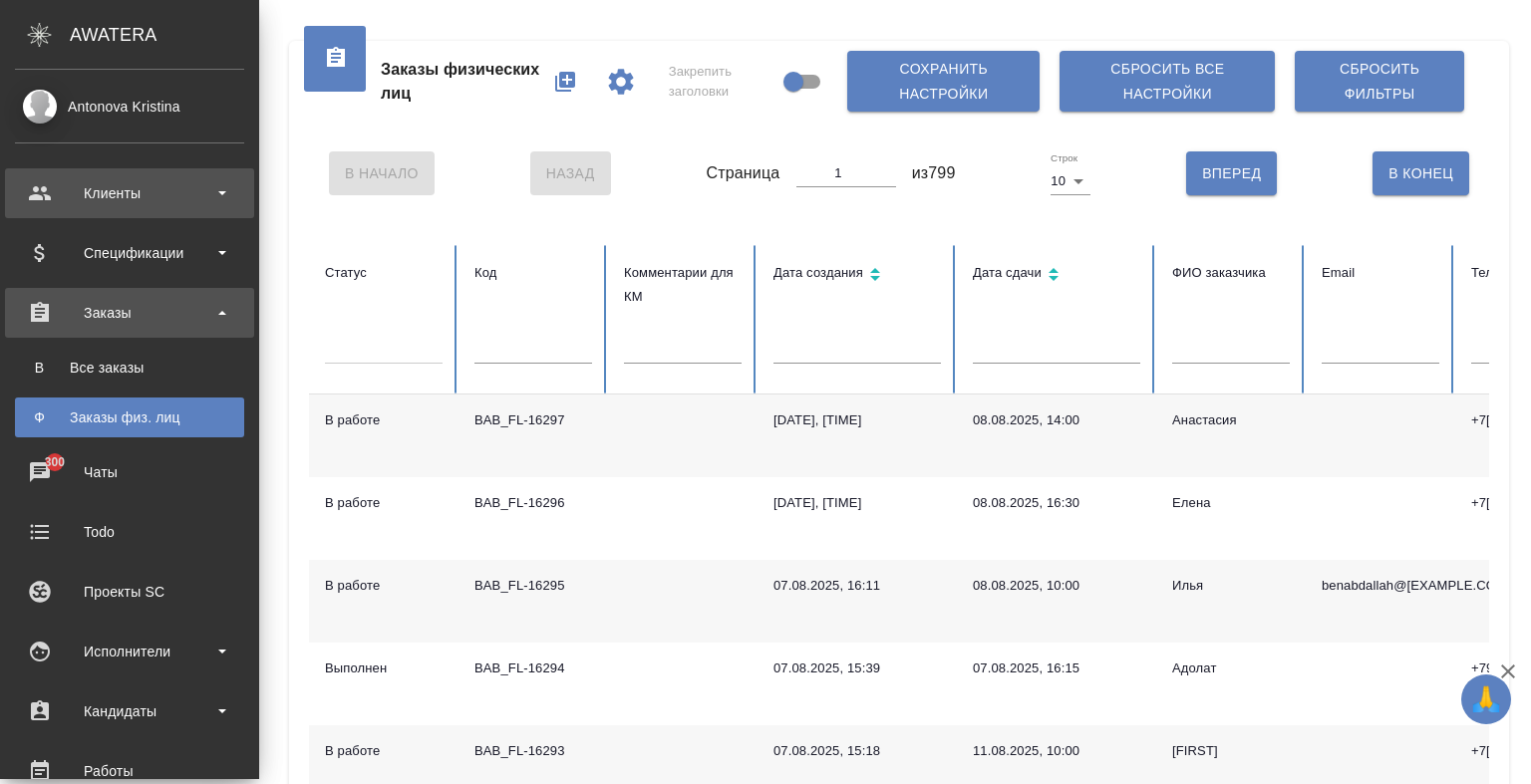 click on "Клиенты" at bounding box center (130, 193) 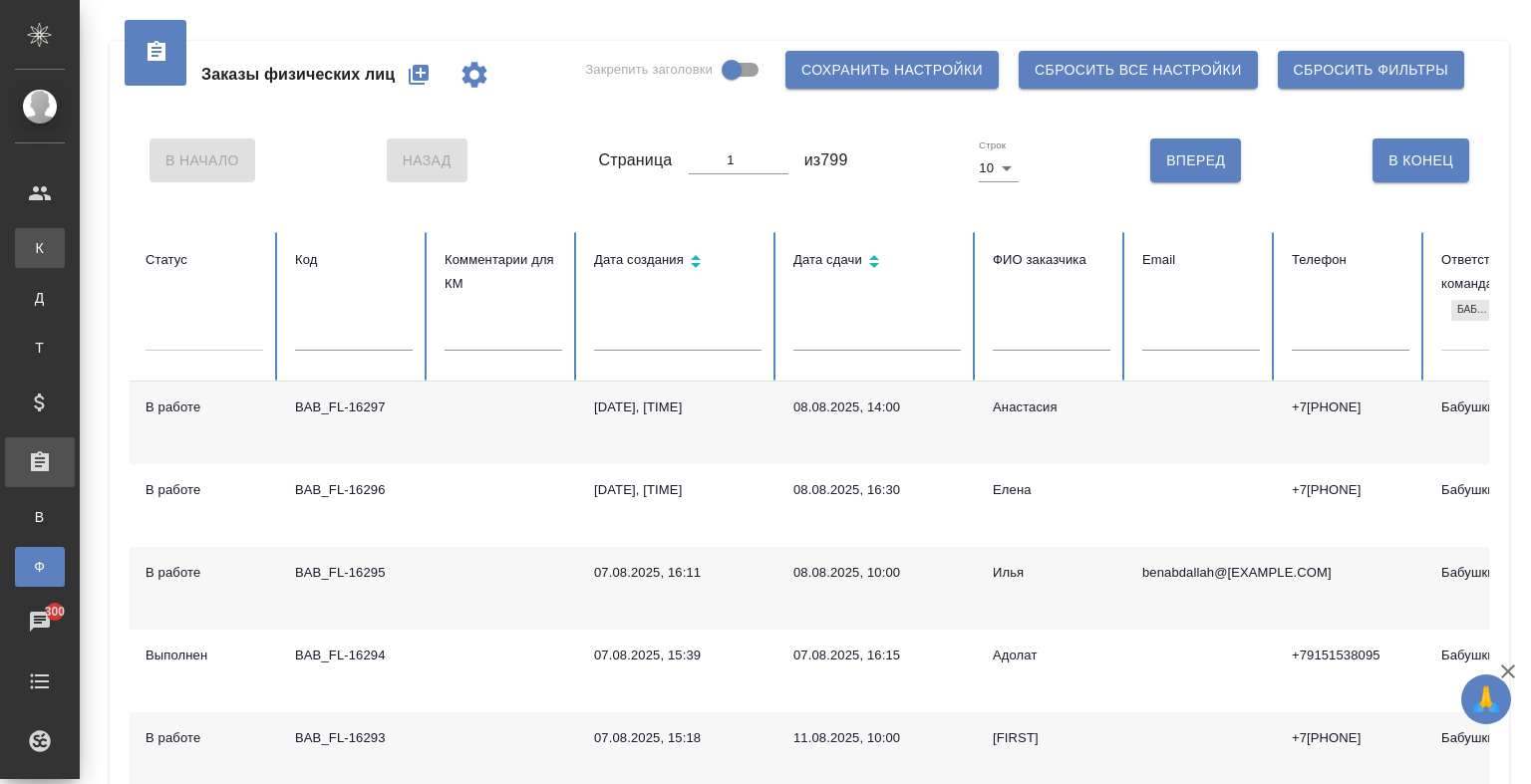 click on "К Клиенты" at bounding box center [40, 248] 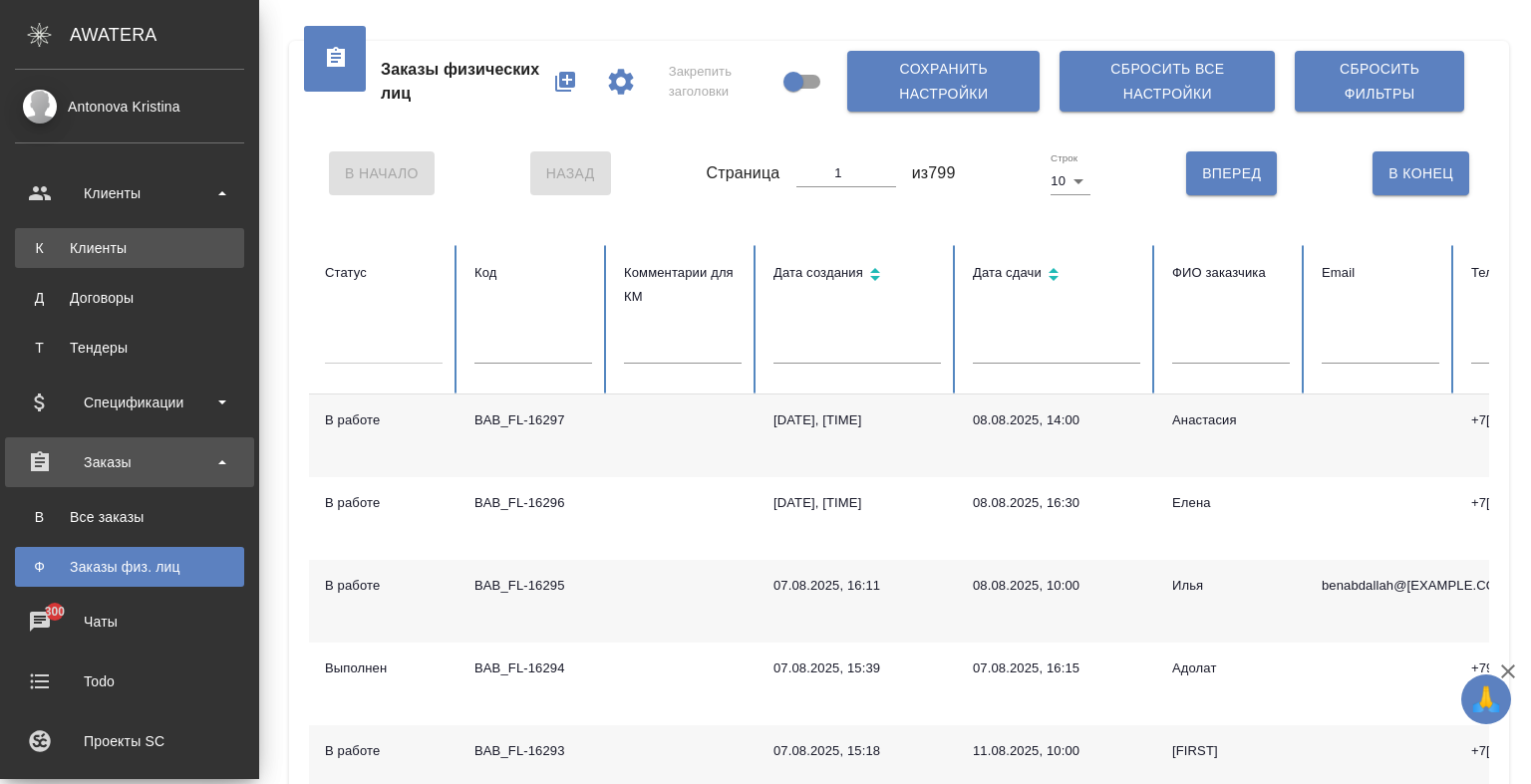click on "К Клиенты" at bounding box center (130, 248) 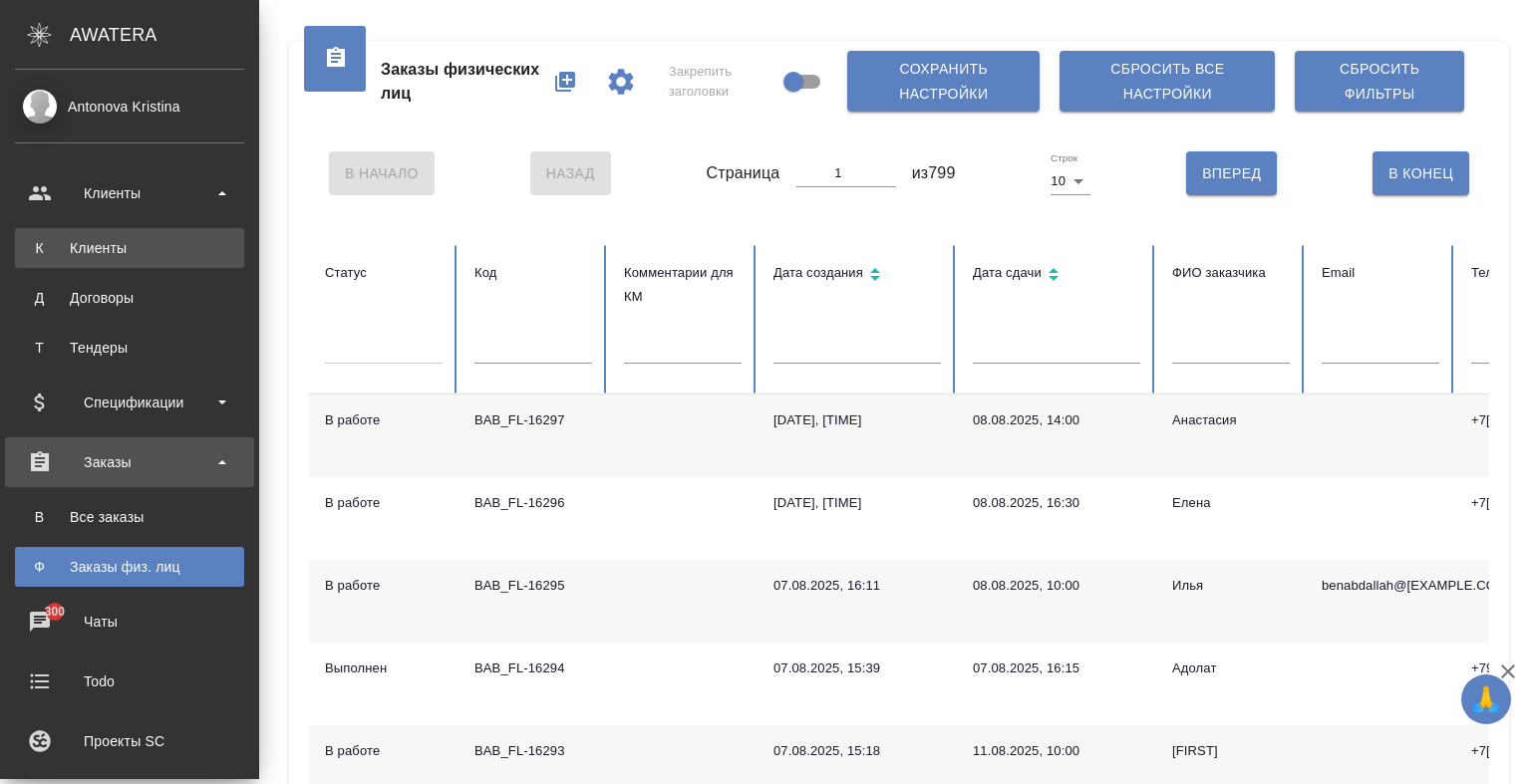 click on "К Клиенты" at bounding box center [130, 248] 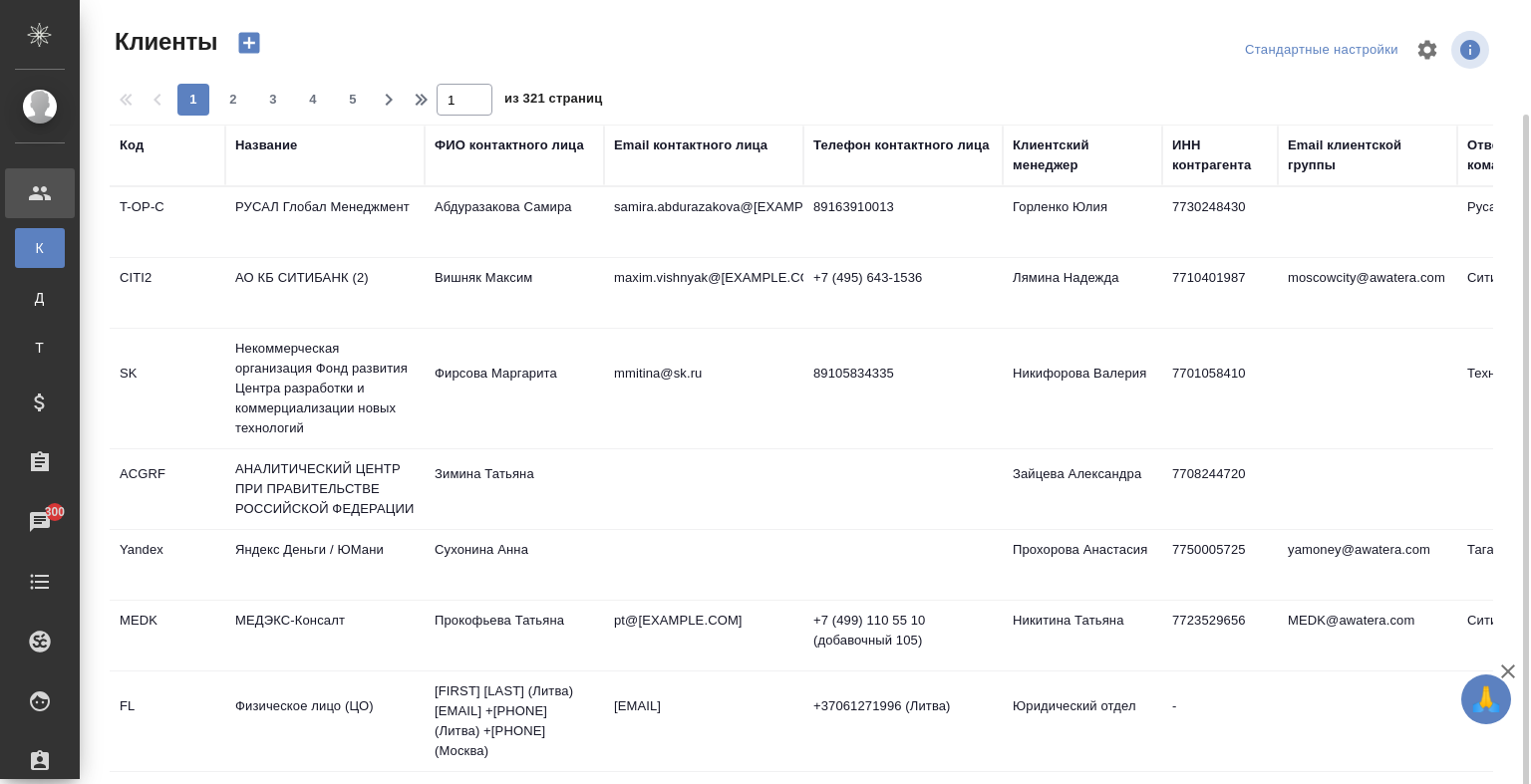 scroll, scrollTop: 68, scrollLeft: 0, axis: vertical 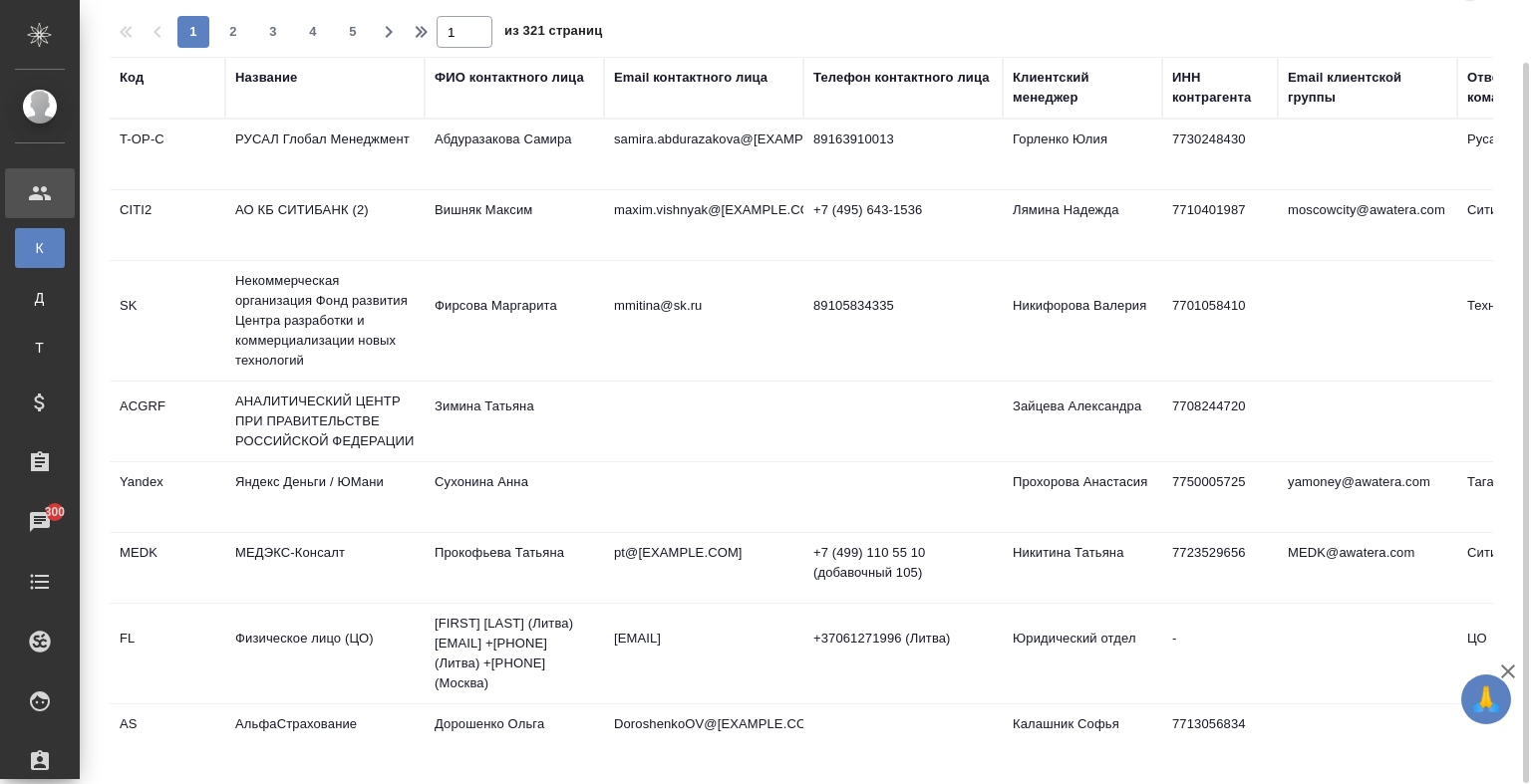 click on "Сухонина Анна" at bounding box center [514, 154] 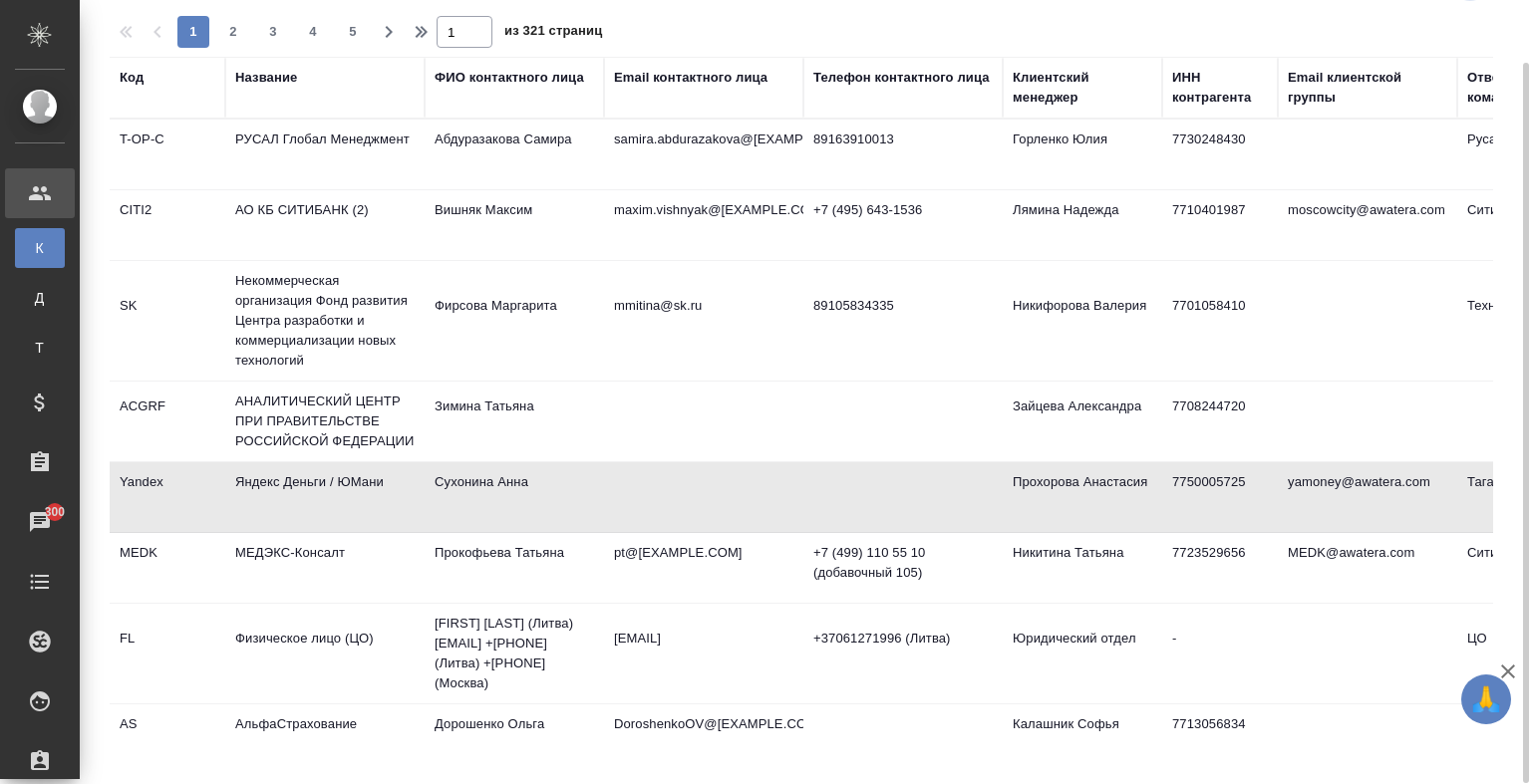 scroll, scrollTop: 0, scrollLeft: 0, axis: both 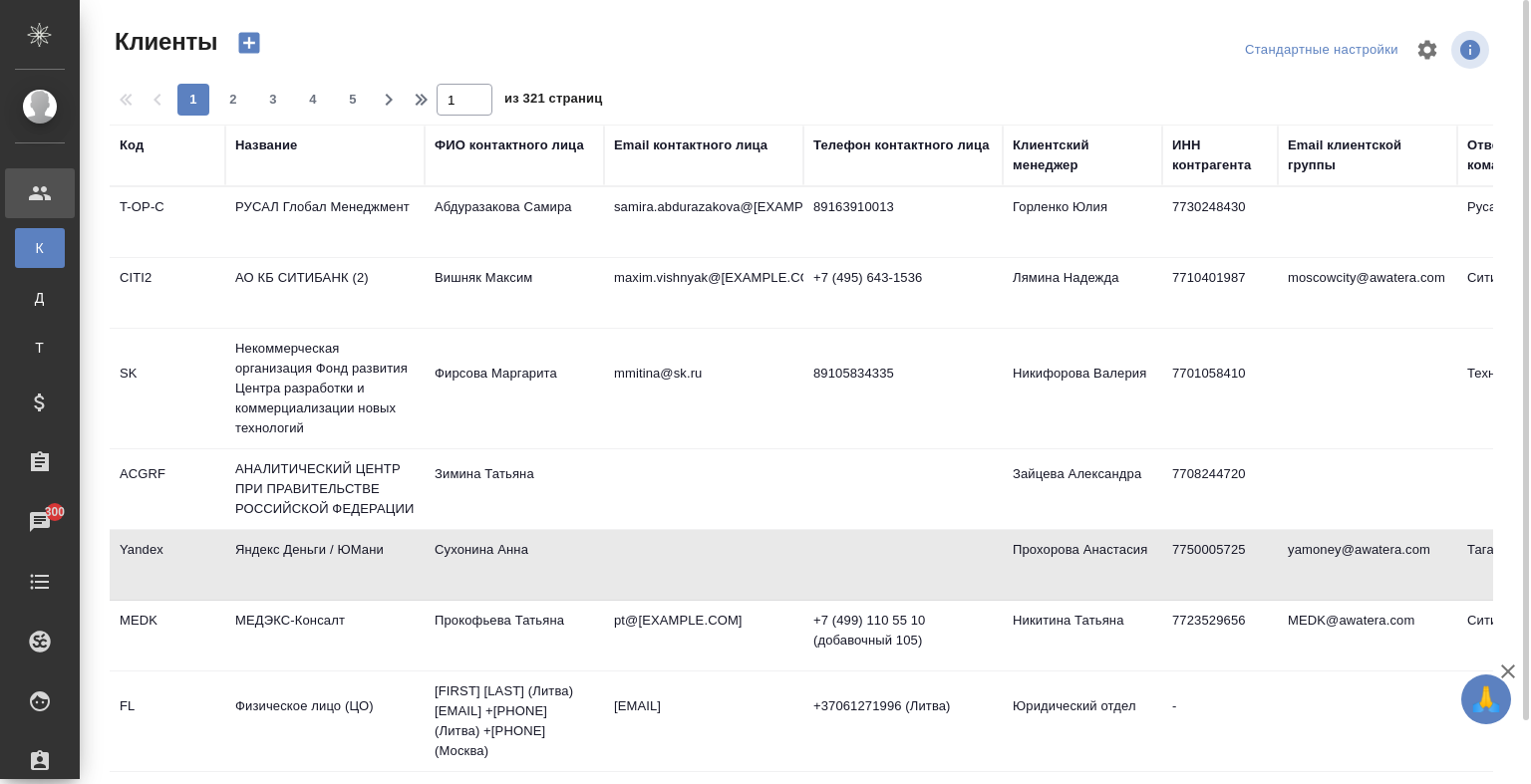click on "Название" at bounding box center [266, 145] 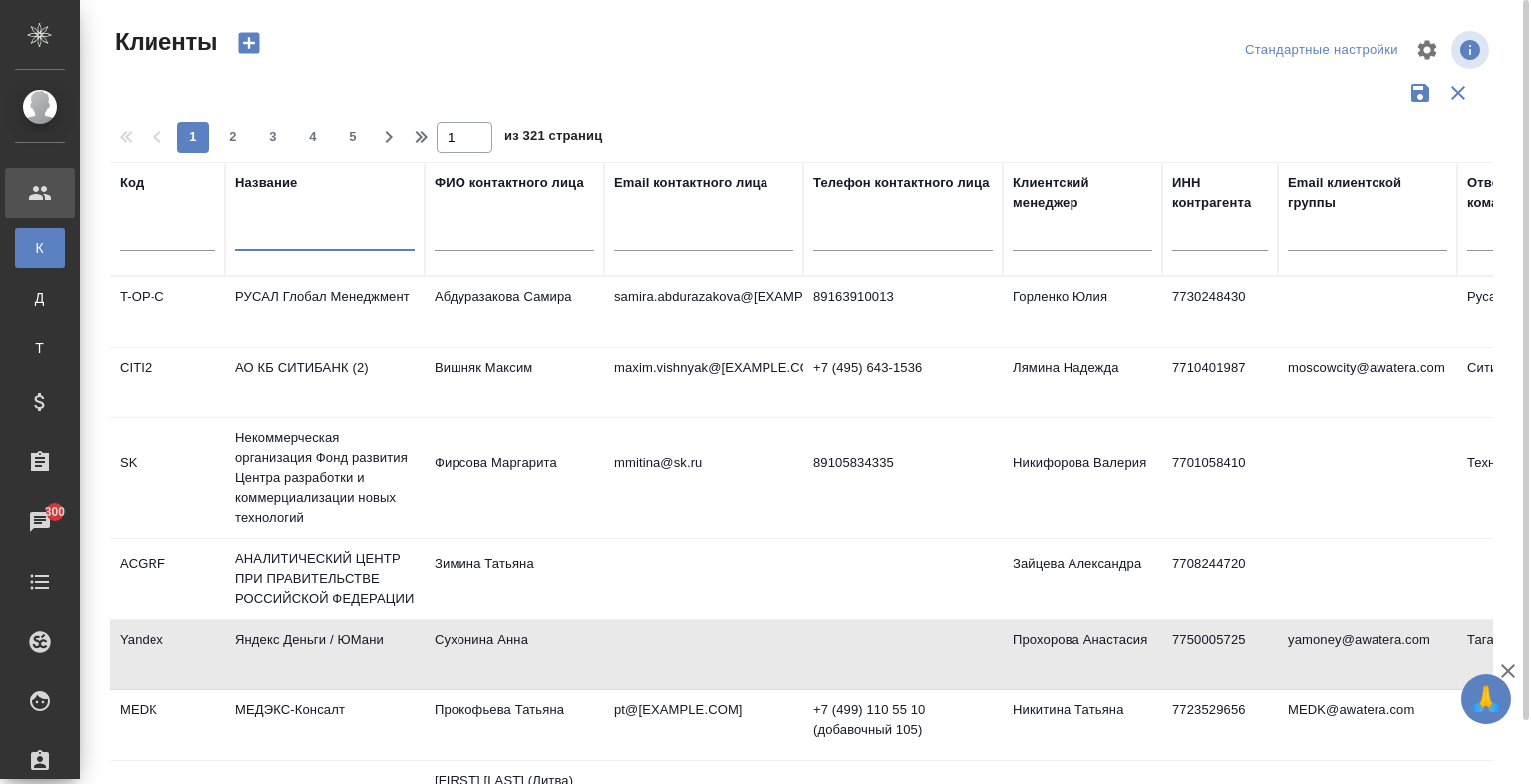 click at bounding box center (325, 238) 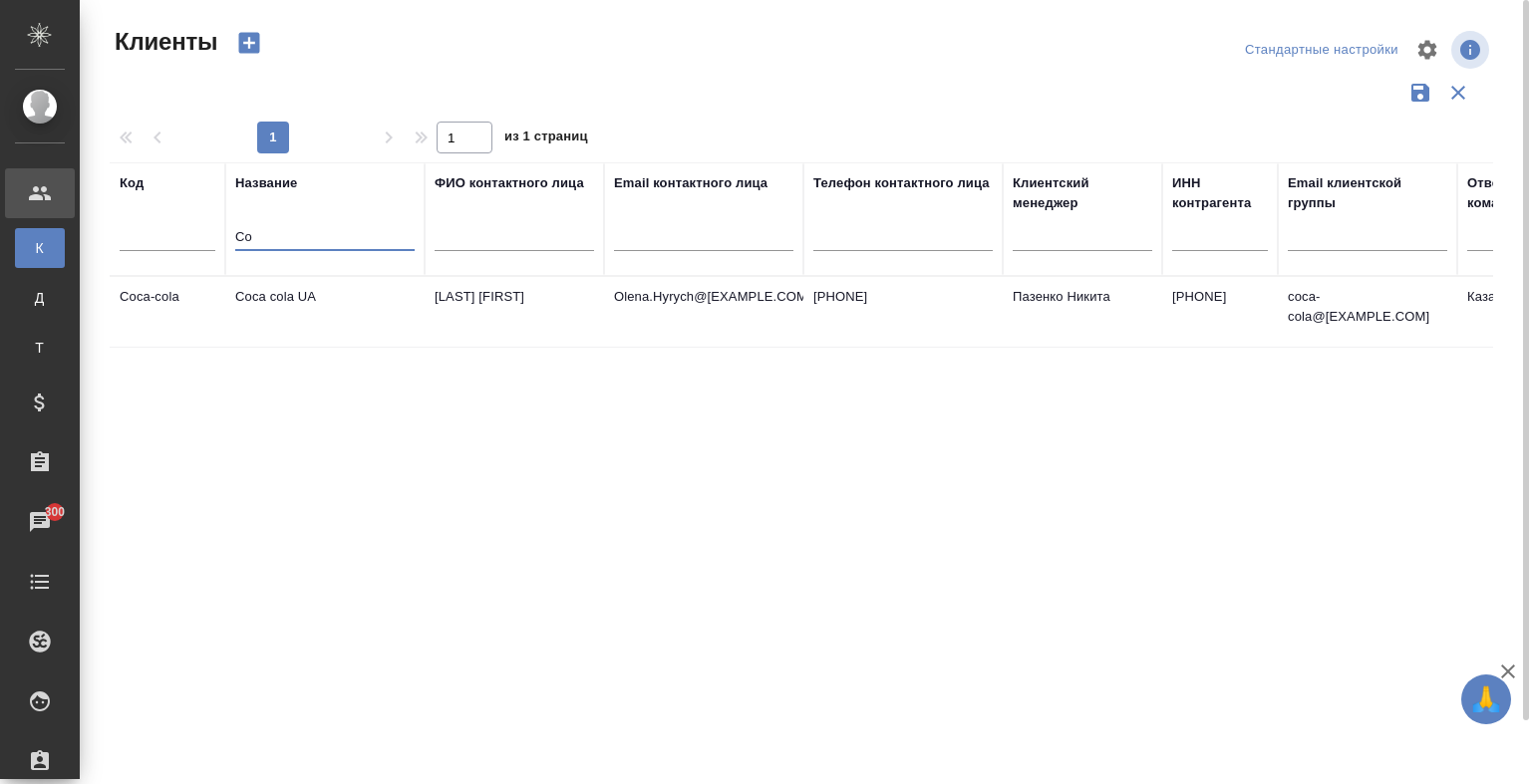 type on "C" 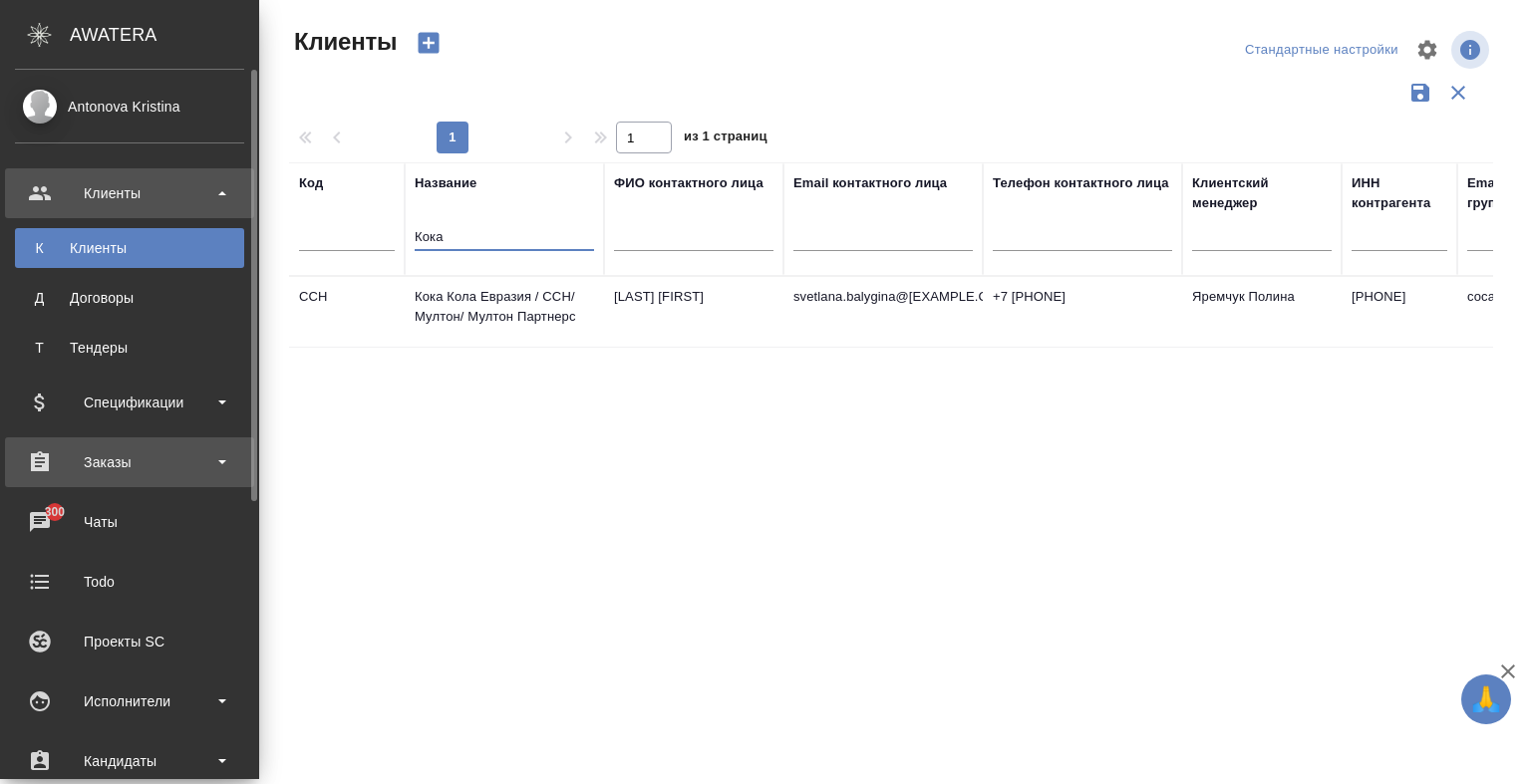 scroll, scrollTop: 454, scrollLeft: 0, axis: vertical 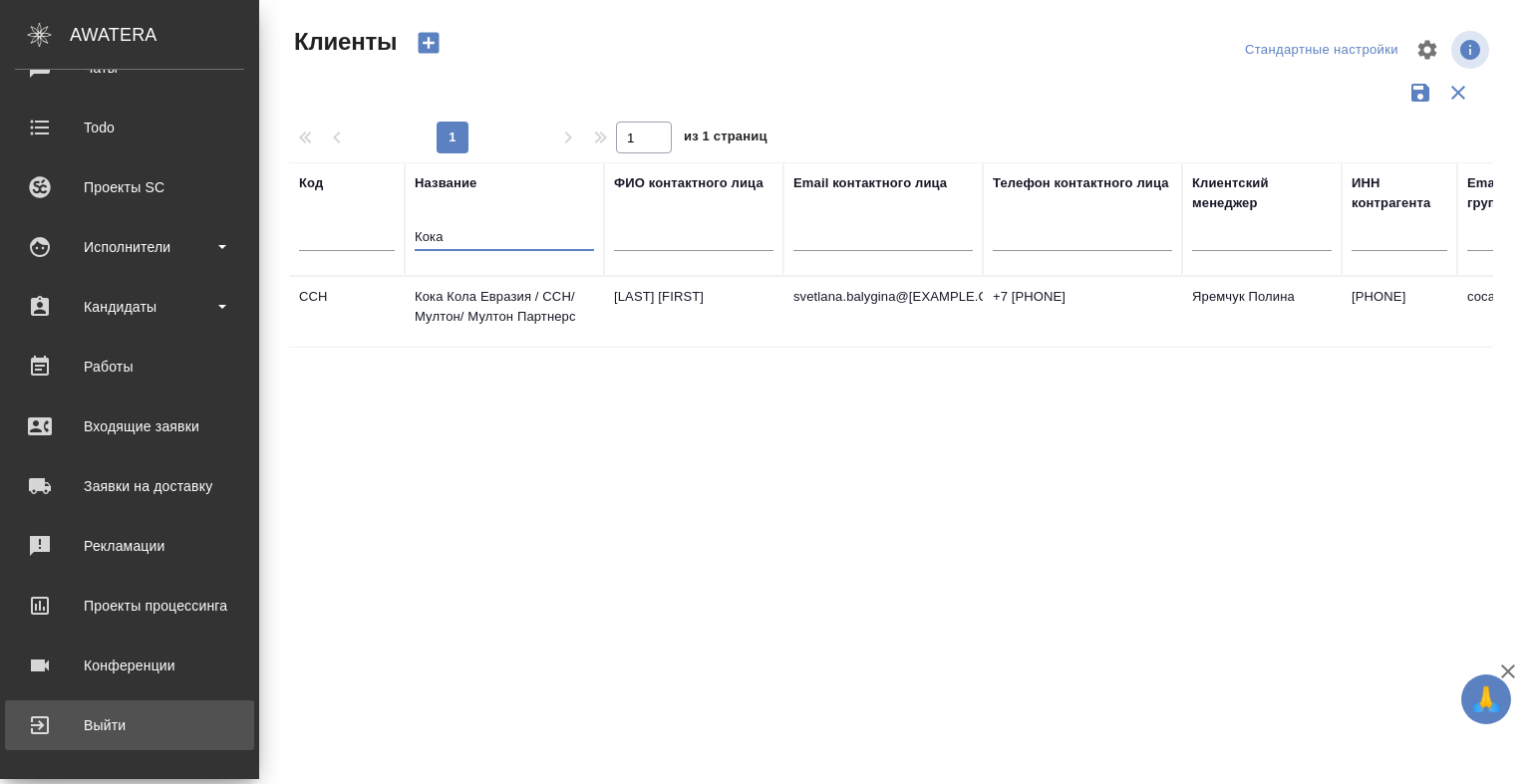 type on "Кока" 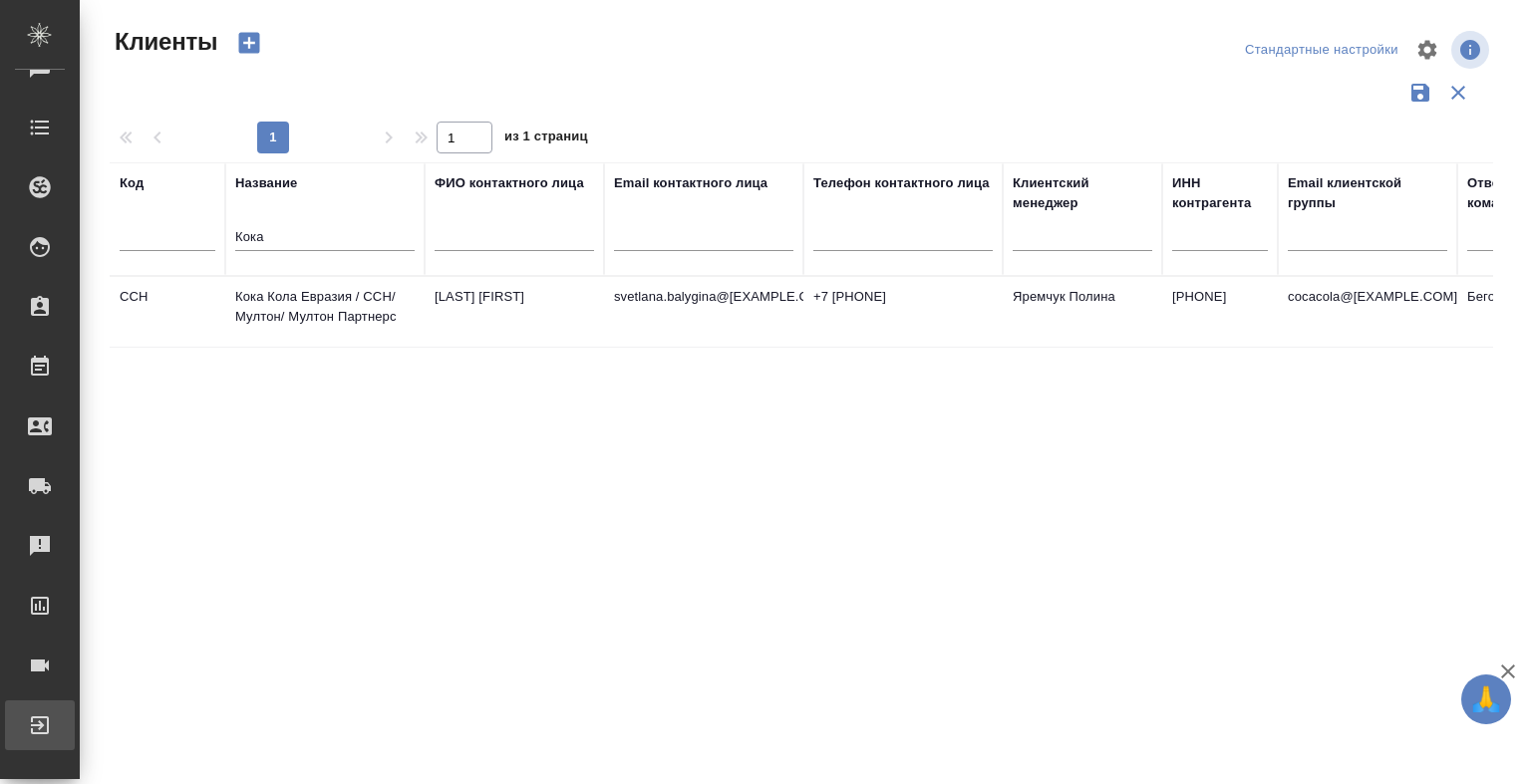 click on "Выйти" at bounding box center [15, 725] 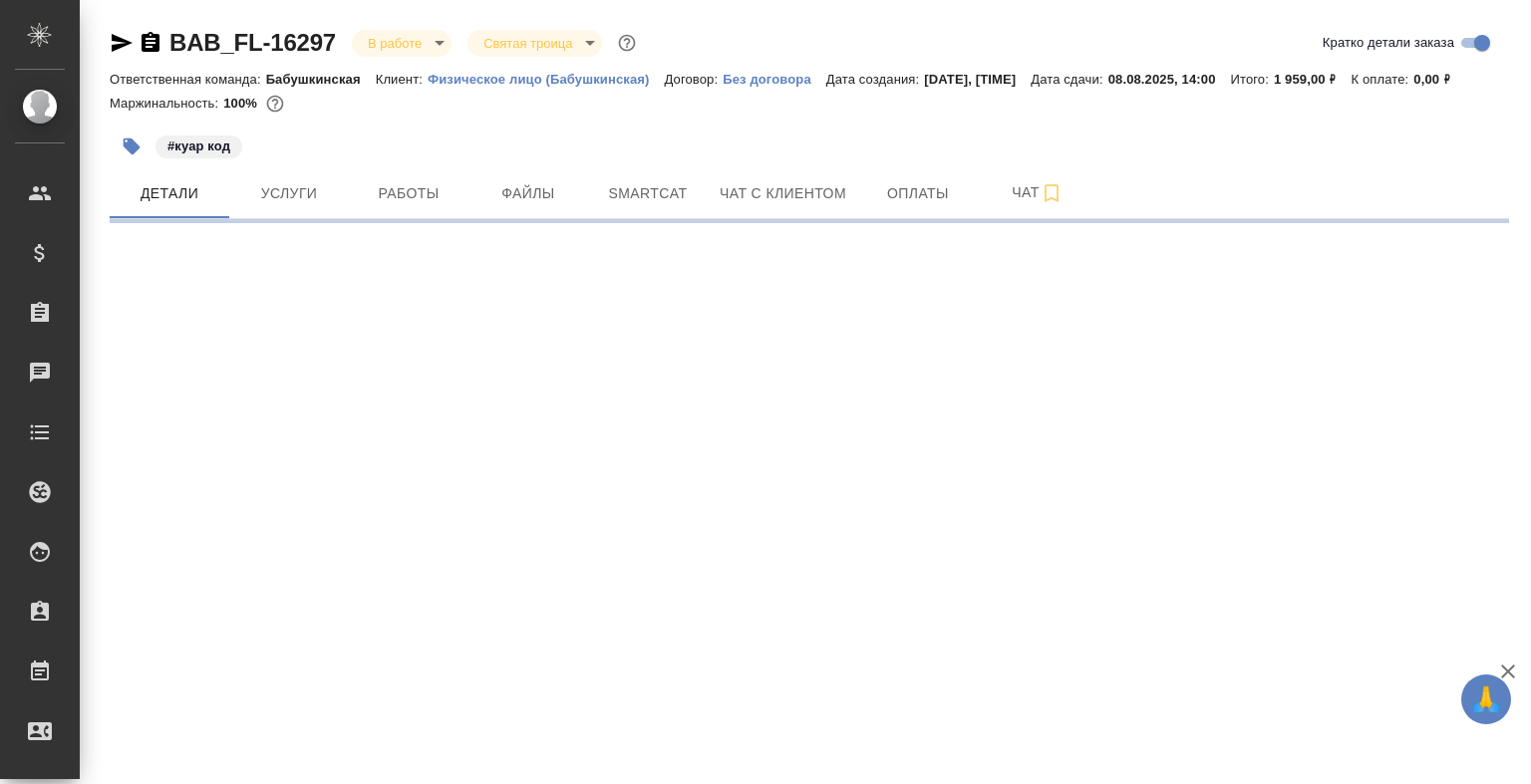 scroll, scrollTop: 0, scrollLeft: 0, axis: both 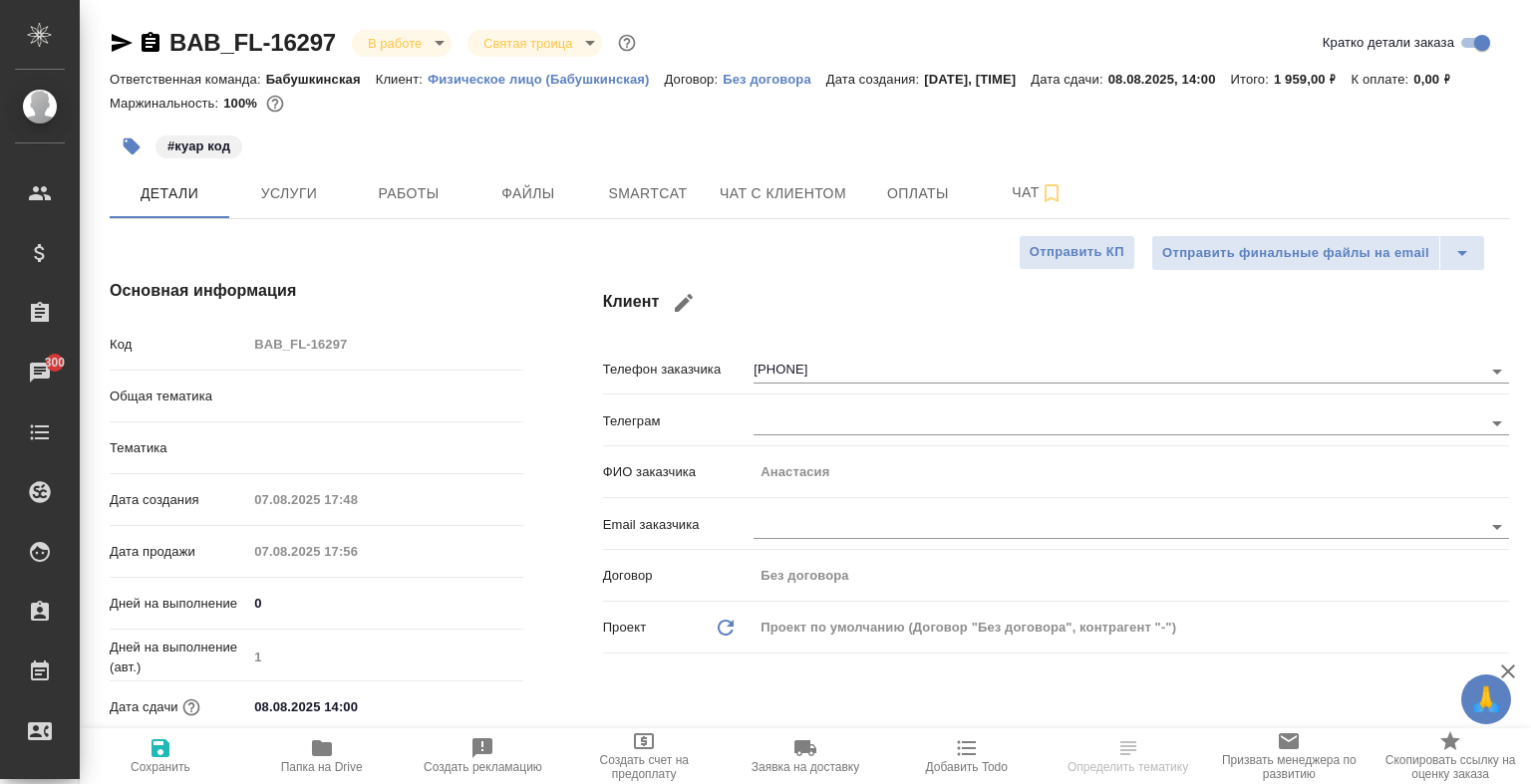 type on "x" 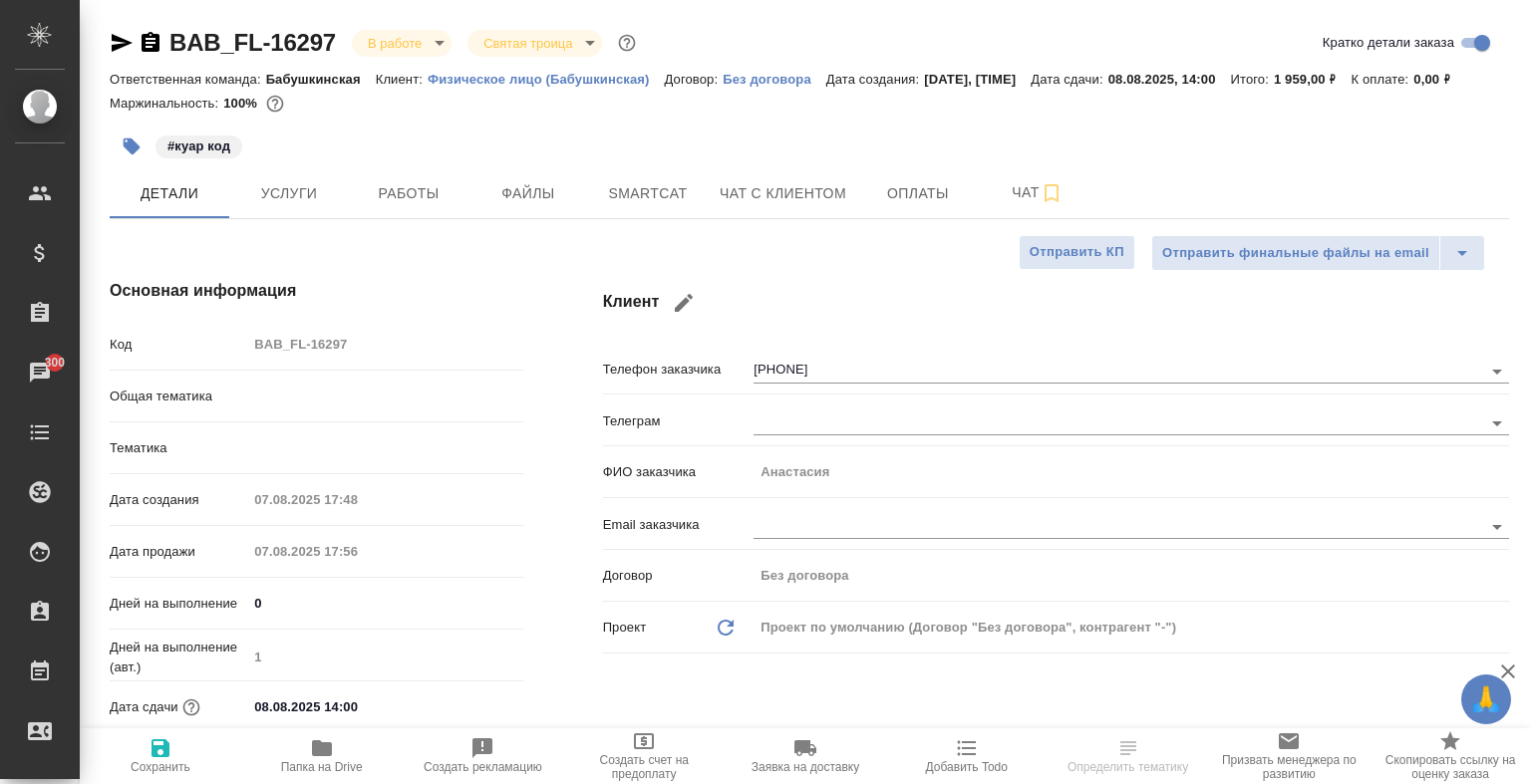 type on "x" 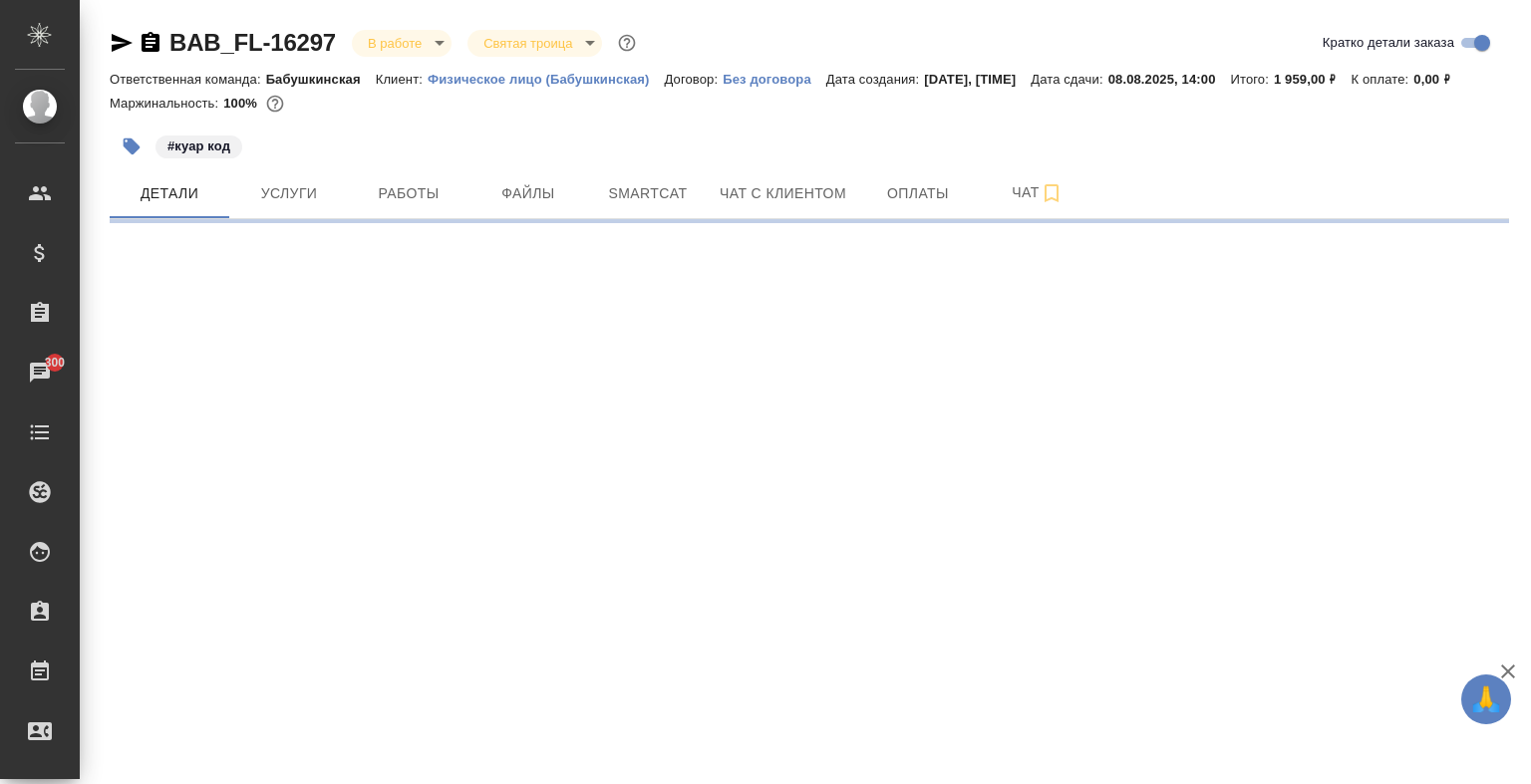select on "RU" 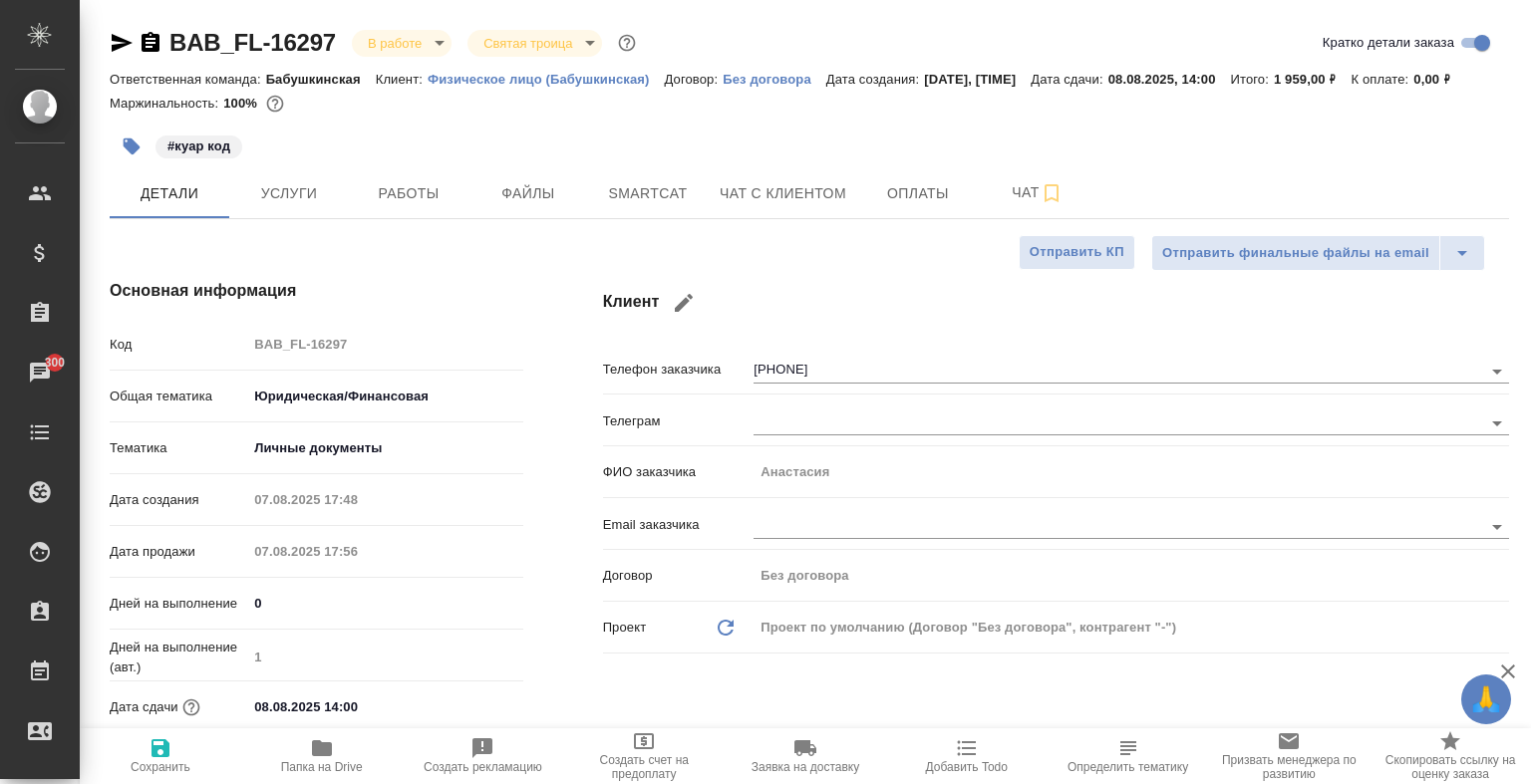 type on "x" 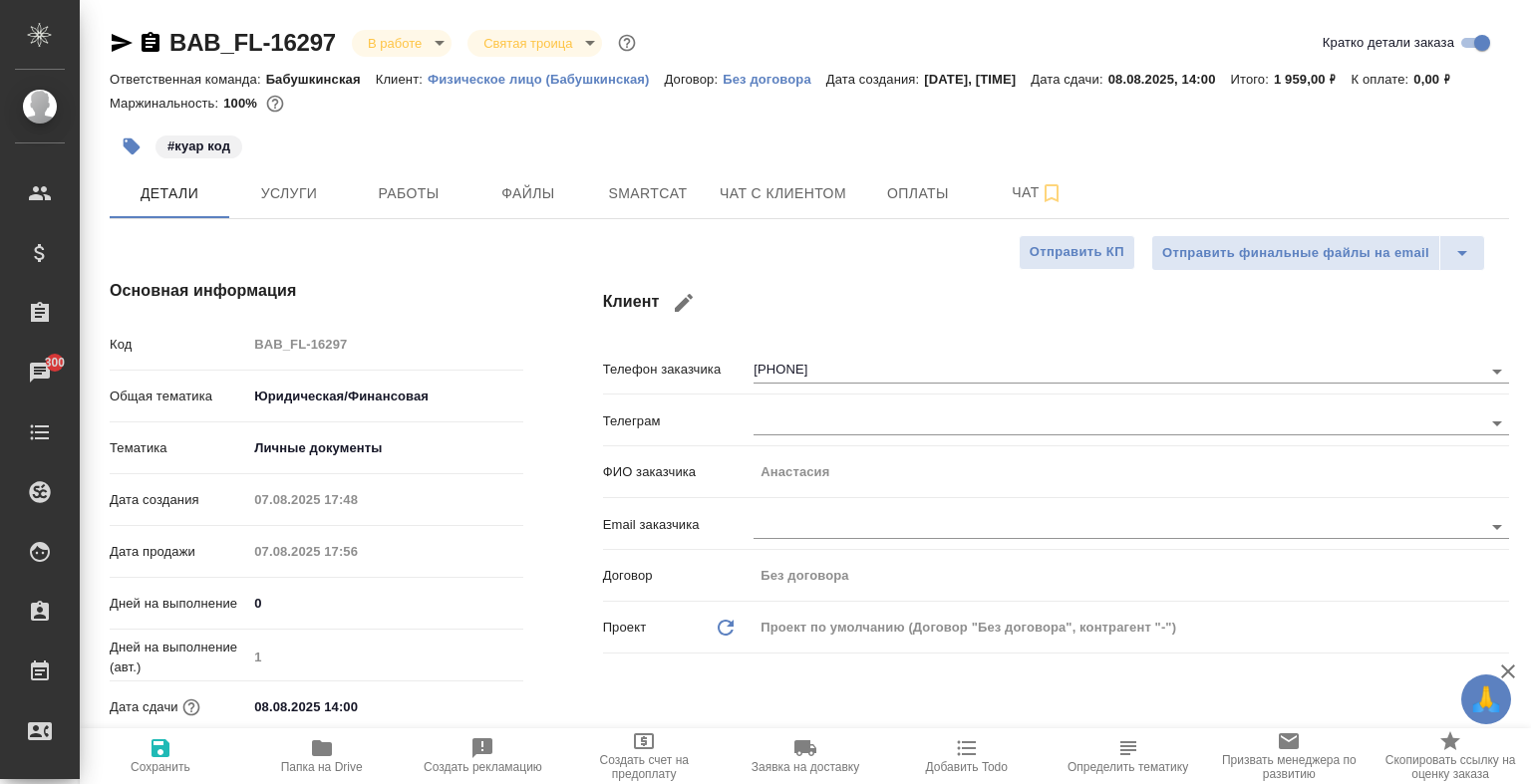 type on "x" 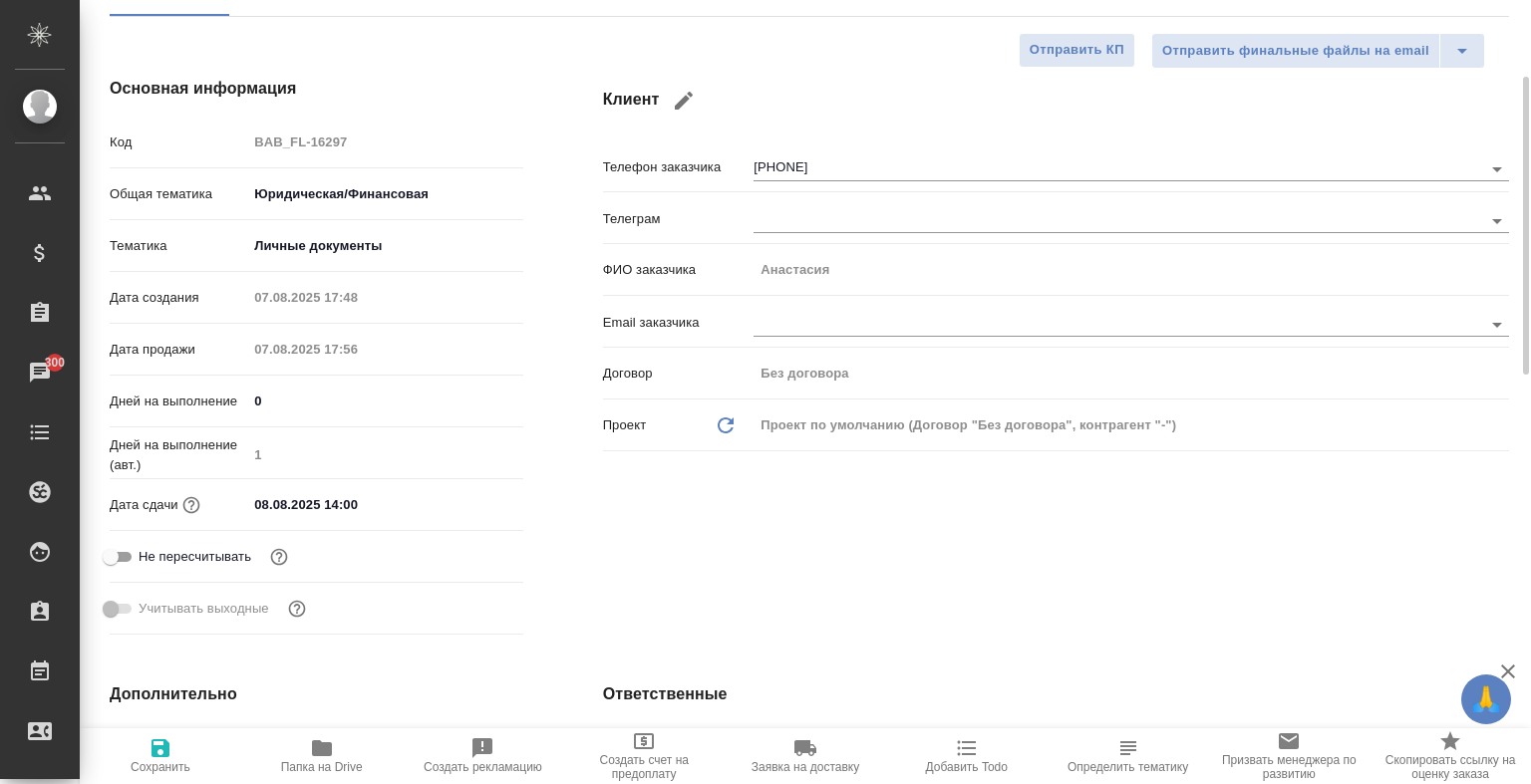scroll, scrollTop: 0, scrollLeft: 0, axis: both 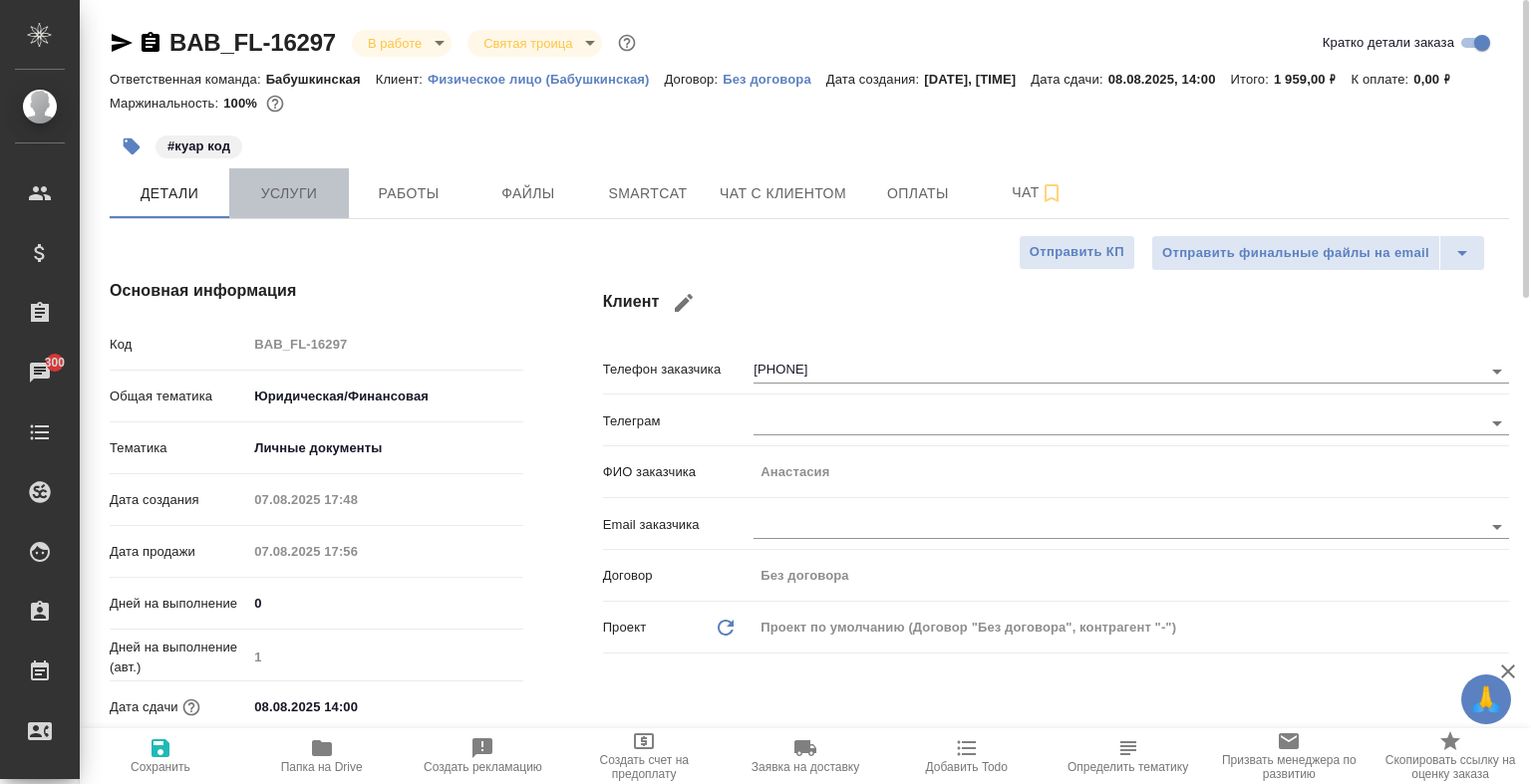click on "Услуги" at bounding box center [289, 193] 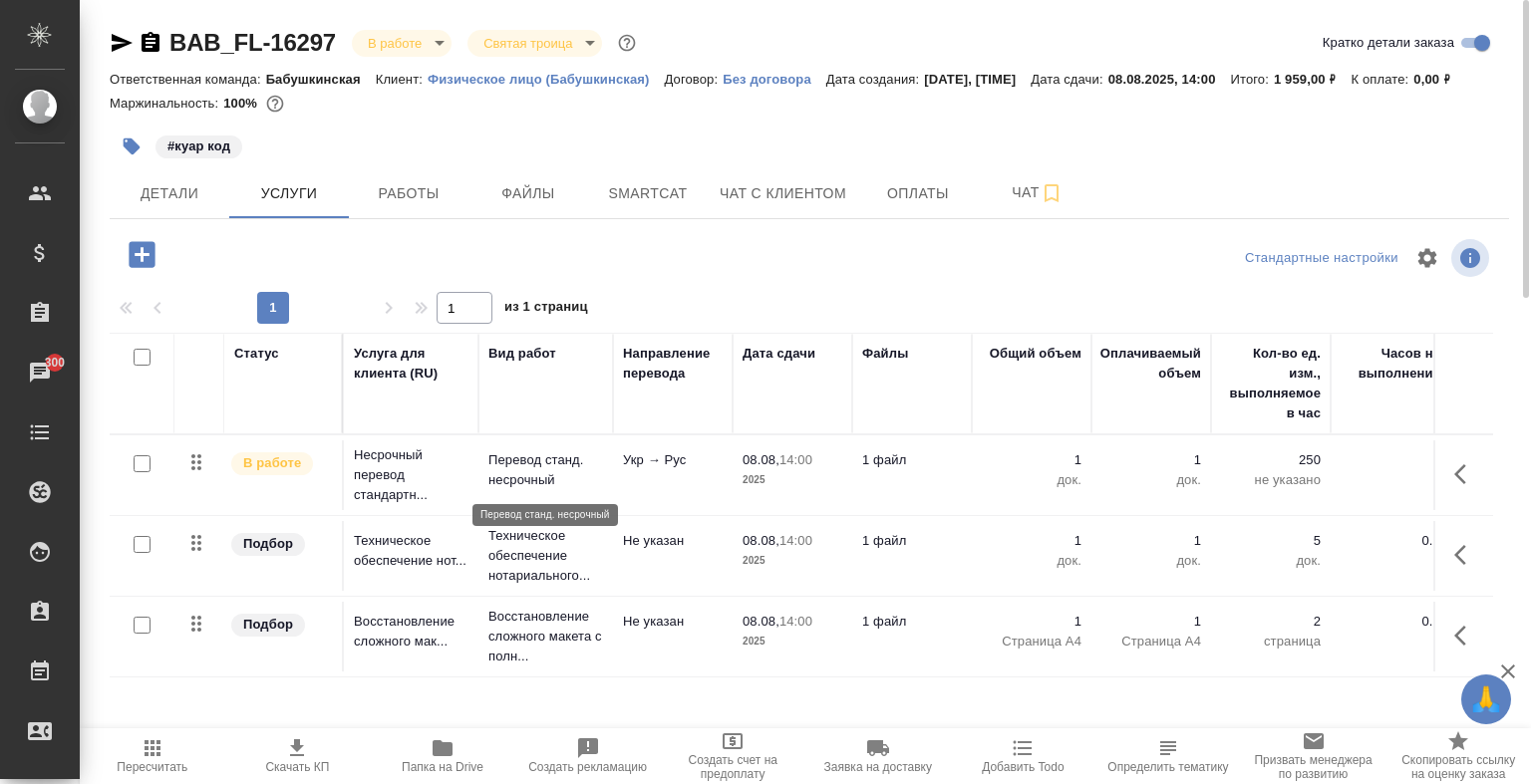 scroll, scrollTop: 28, scrollLeft: 0, axis: vertical 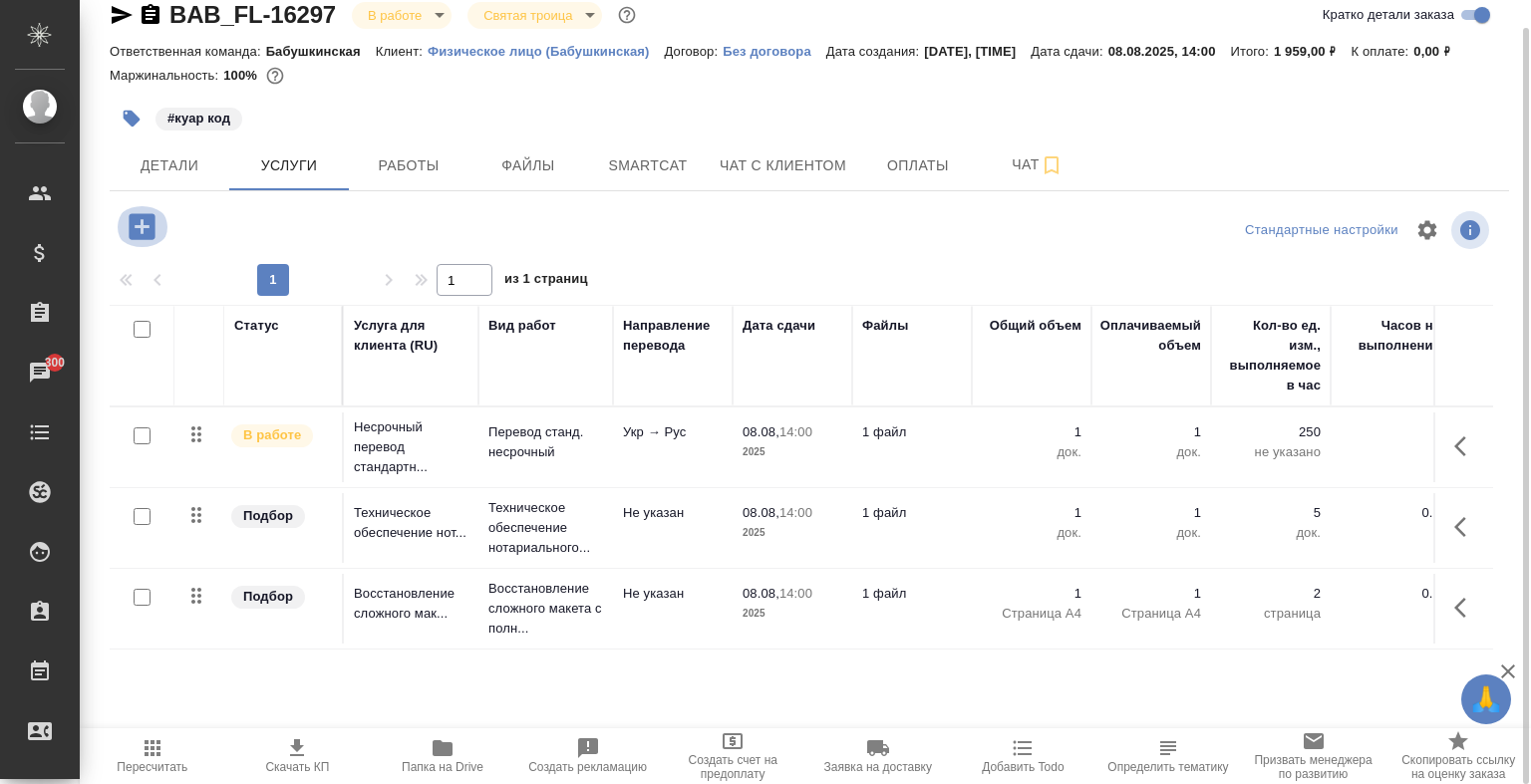 click at bounding box center [142, 226] 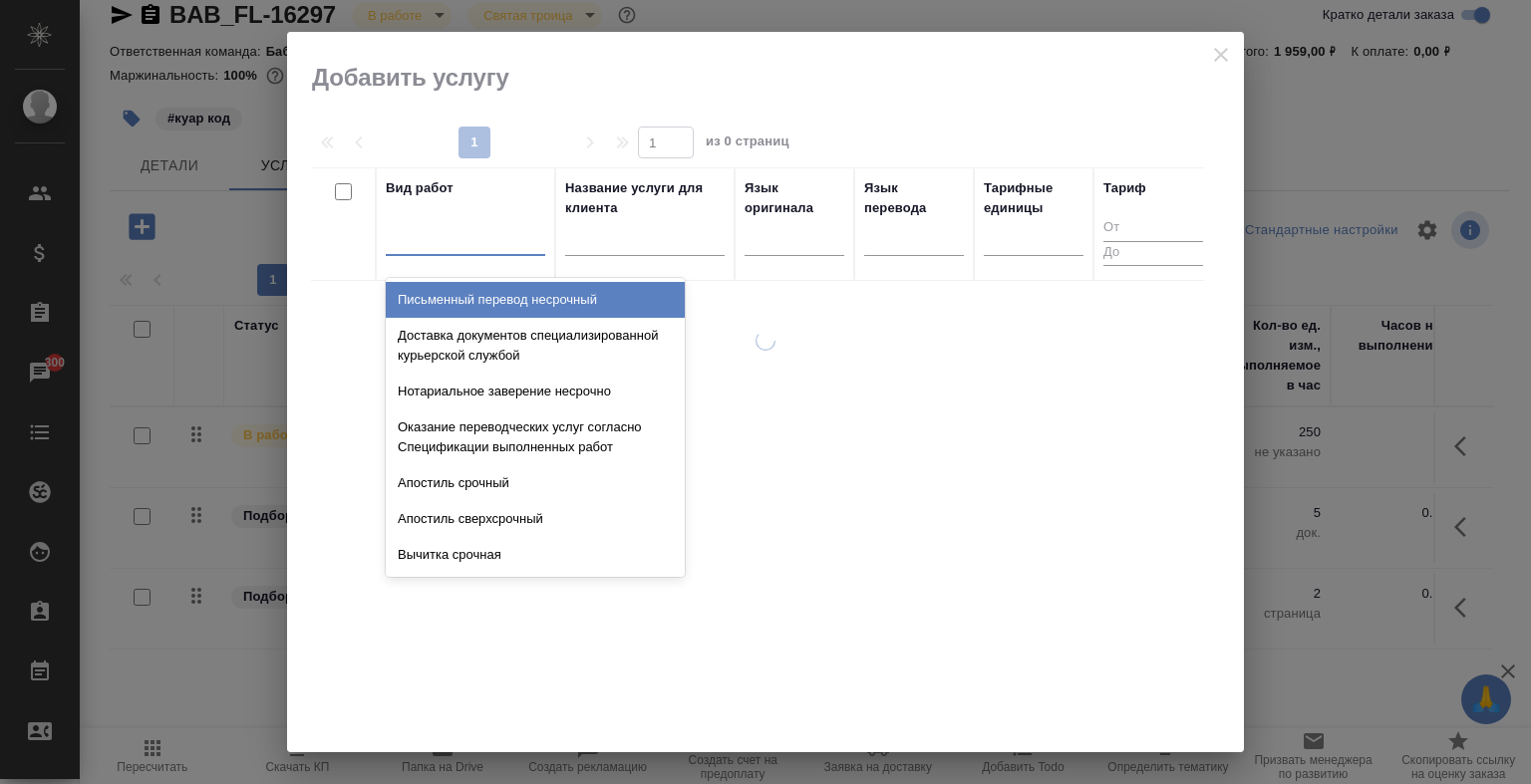 click at bounding box center [465, 235] 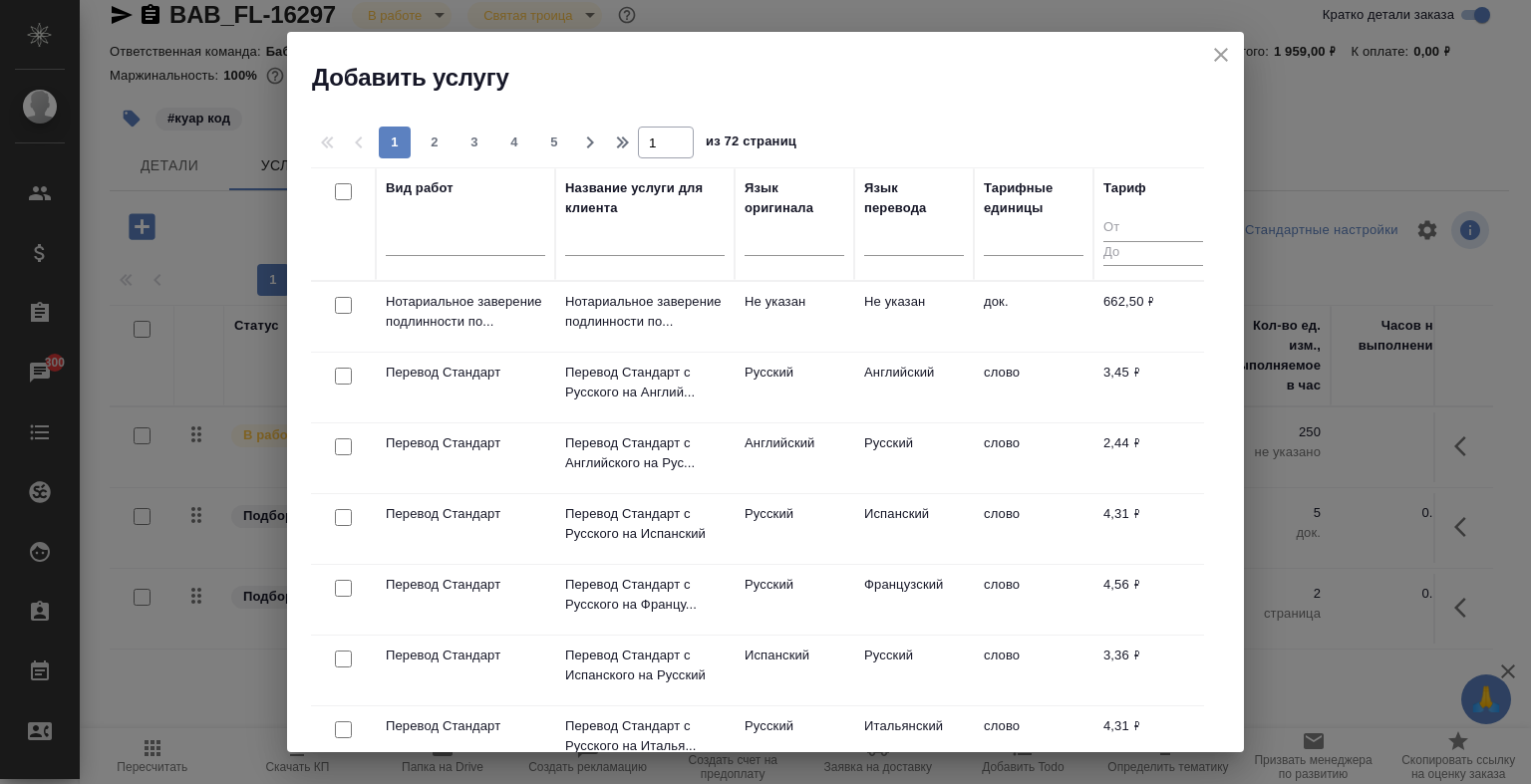 click on "1 2 3 4 5 1 из 72 страниц Вид работ   Название услуги для клиента Язык оригинала   Язык перевода   Тарифные единицы   Тариф Нотариальное заверение подлинности по... Нотариальное заверение подлинности по... Не указан Не указан док. 662,50 ₽ Перевод Стандарт Перевод Стандарт с Русского на Англий... Русский Английский слово 3,45 ₽ Перевод Стандарт Перевод Стандарт с Английского на Рус... Английский Русский слово 2,44 ₽ Перевод Стандарт Перевод Стандарт с Русского на Испанский Русский Испанский слово 4,31 ₽ Перевод Стандарт Перевод Стандарт с Русского на Францу... Русский" at bounding box center (766, 422) 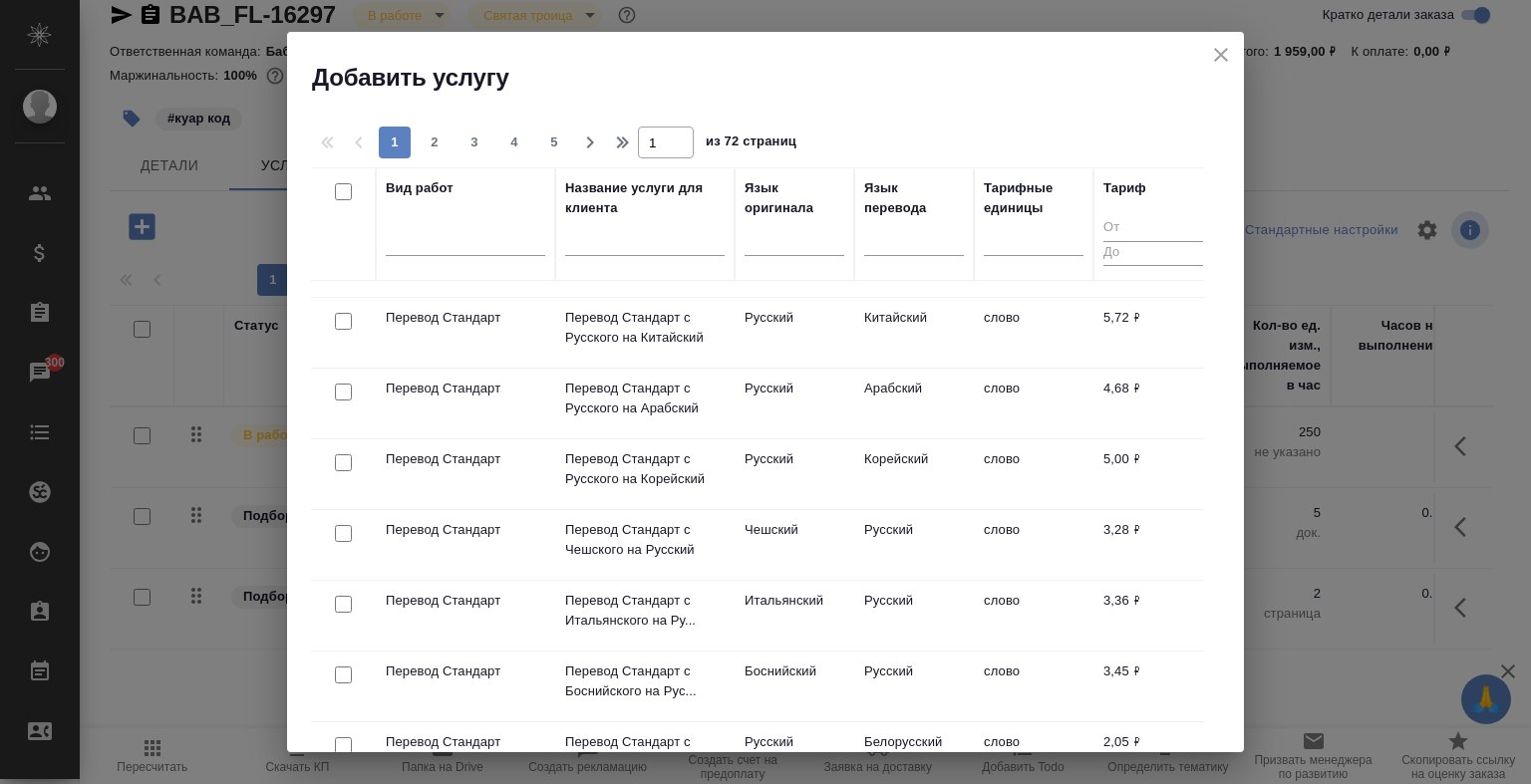scroll, scrollTop: 1295, scrollLeft: 0, axis: vertical 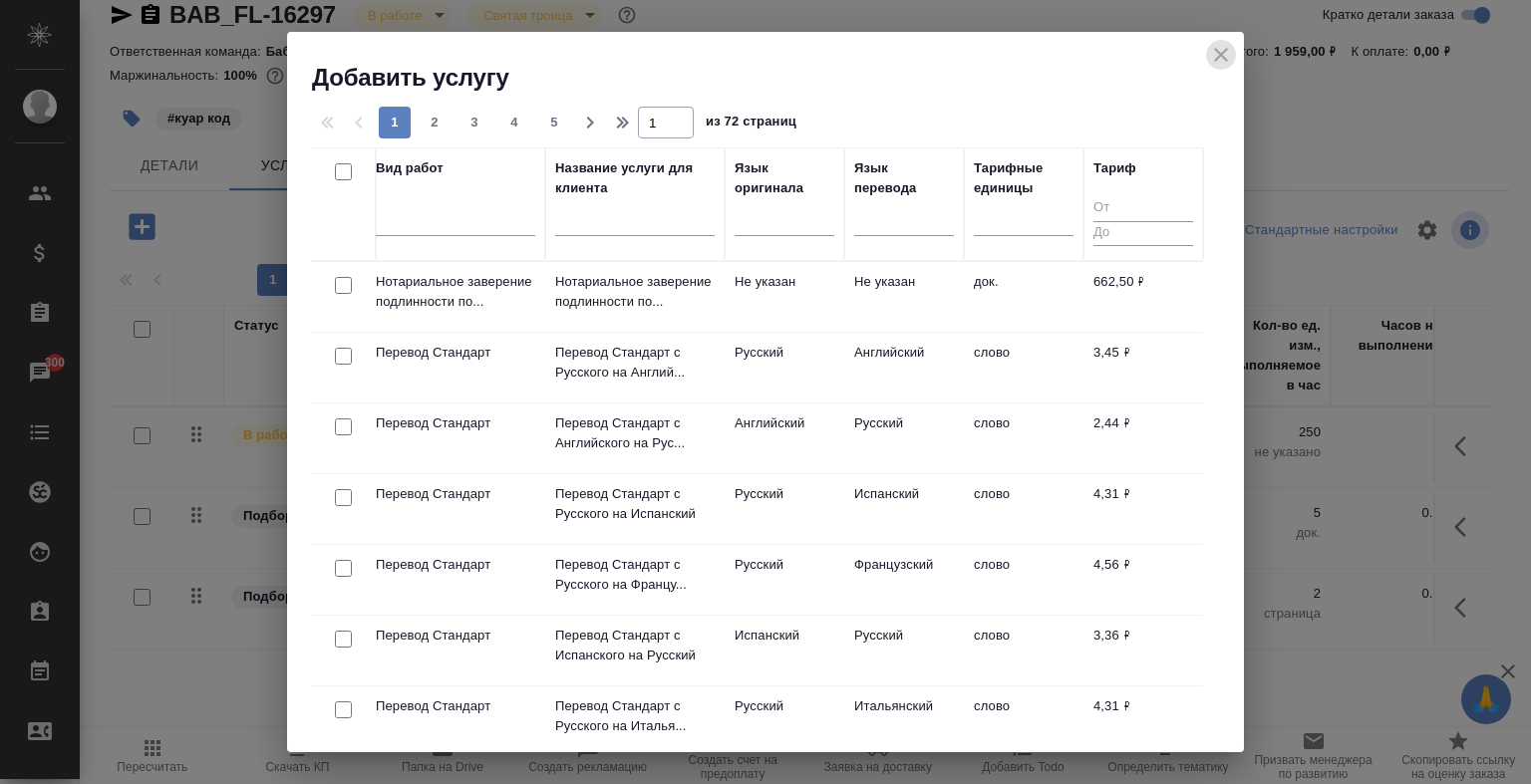 click 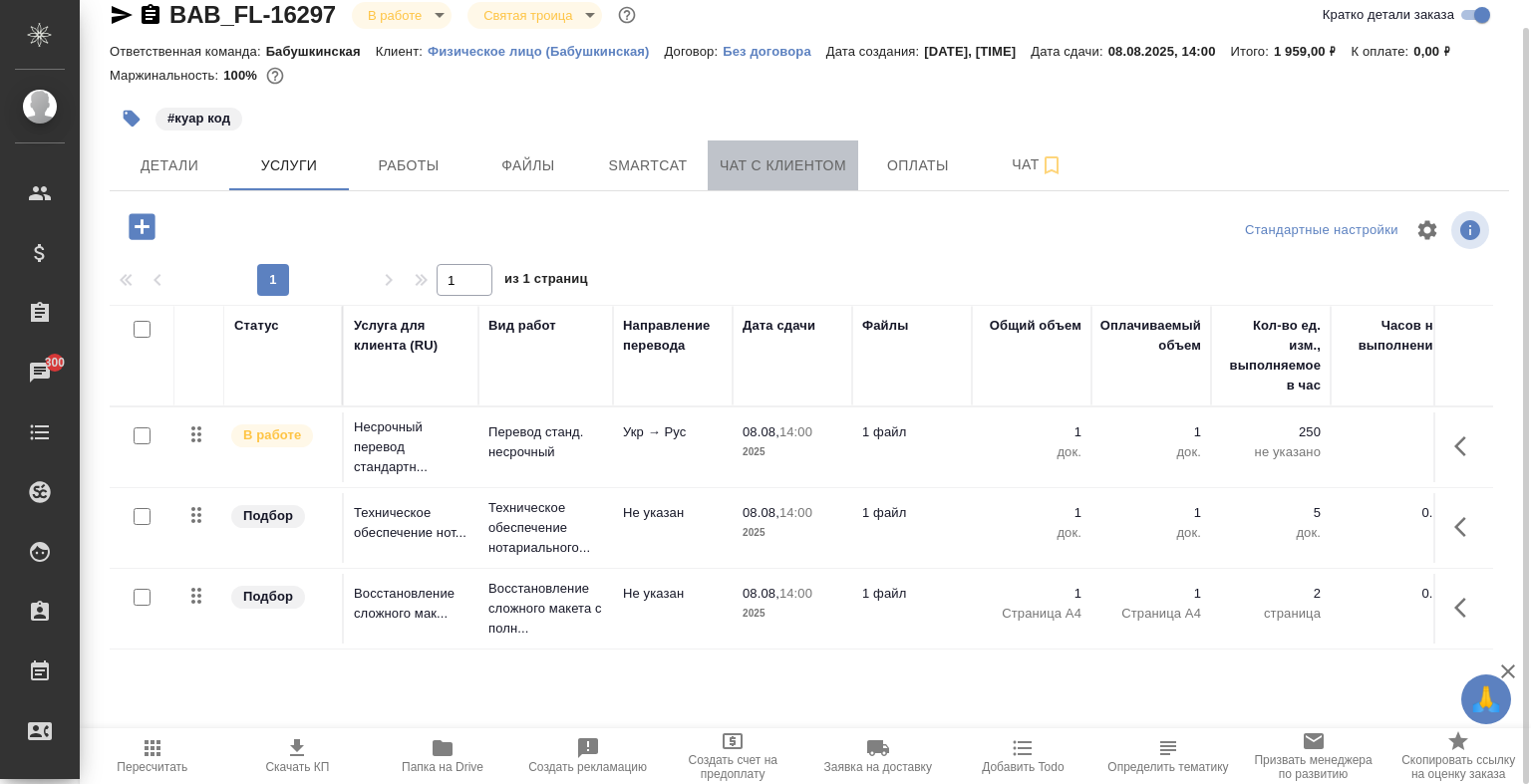 click on "Чат с клиентом" at bounding box center (782, 165) 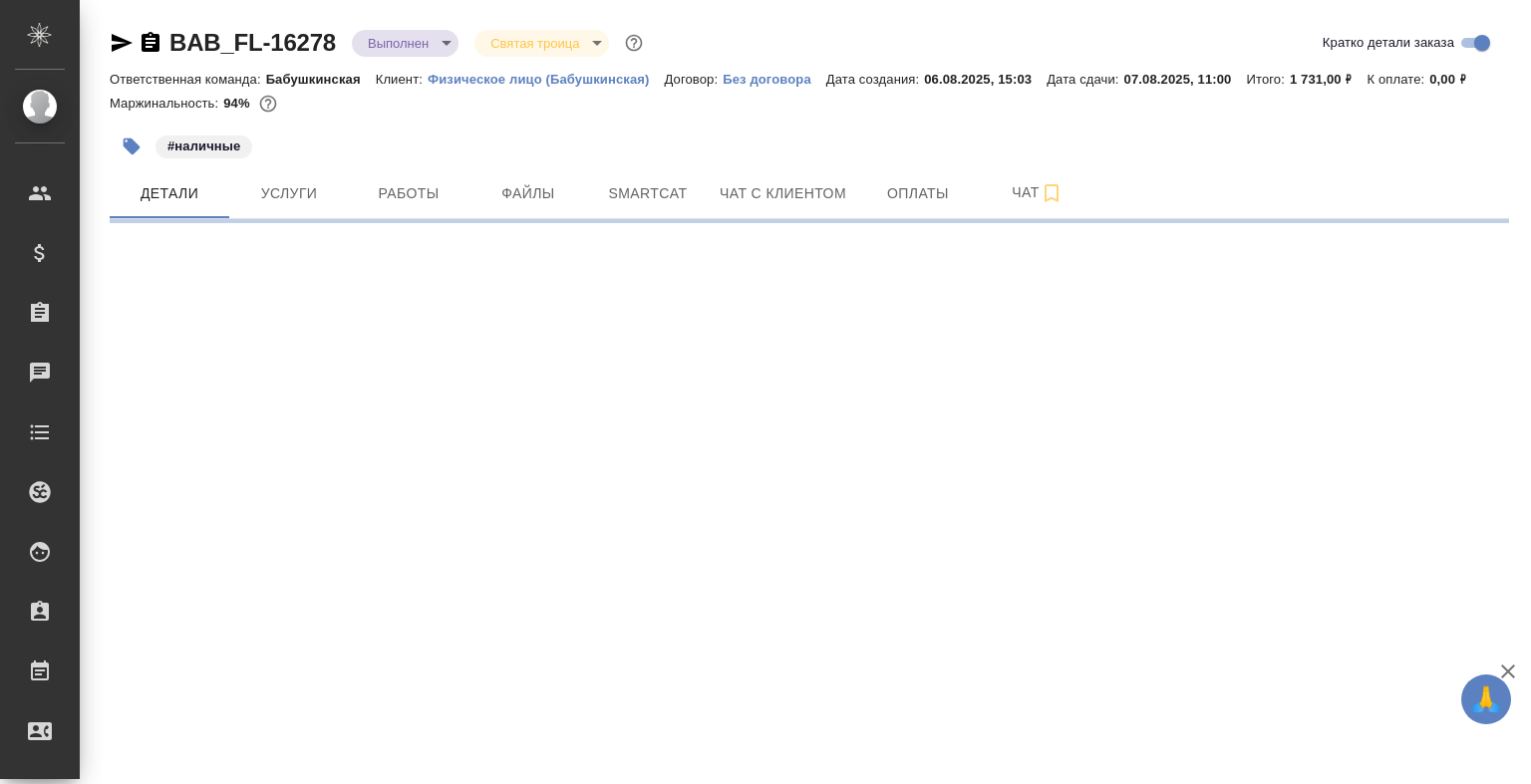 scroll, scrollTop: 0, scrollLeft: 0, axis: both 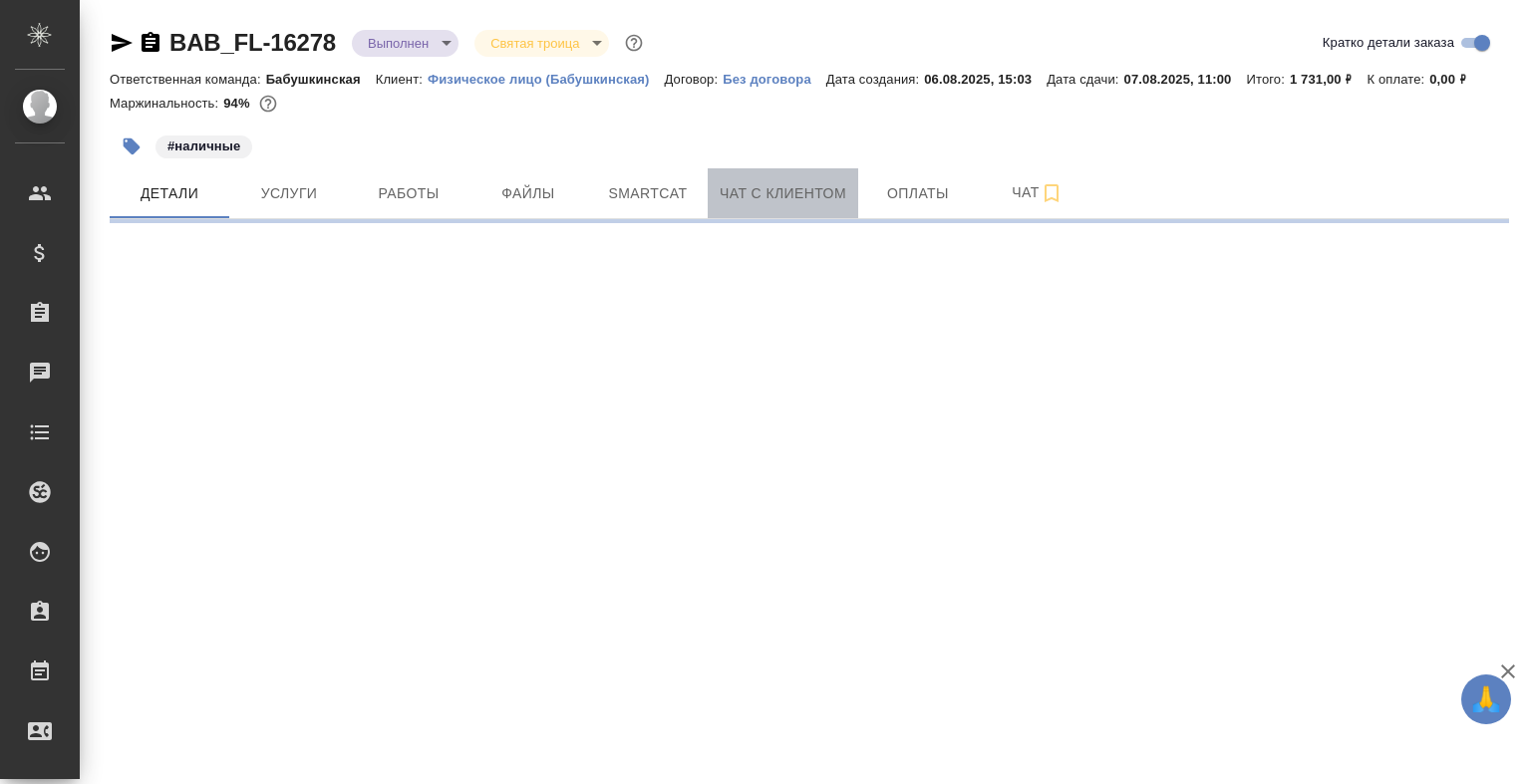 click on "Чат с клиентом" at bounding box center [782, 193] 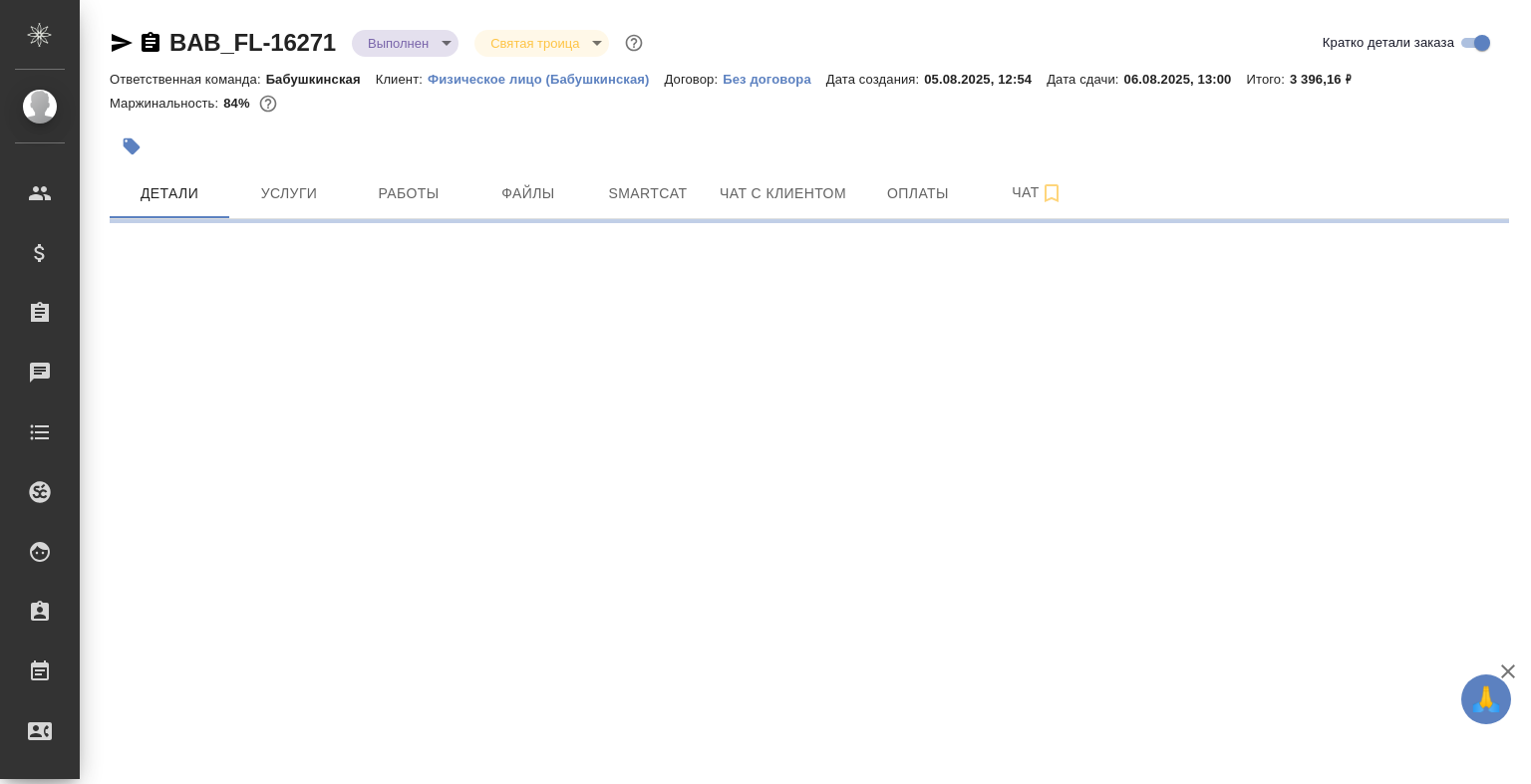 scroll, scrollTop: 0, scrollLeft: 0, axis: both 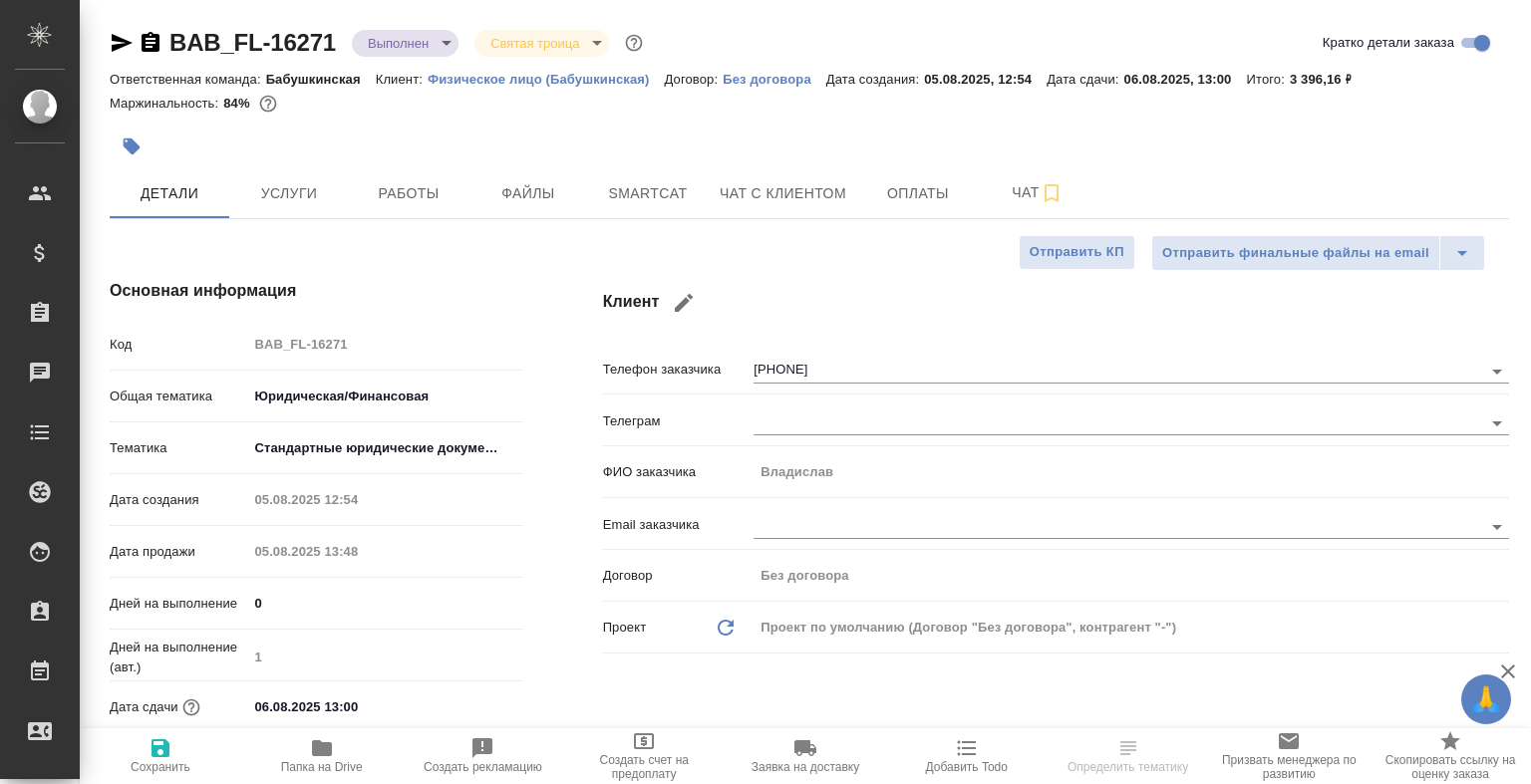 type on "x" 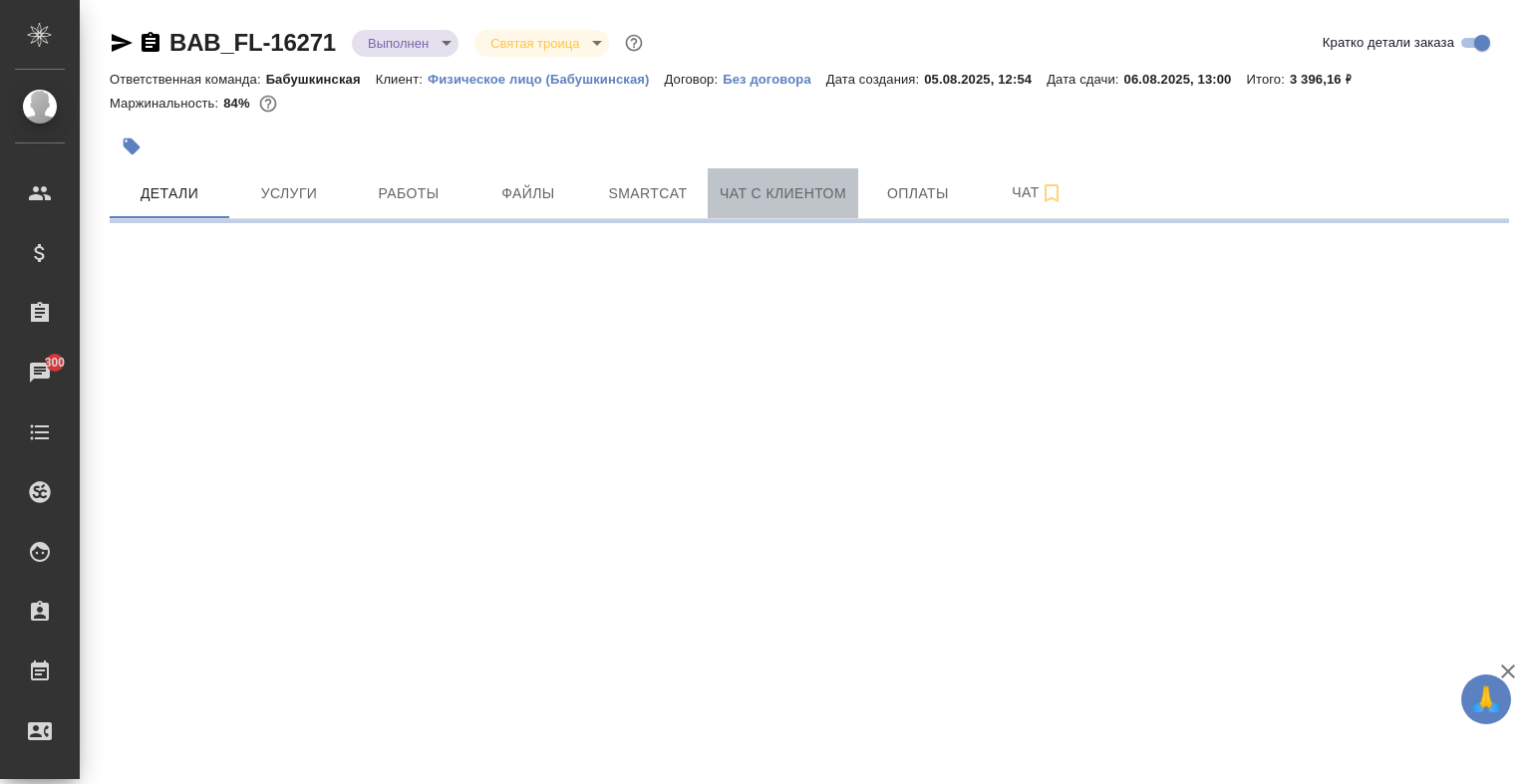 click on "Чат с клиентом" at bounding box center (782, 193) 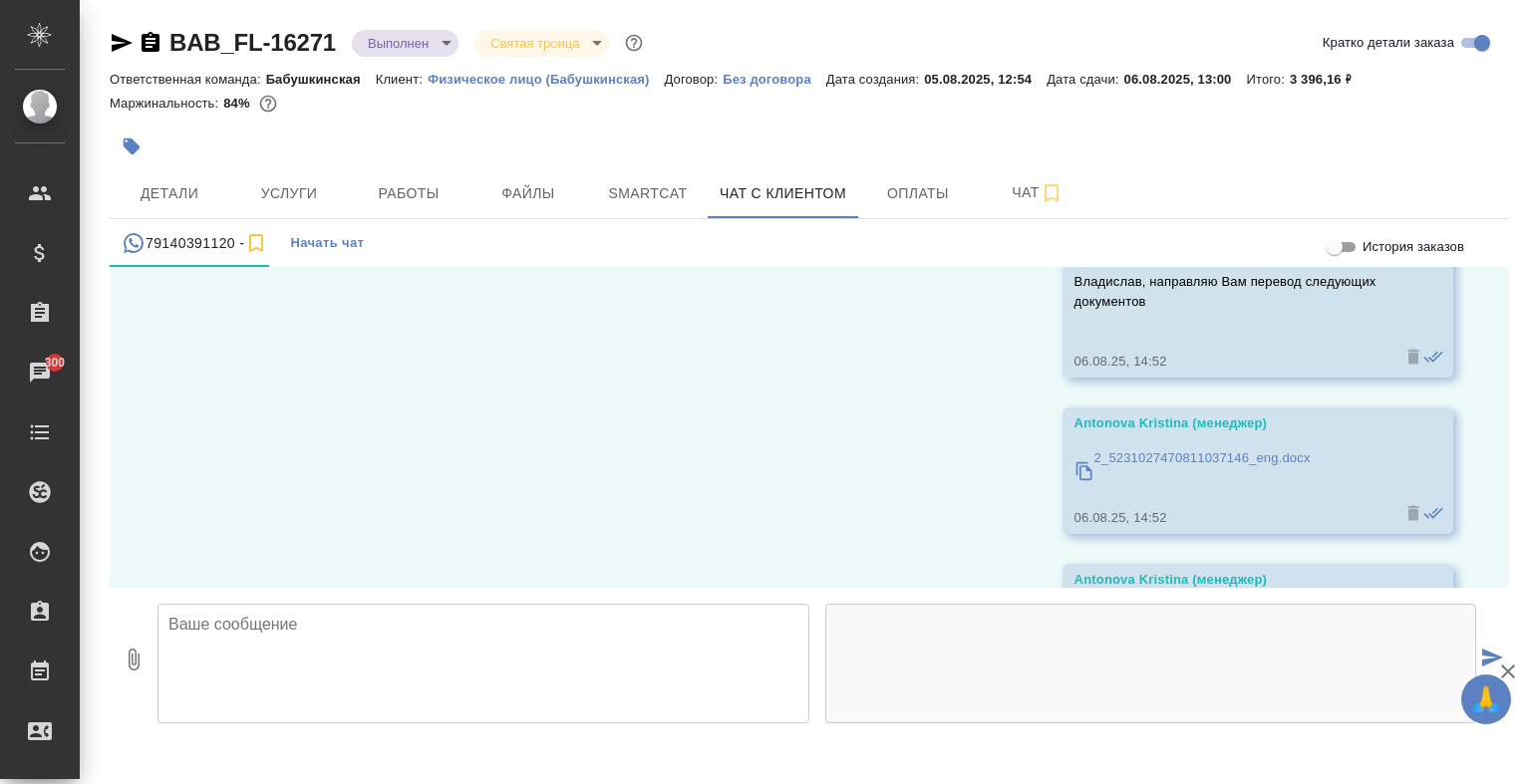 scroll, scrollTop: 36241, scrollLeft: 0, axis: vertical 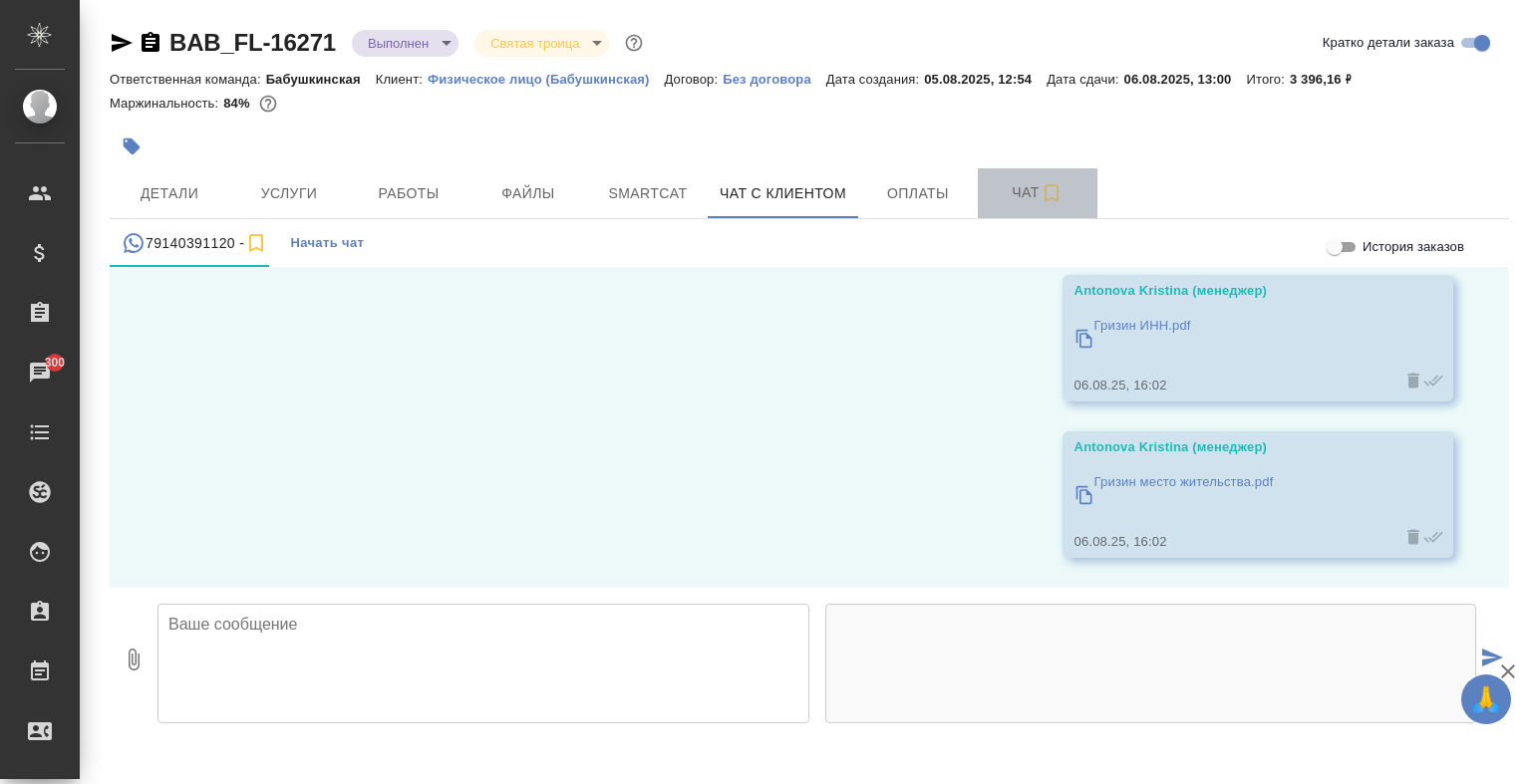 click on "Чат" at bounding box center (1038, 192) 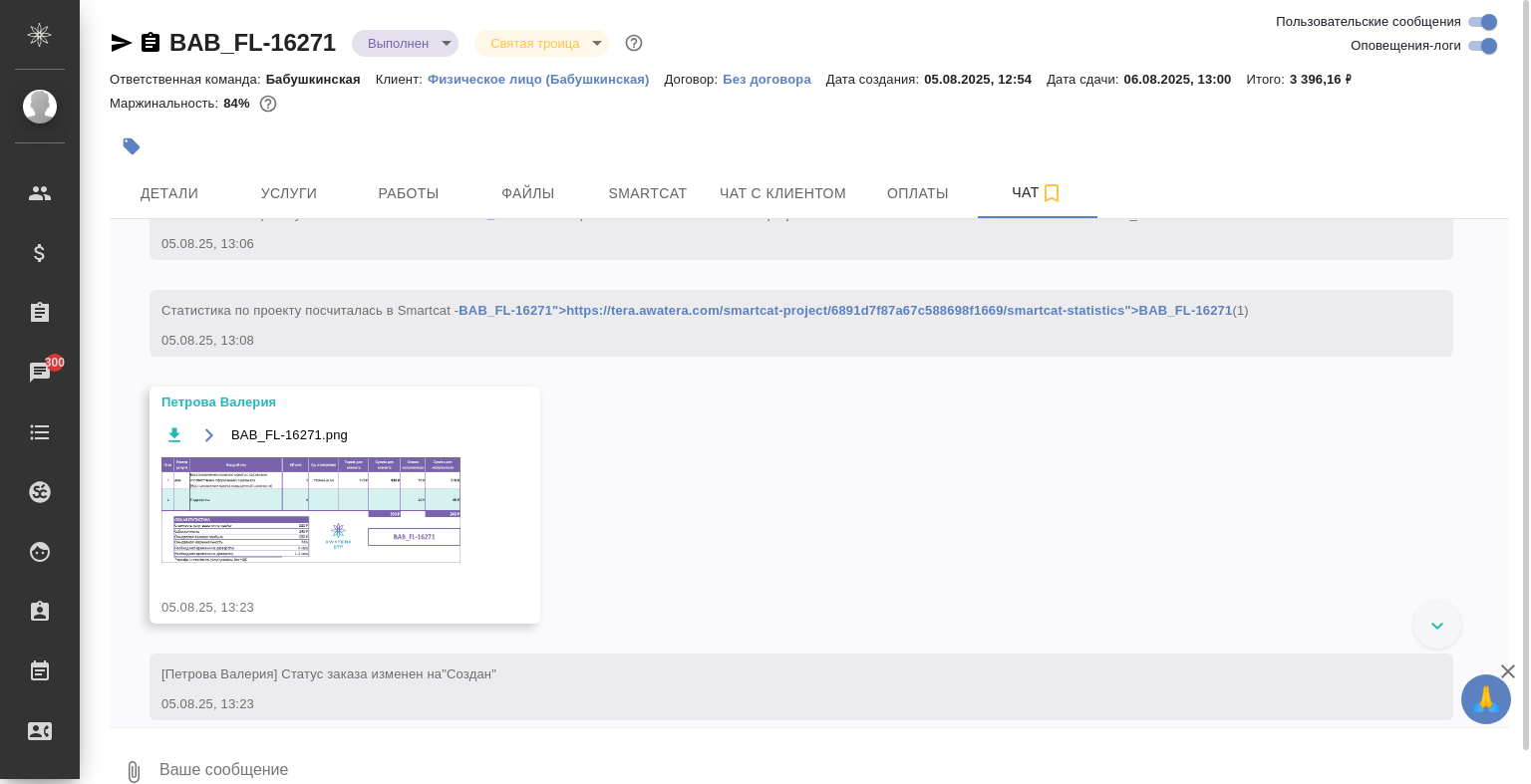 scroll, scrollTop: 0, scrollLeft: 0, axis: both 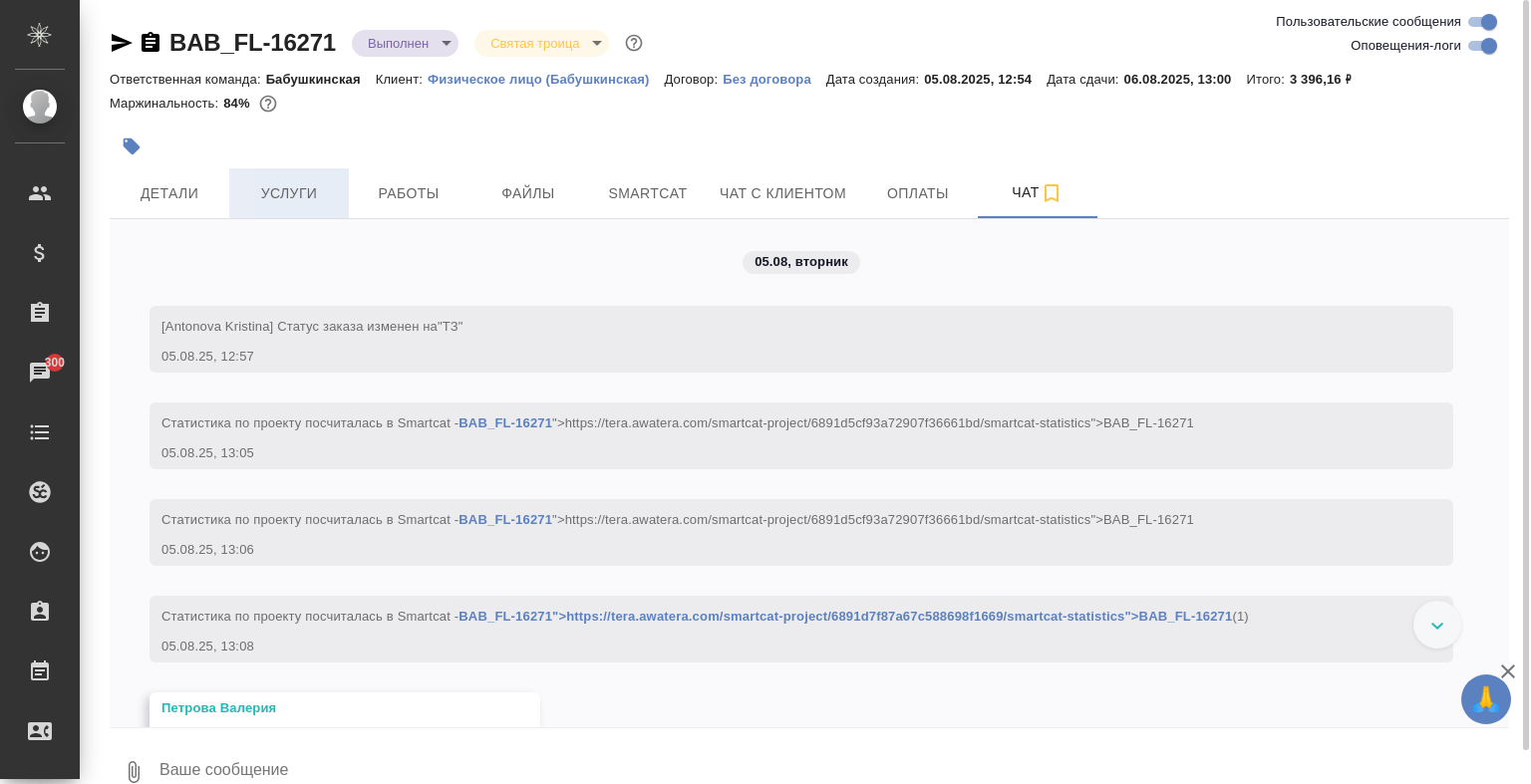 click on "Услуги" at bounding box center [289, 193] 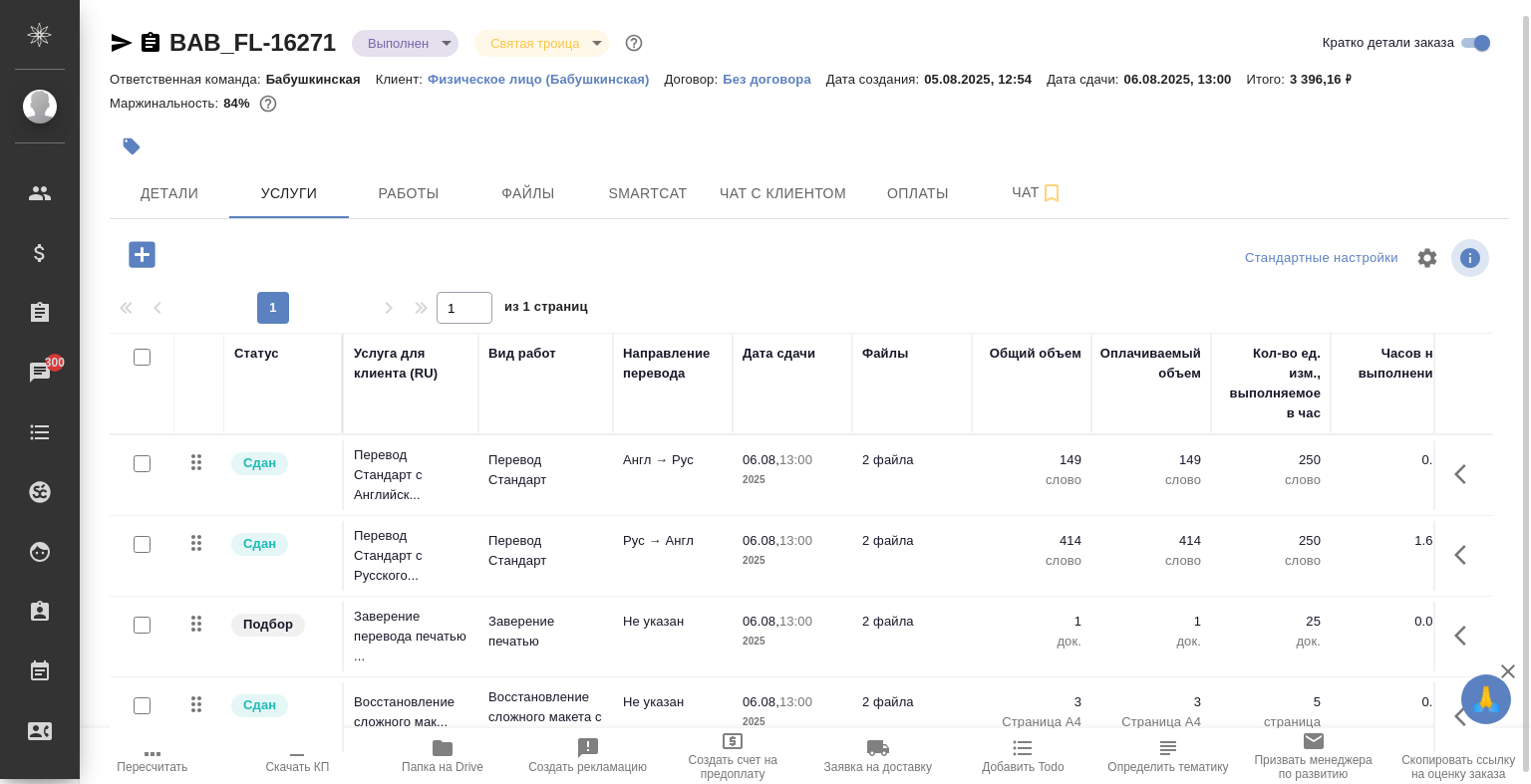 scroll, scrollTop: 28, scrollLeft: 0, axis: vertical 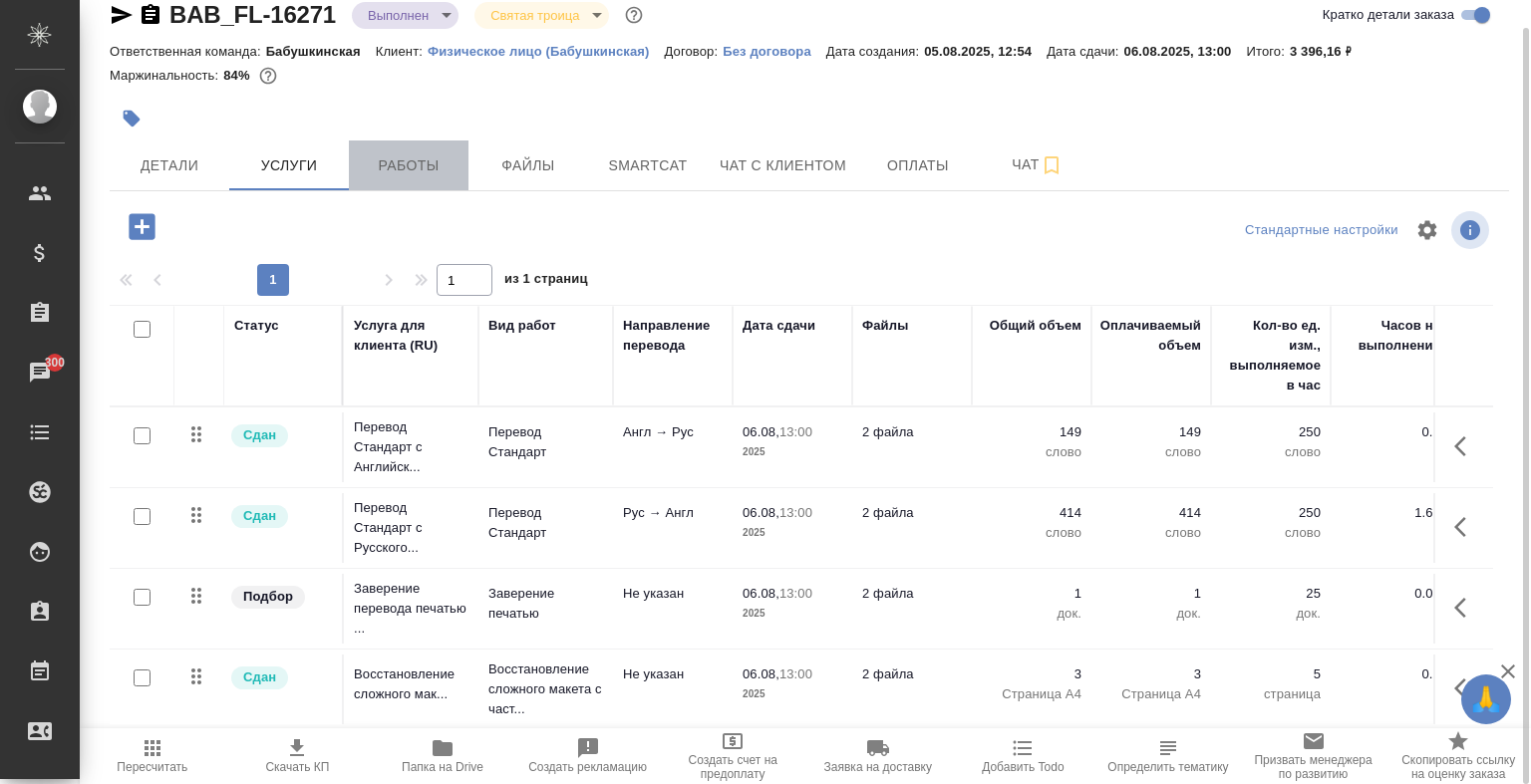 click on "Работы" at bounding box center (409, 165) 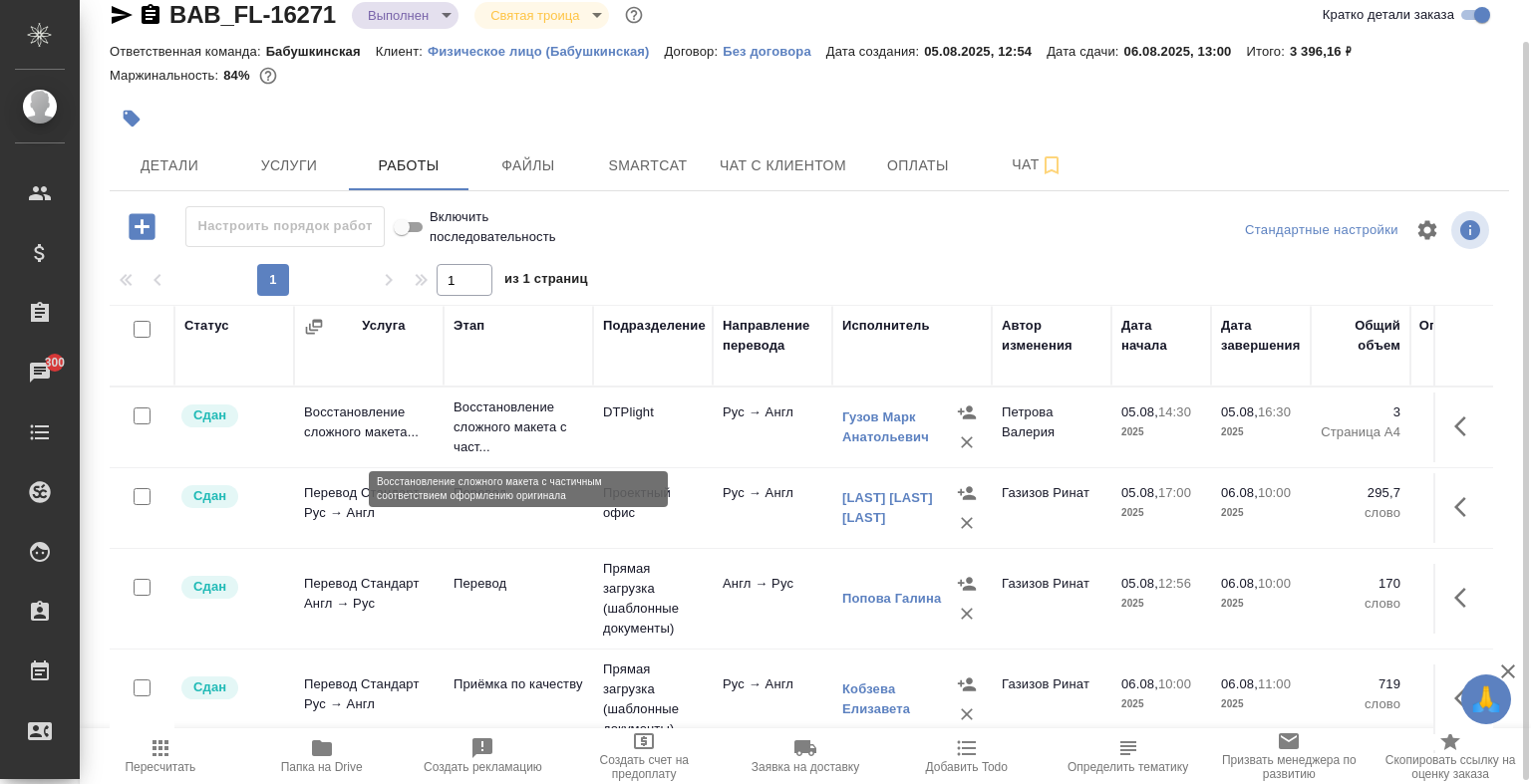 scroll, scrollTop: 48, scrollLeft: 0, axis: vertical 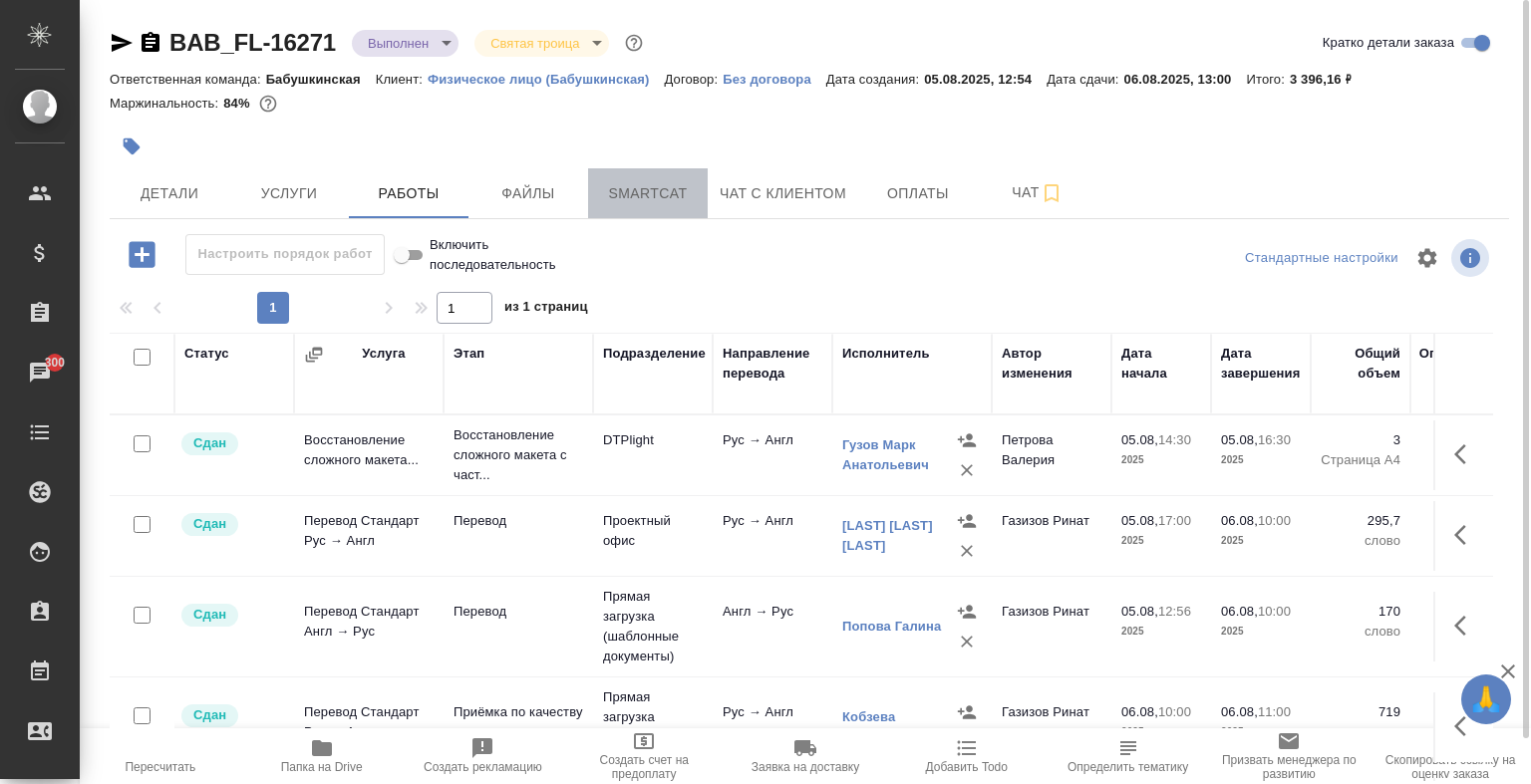 click on "Smartcat" at bounding box center [648, 193] 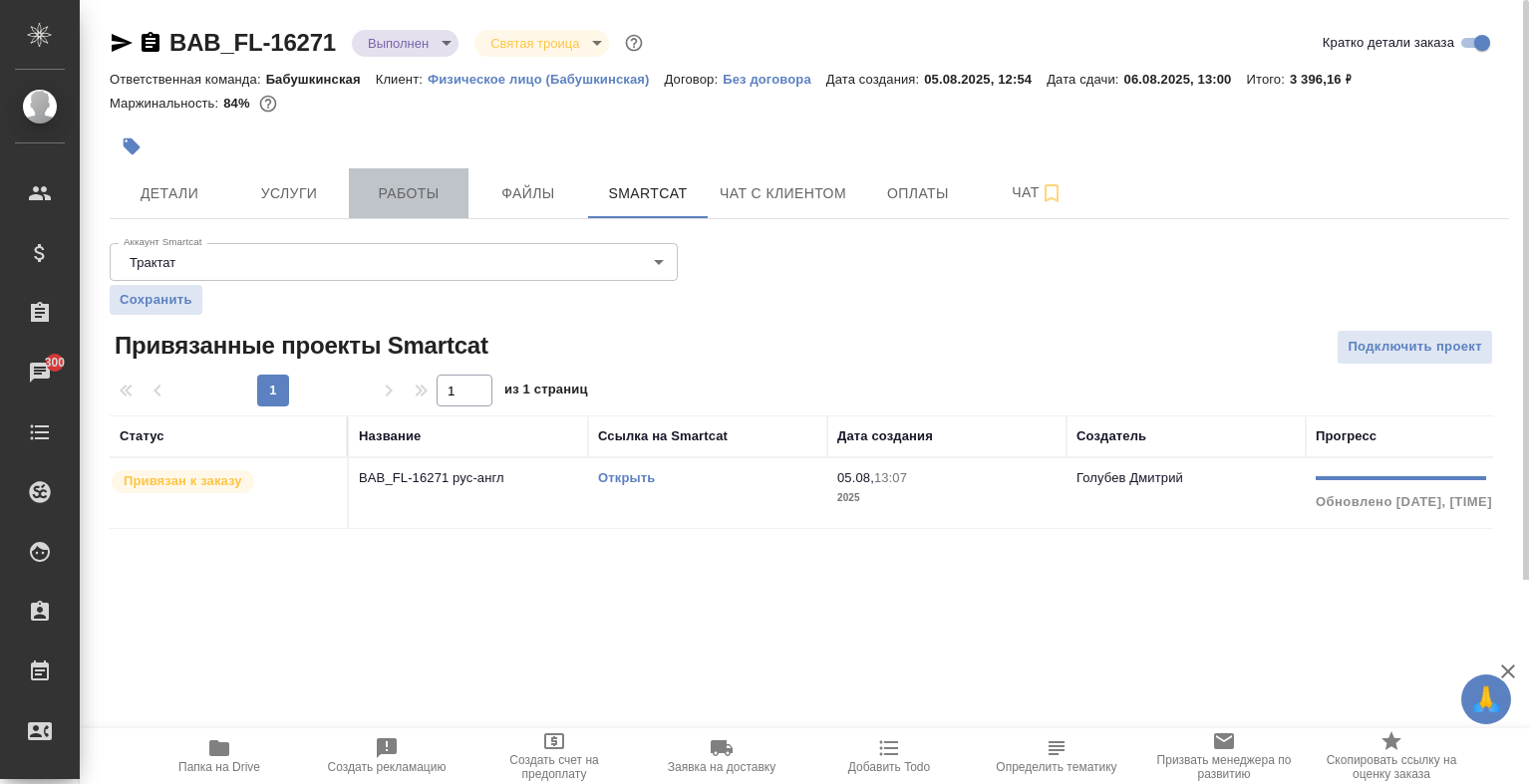 click on "Работы" at bounding box center (409, 193) 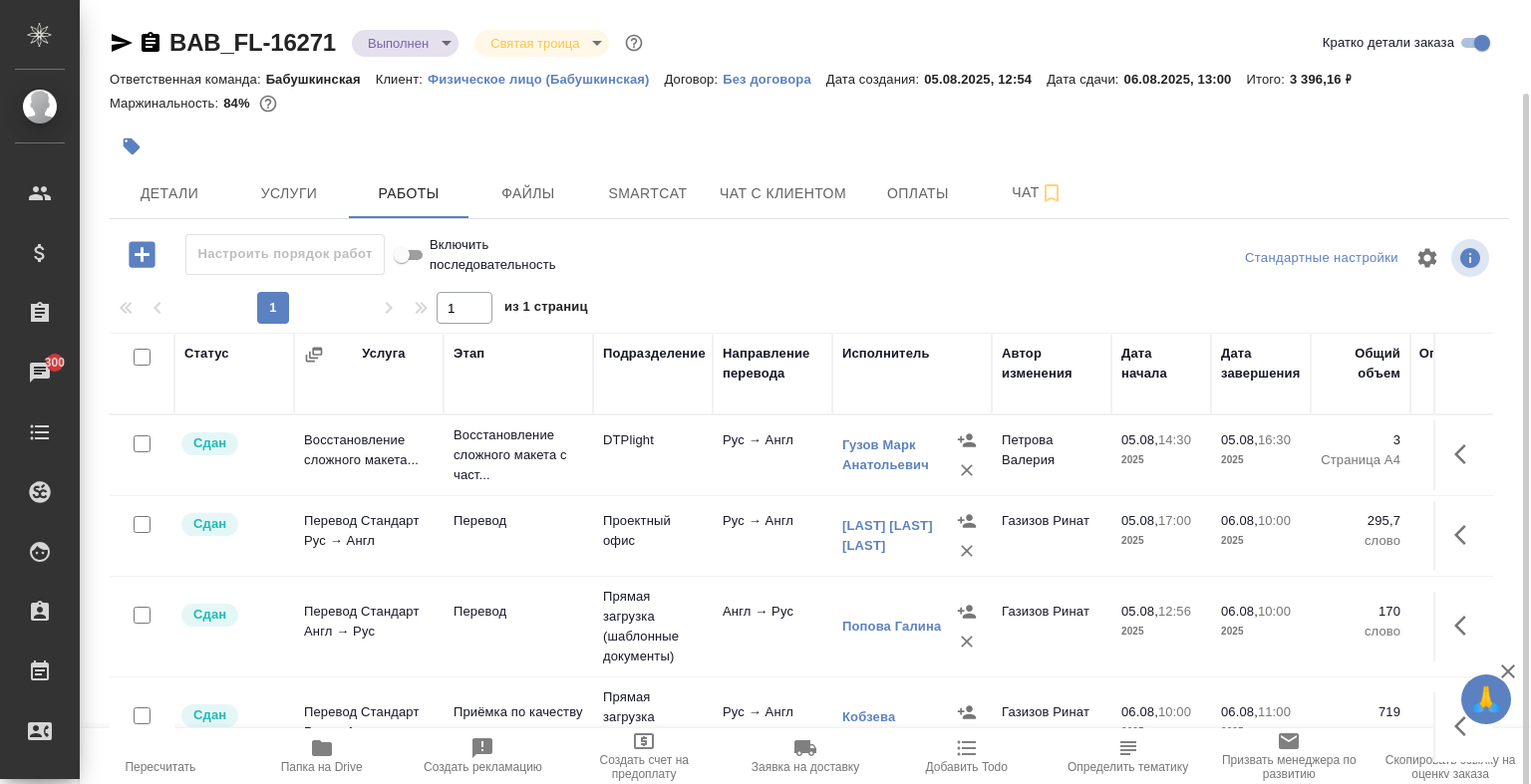 scroll, scrollTop: 48, scrollLeft: 0, axis: vertical 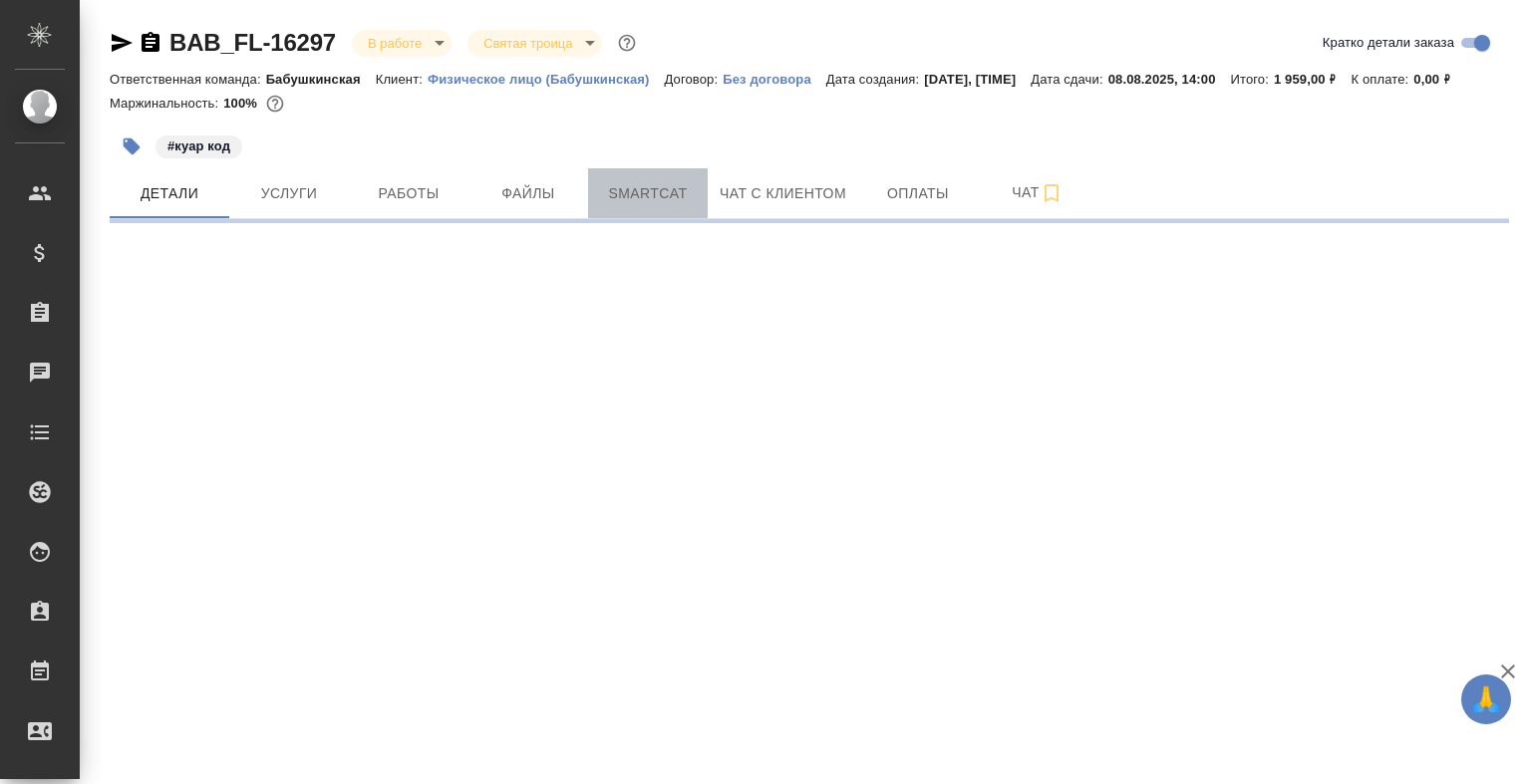 click on "Smartcat" at bounding box center [648, 193] 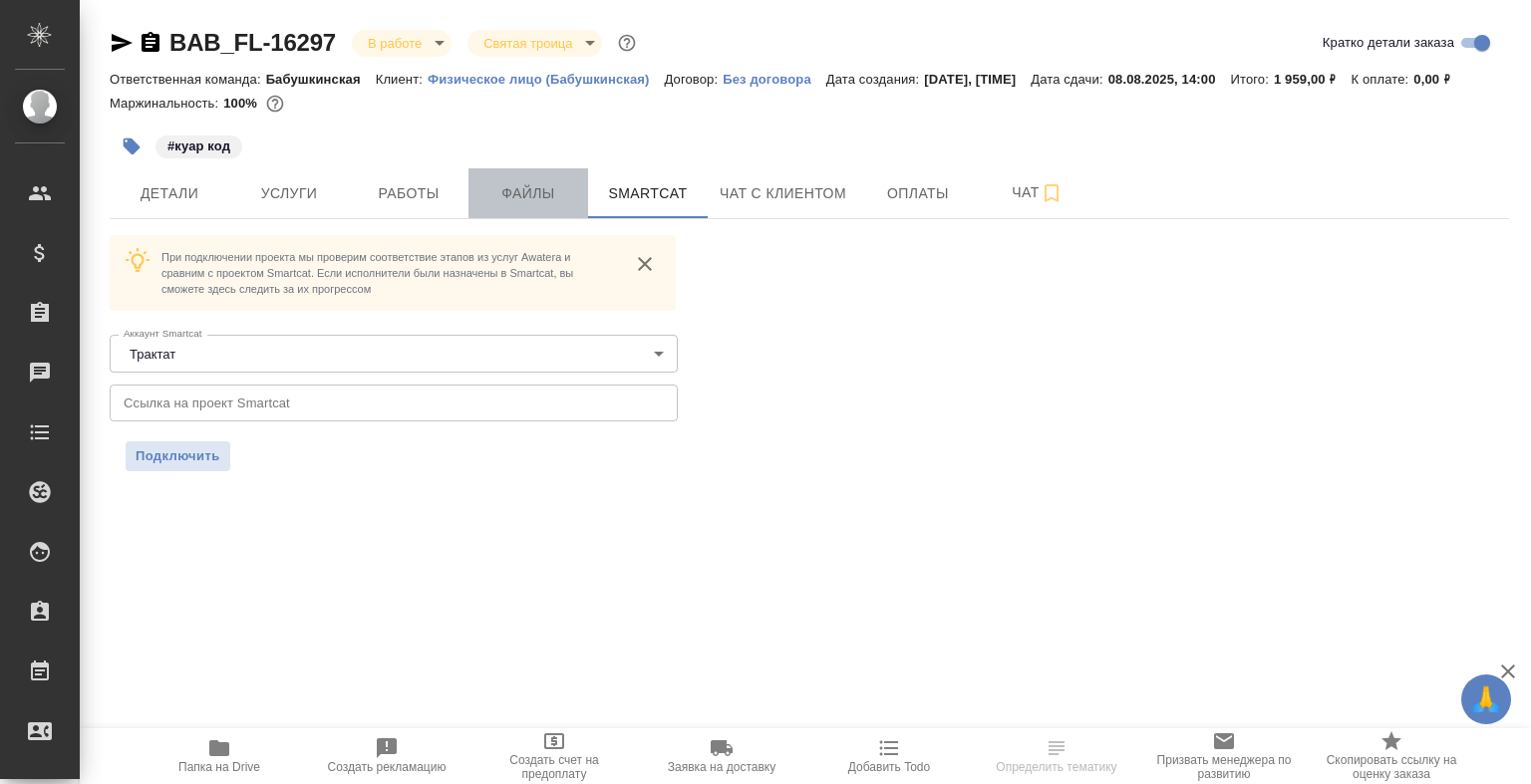click on "Файлы" at bounding box center (528, 193) 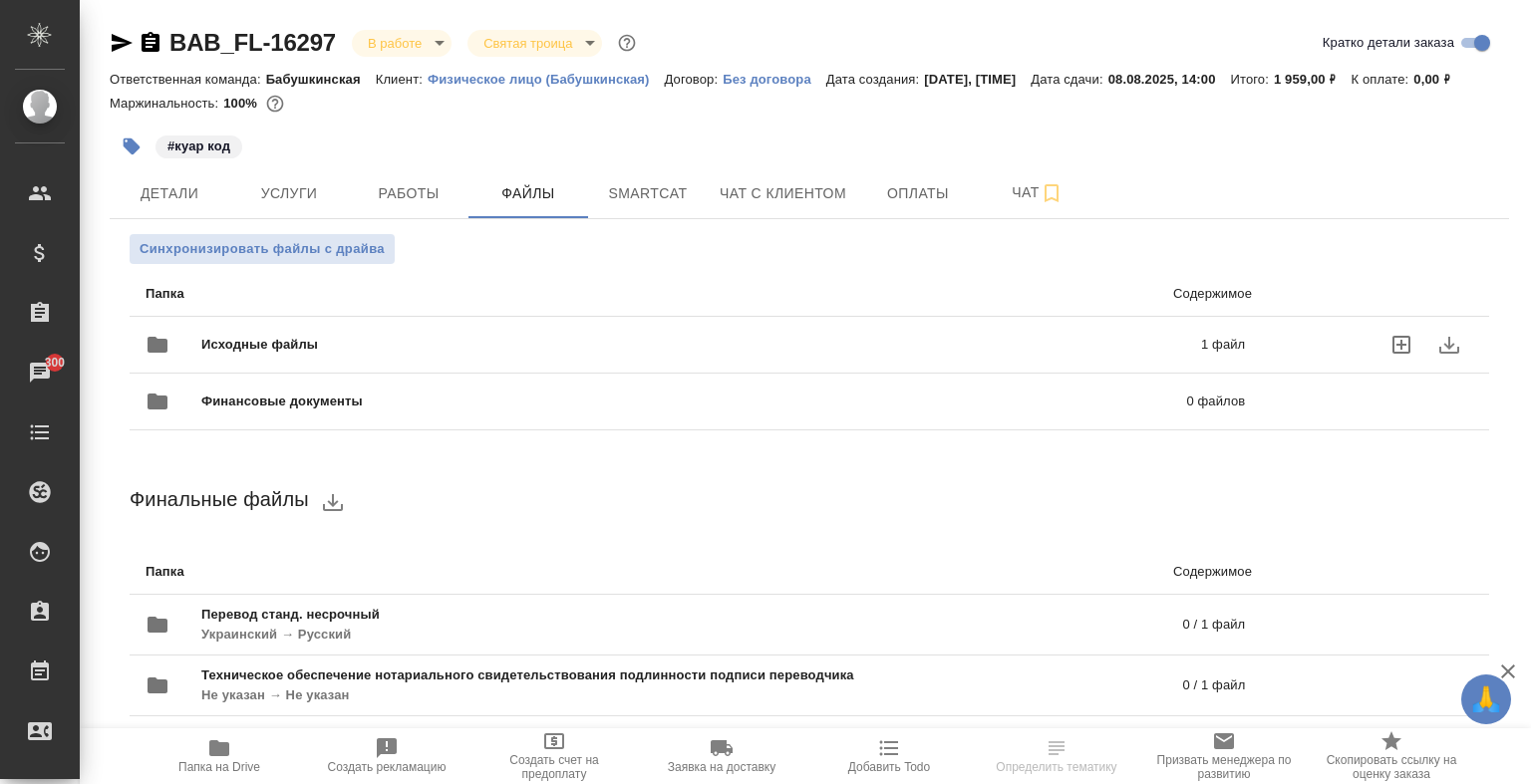 click on "Исходные файлы 1 файл" at bounding box center [695, 345] 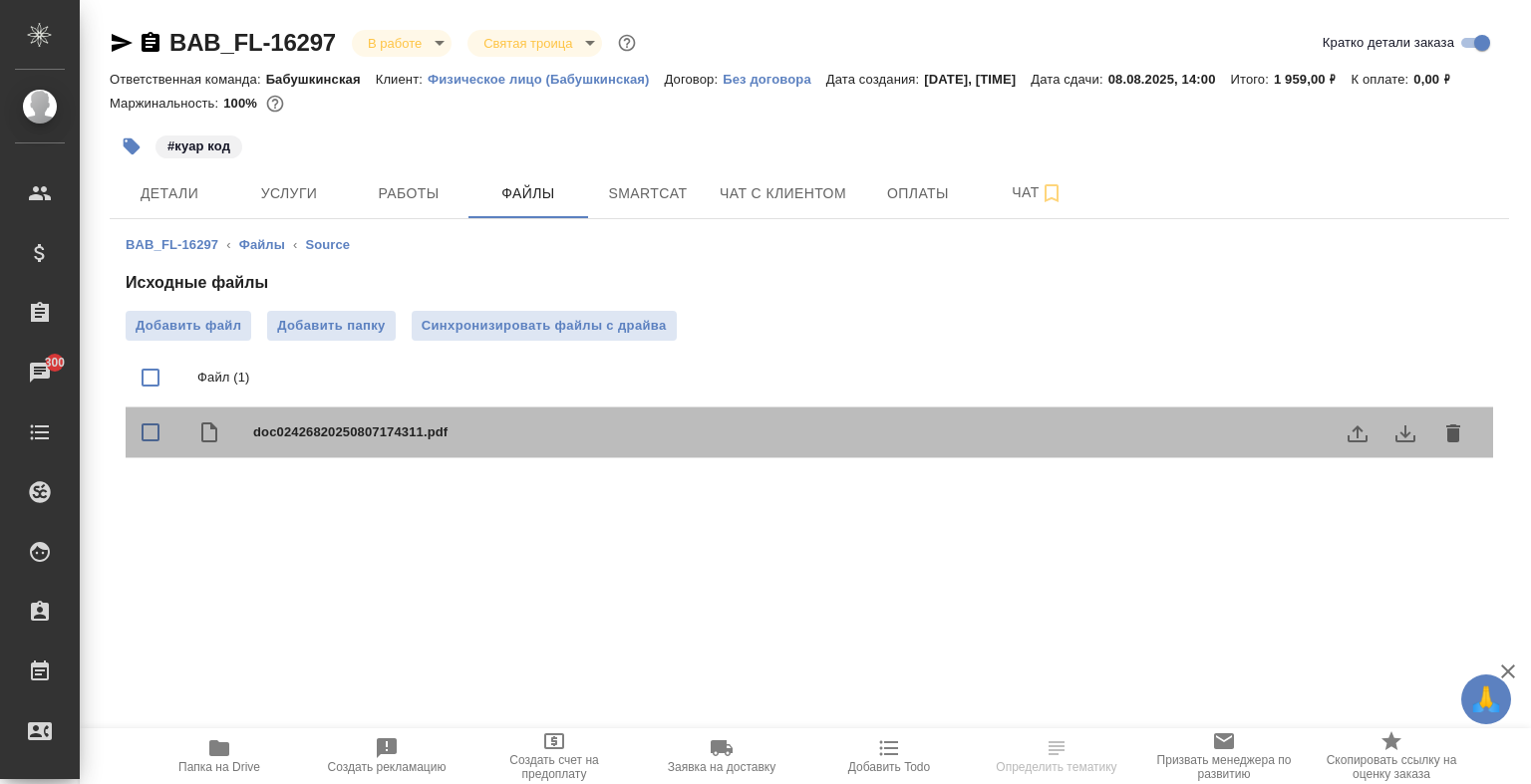 click on "doc02426820250807174311.pdf" at bounding box center (849, 432) 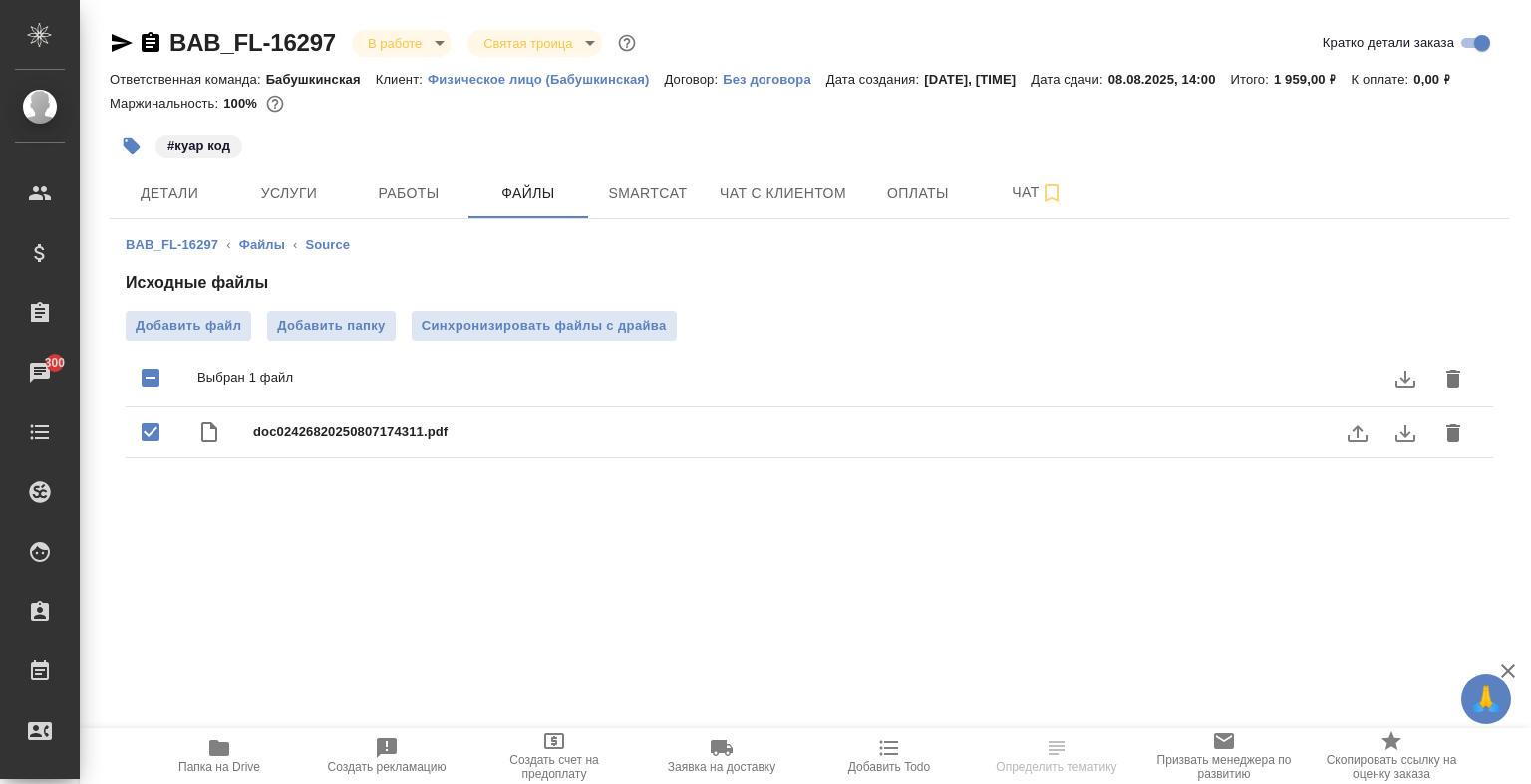 click on "doc02426820250807174311.pdf" at bounding box center [849, 432] 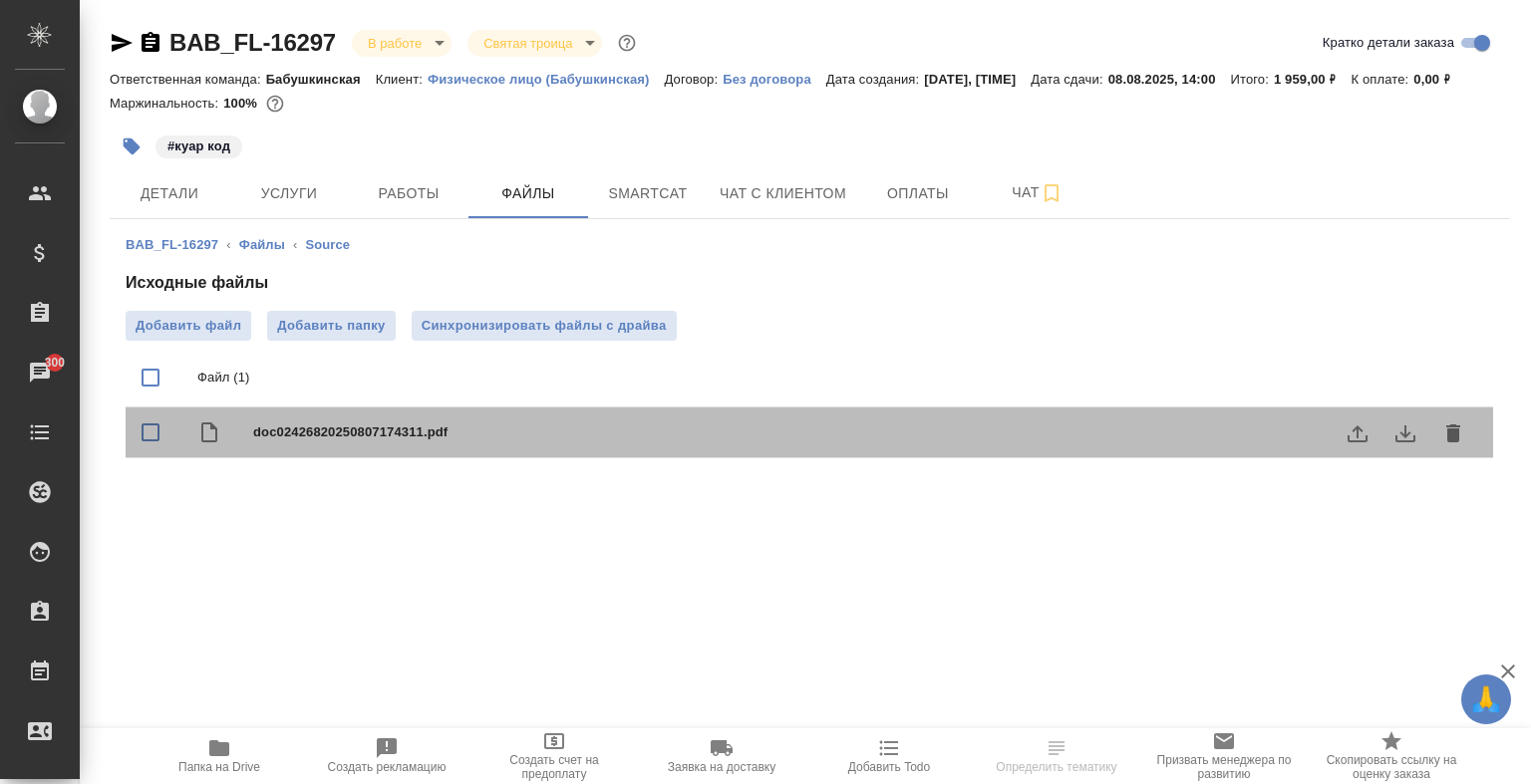 drag, startPoint x: 462, startPoint y: 402, endPoint x: 440, endPoint y: 427, distance: 33.301652 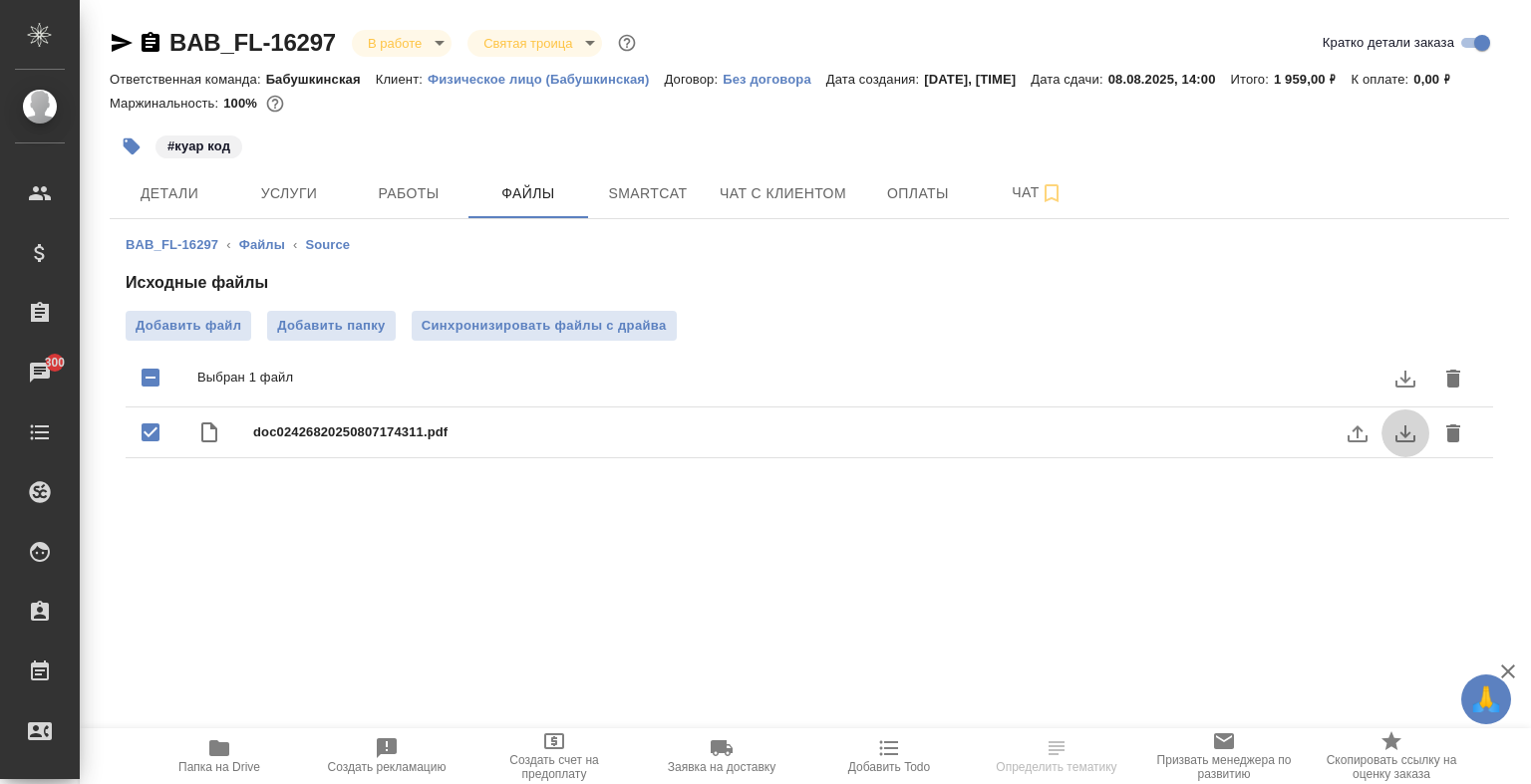 click at bounding box center [1405, 433] 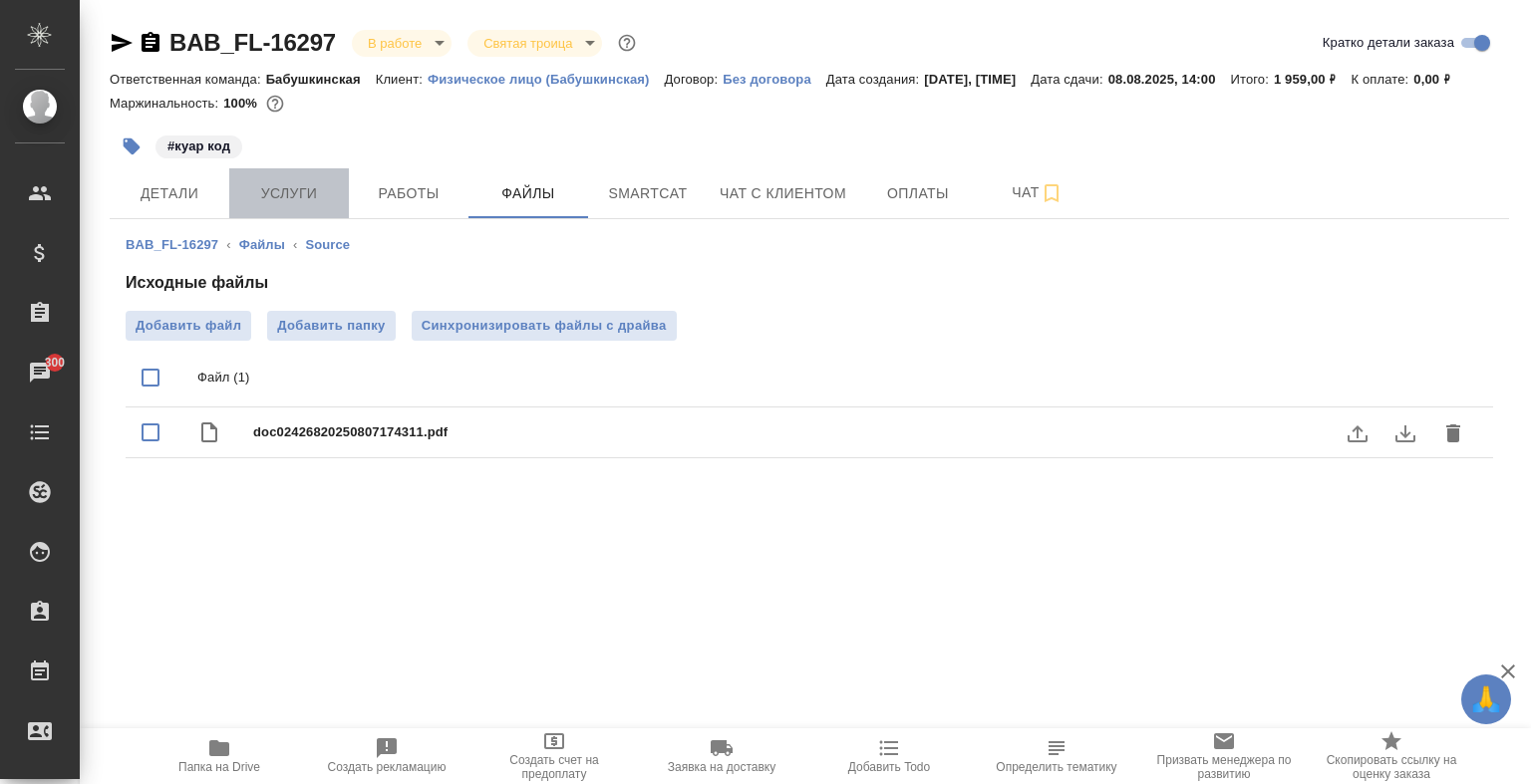 click on "Услуги" at bounding box center [289, 193] 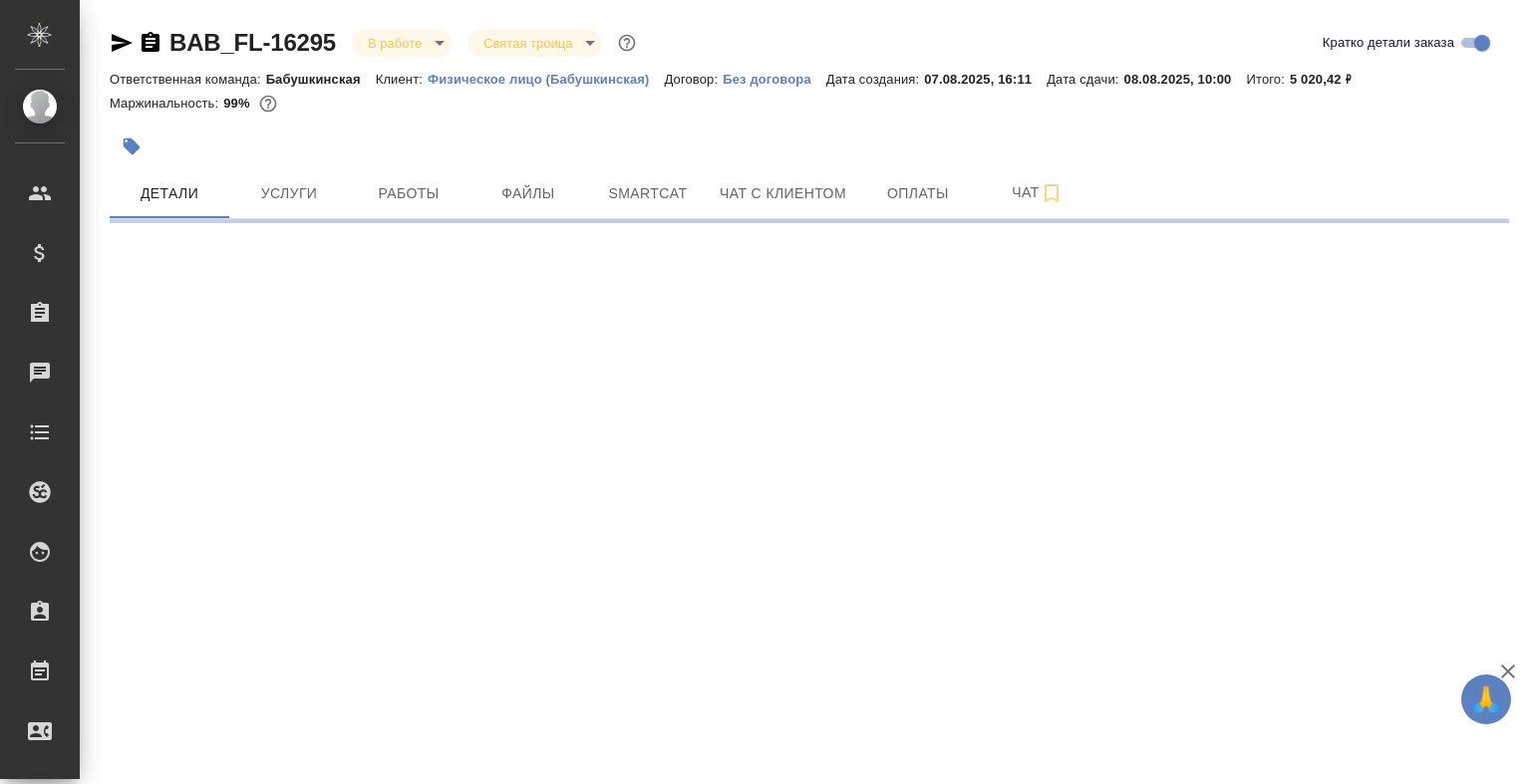 scroll, scrollTop: 0, scrollLeft: 0, axis: both 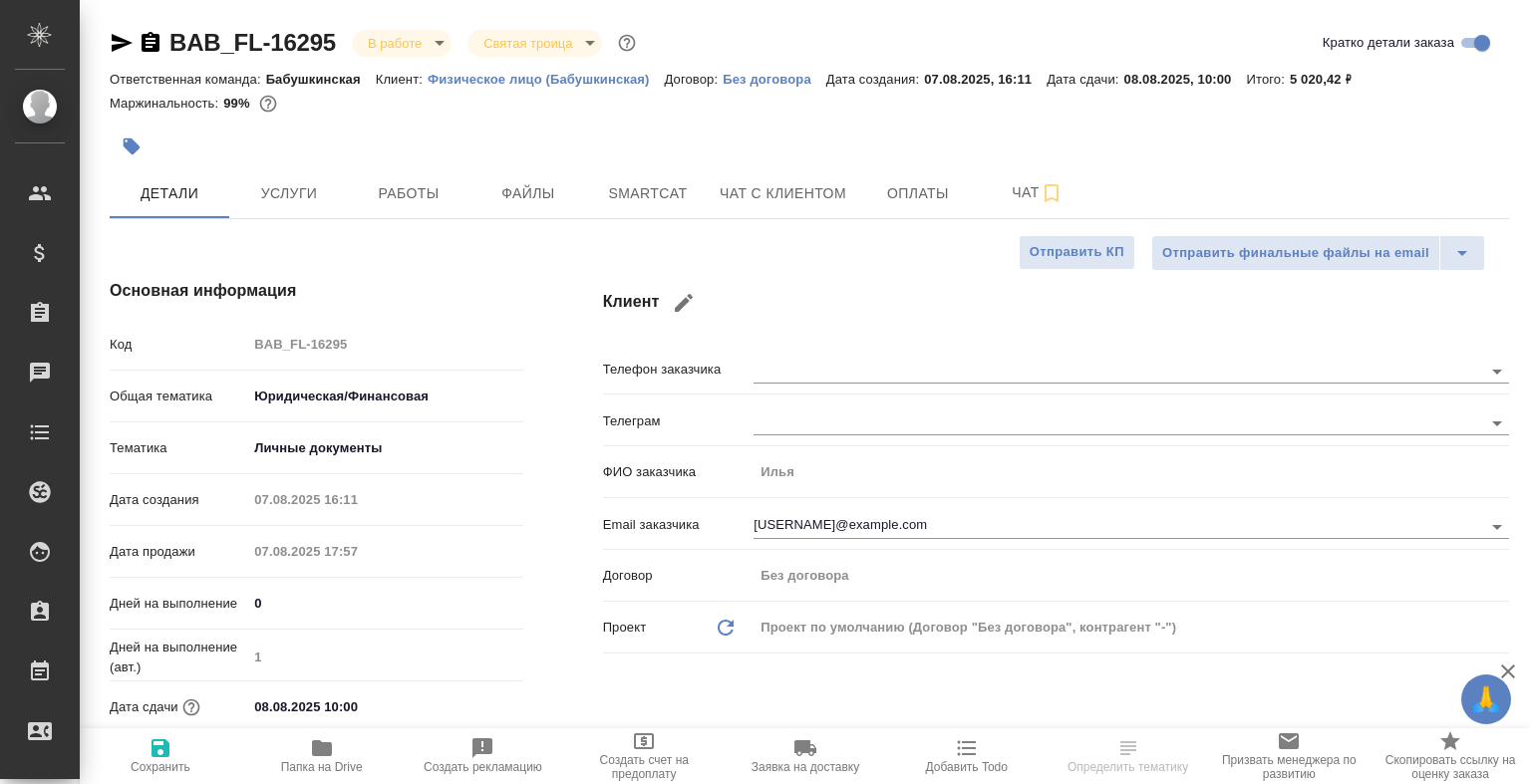 type on "x" 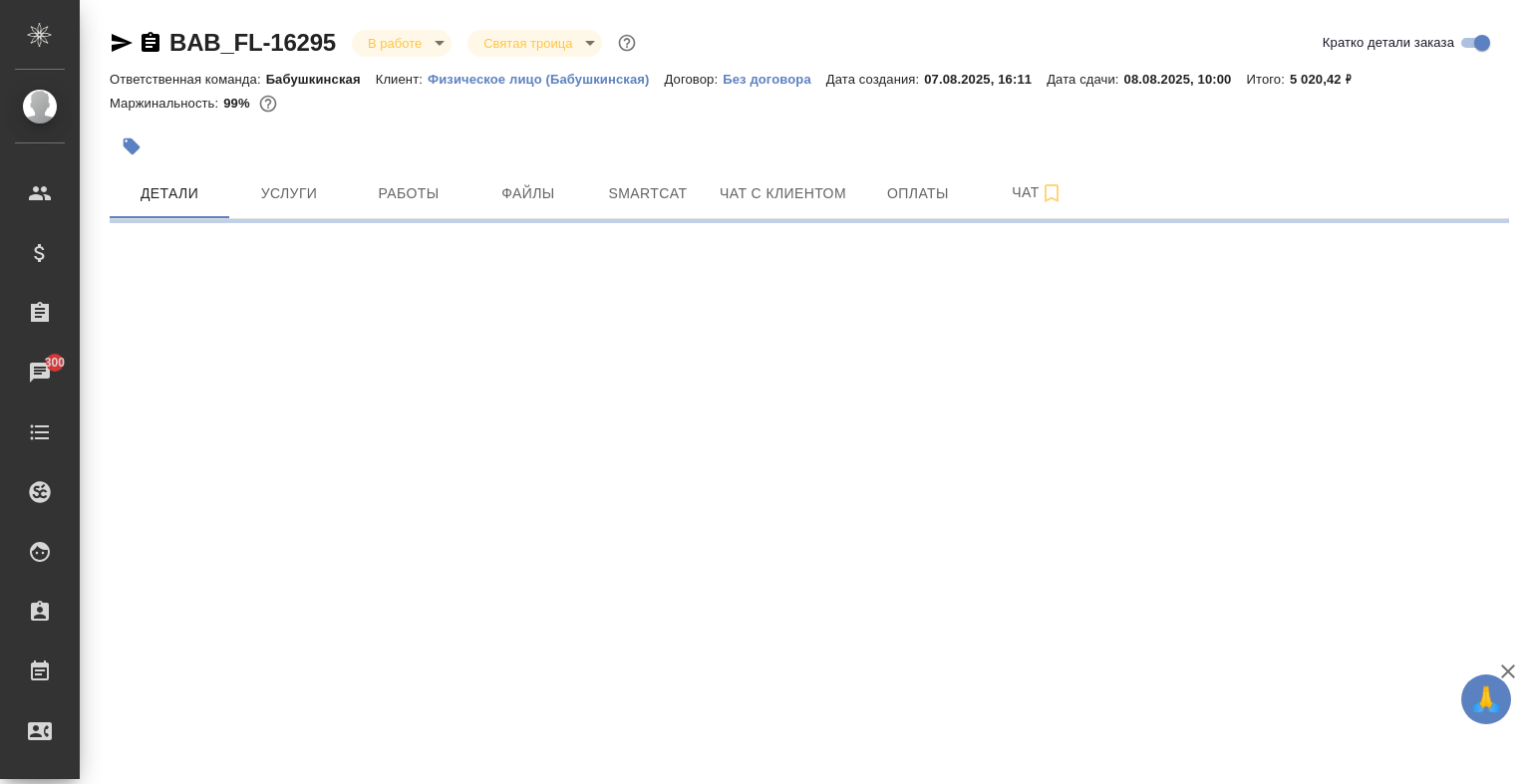 select on "RU" 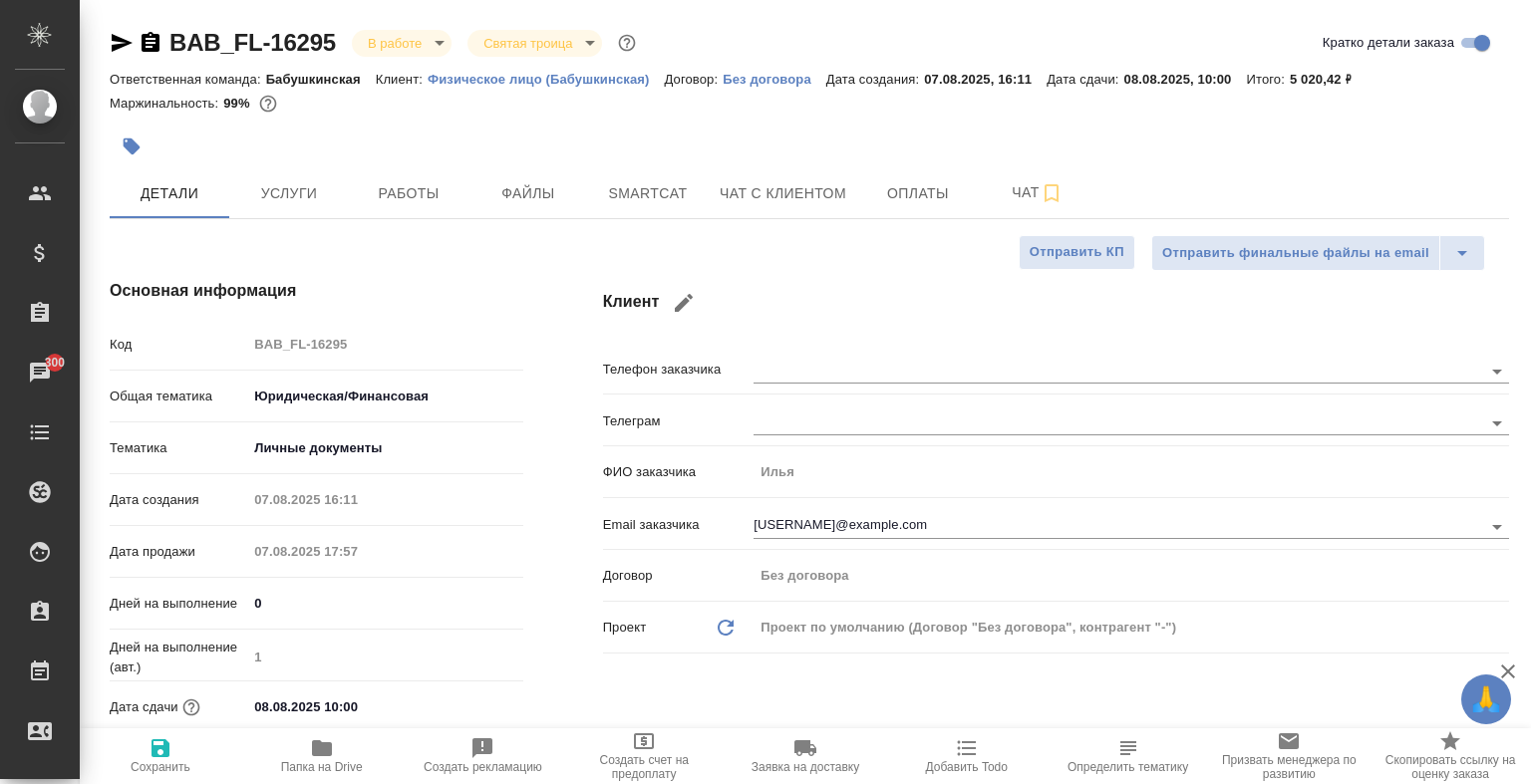 type on "x" 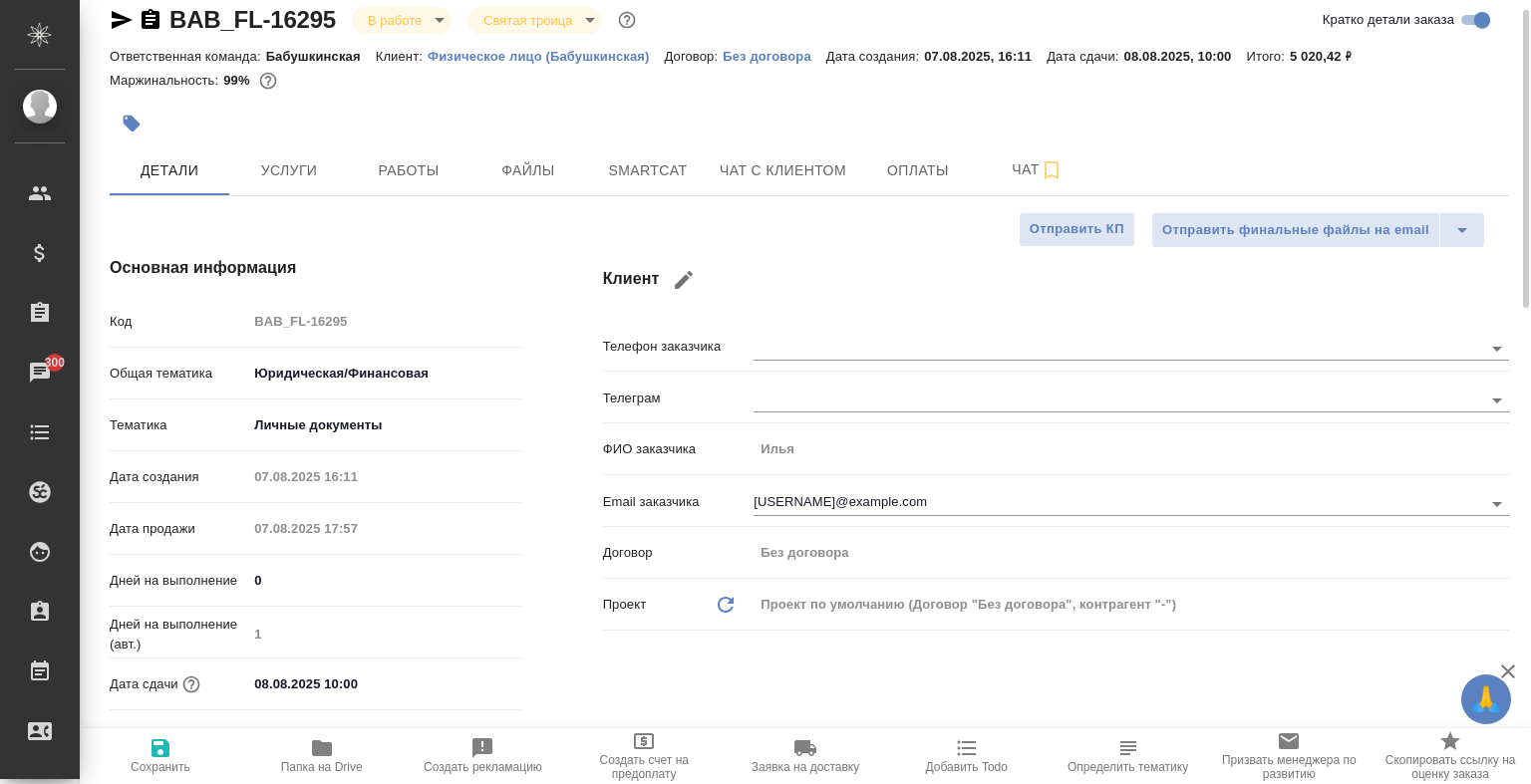 scroll, scrollTop: 24, scrollLeft: 0, axis: vertical 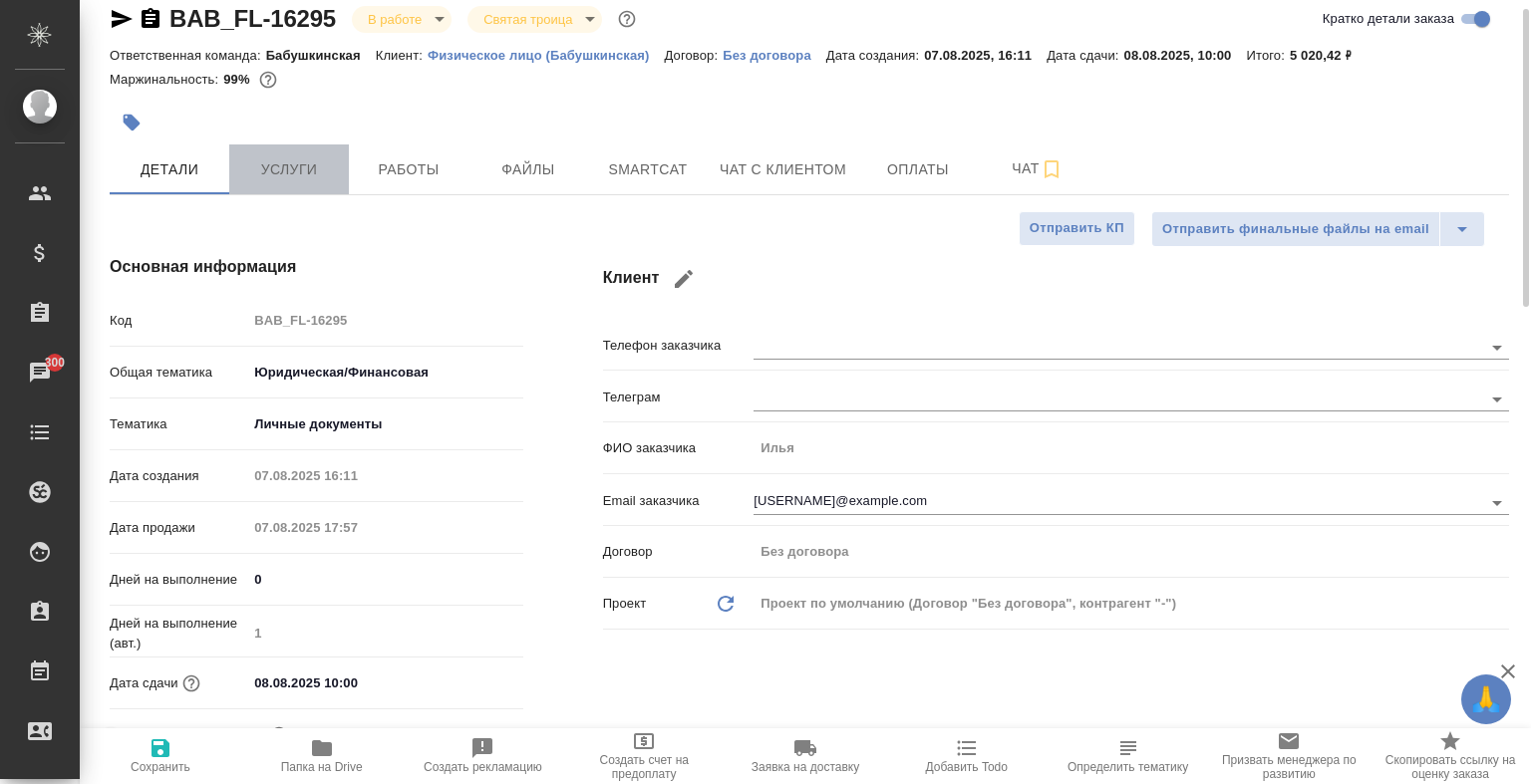 click on "Услуги" at bounding box center (289, 169) 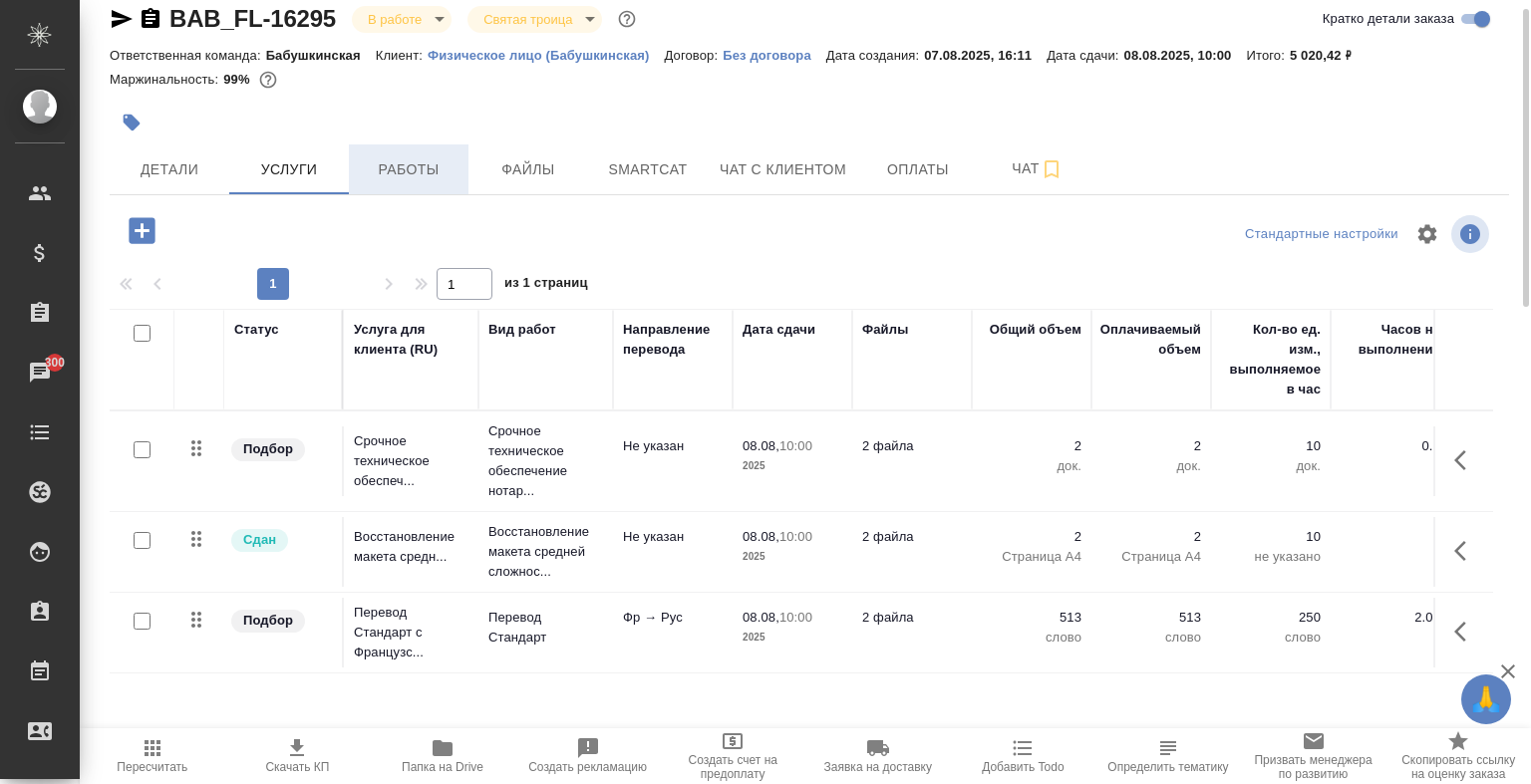 click on "Работы" at bounding box center [409, 169] 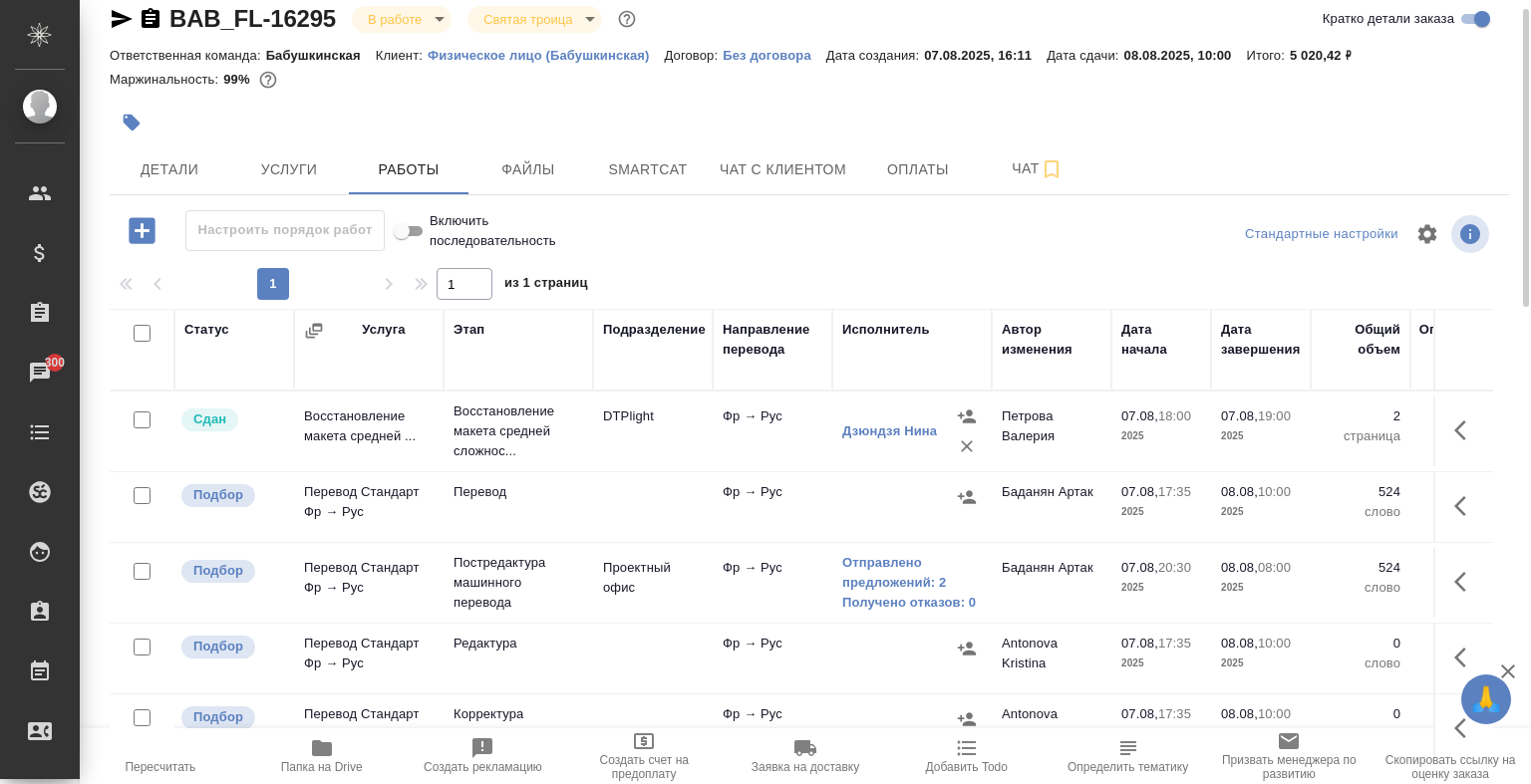 scroll, scrollTop: 48, scrollLeft: 0, axis: vertical 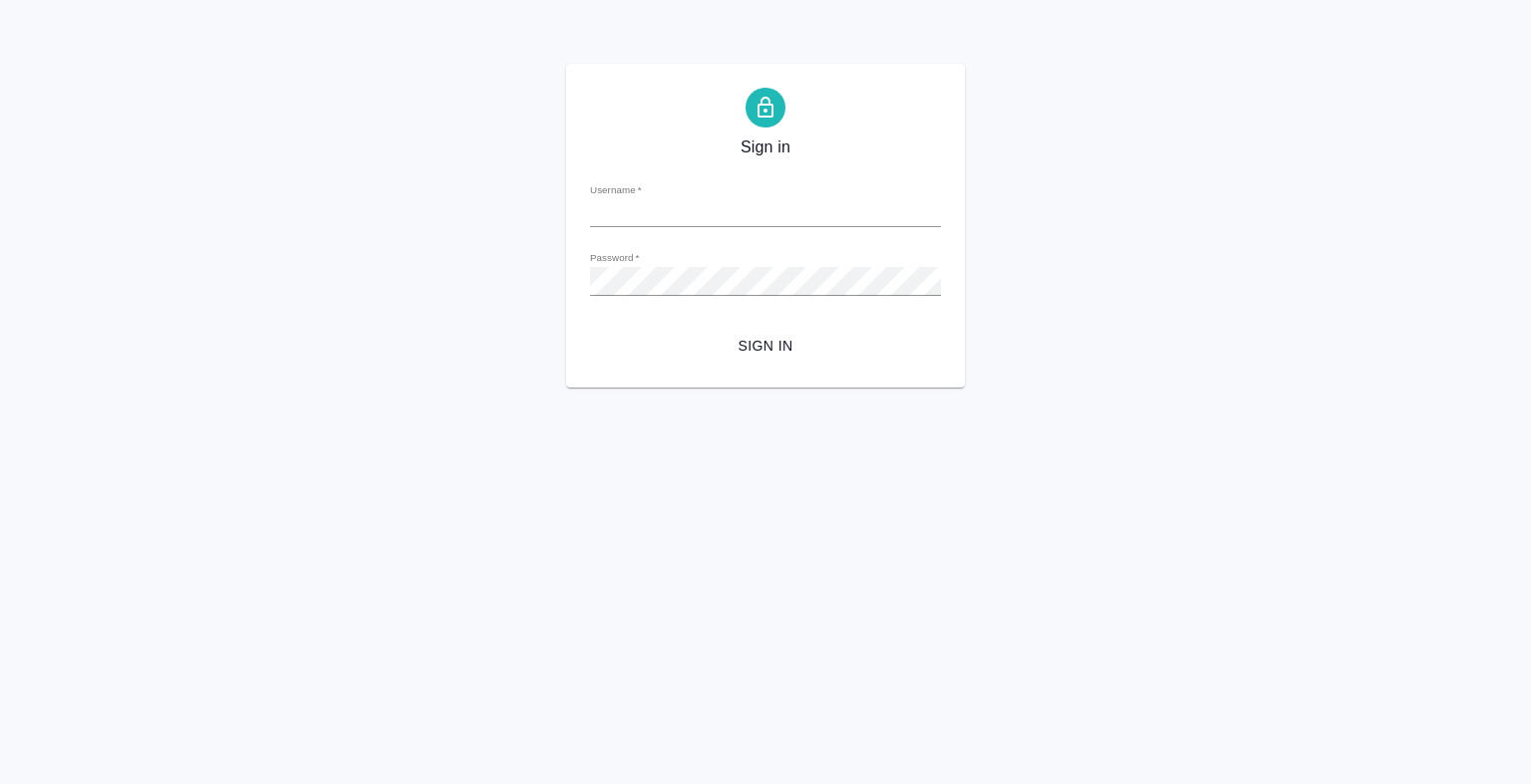 type on "[EMAIL]" 